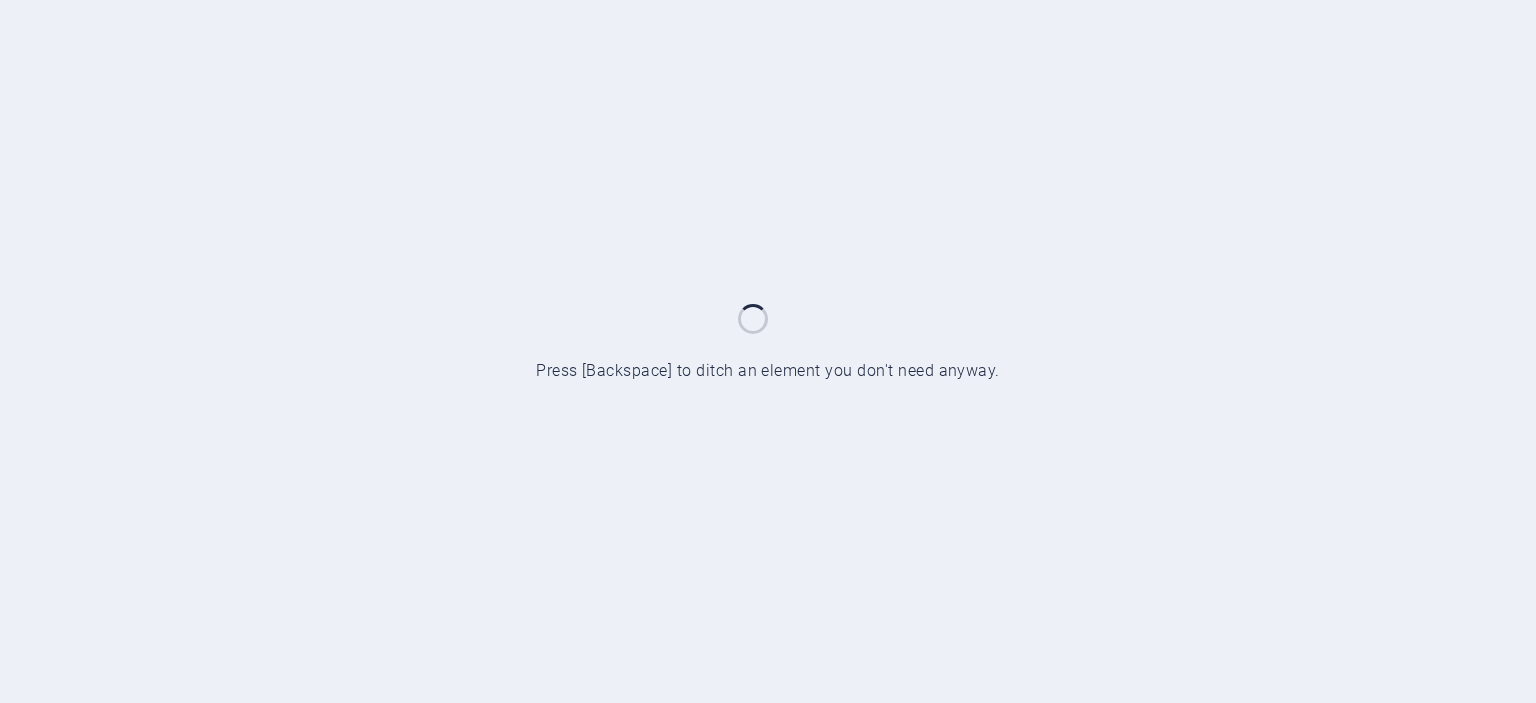 scroll, scrollTop: 0, scrollLeft: 0, axis: both 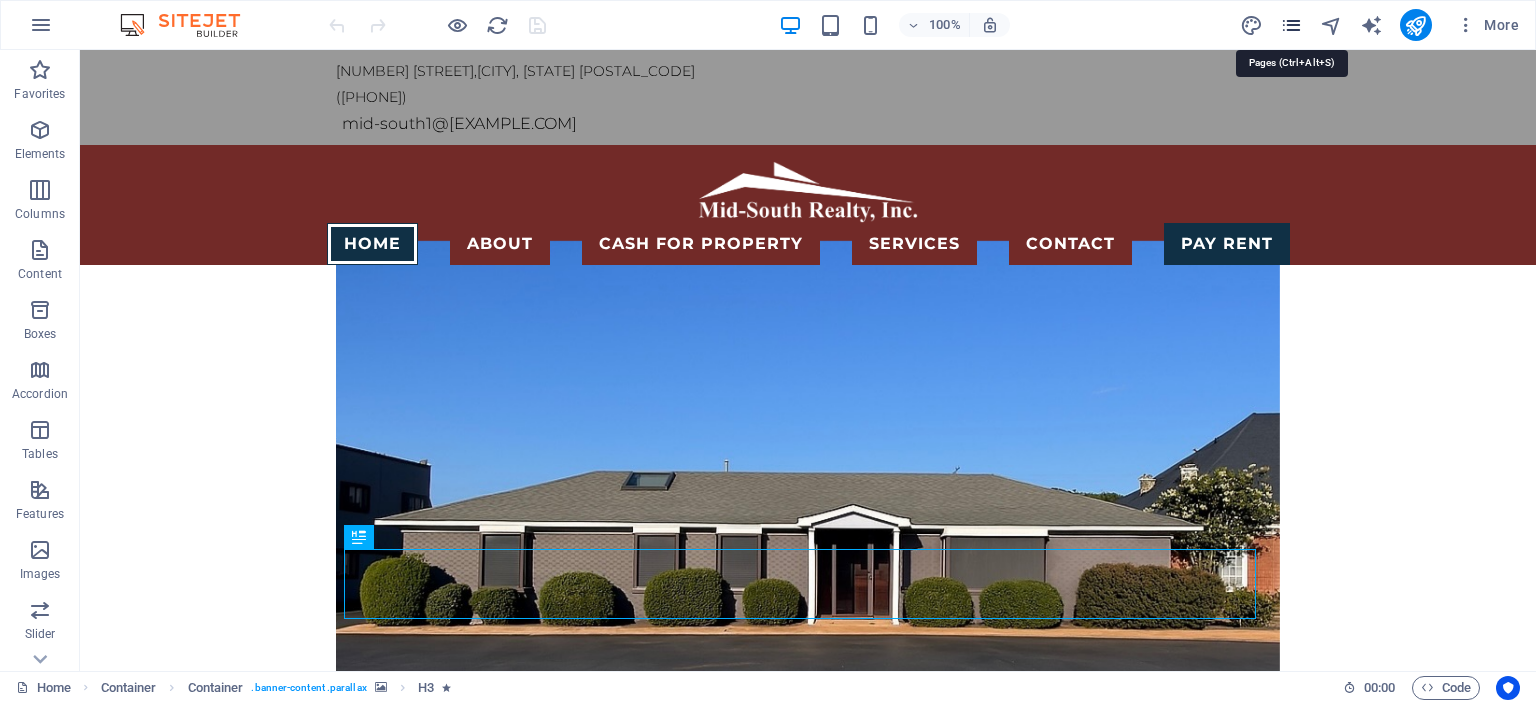 click at bounding box center (1291, 25) 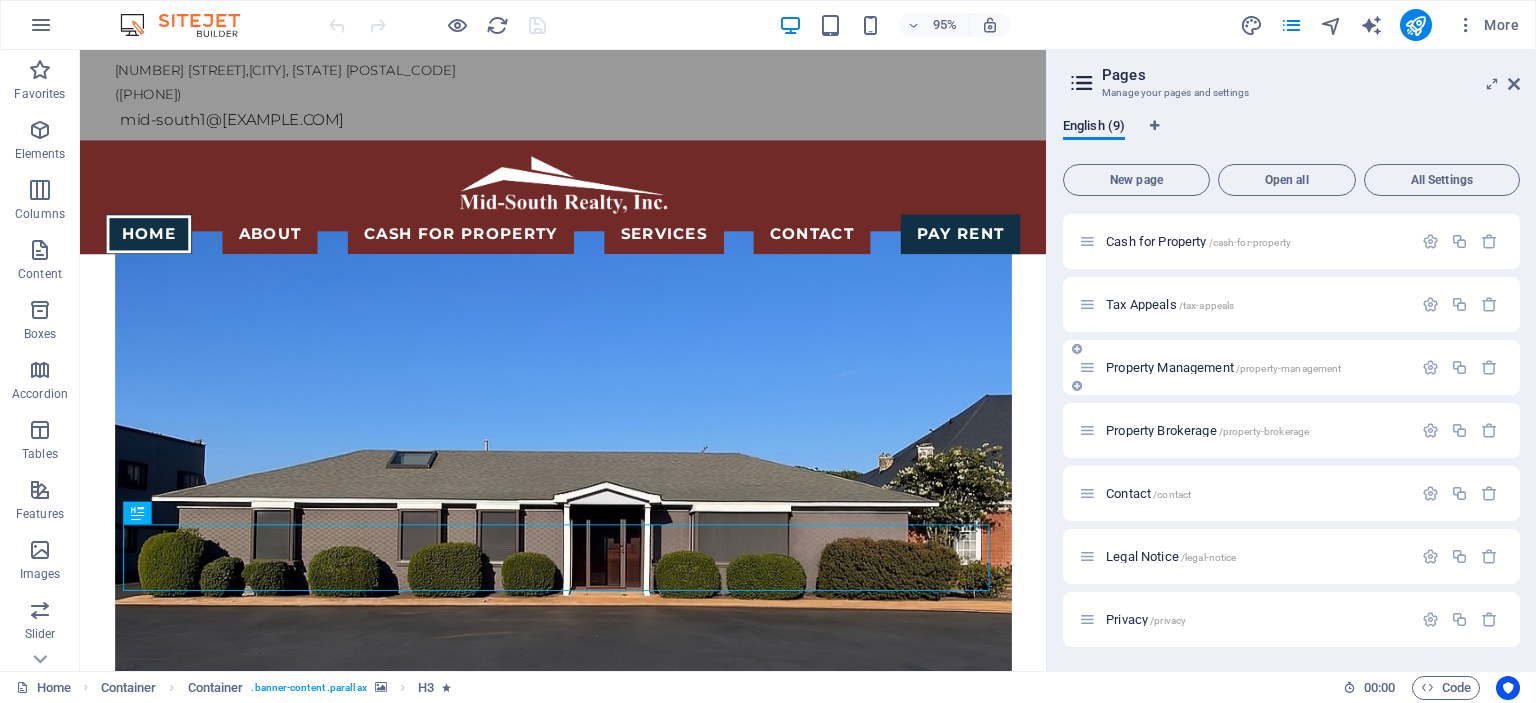 scroll, scrollTop: 0, scrollLeft: 0, axis: both 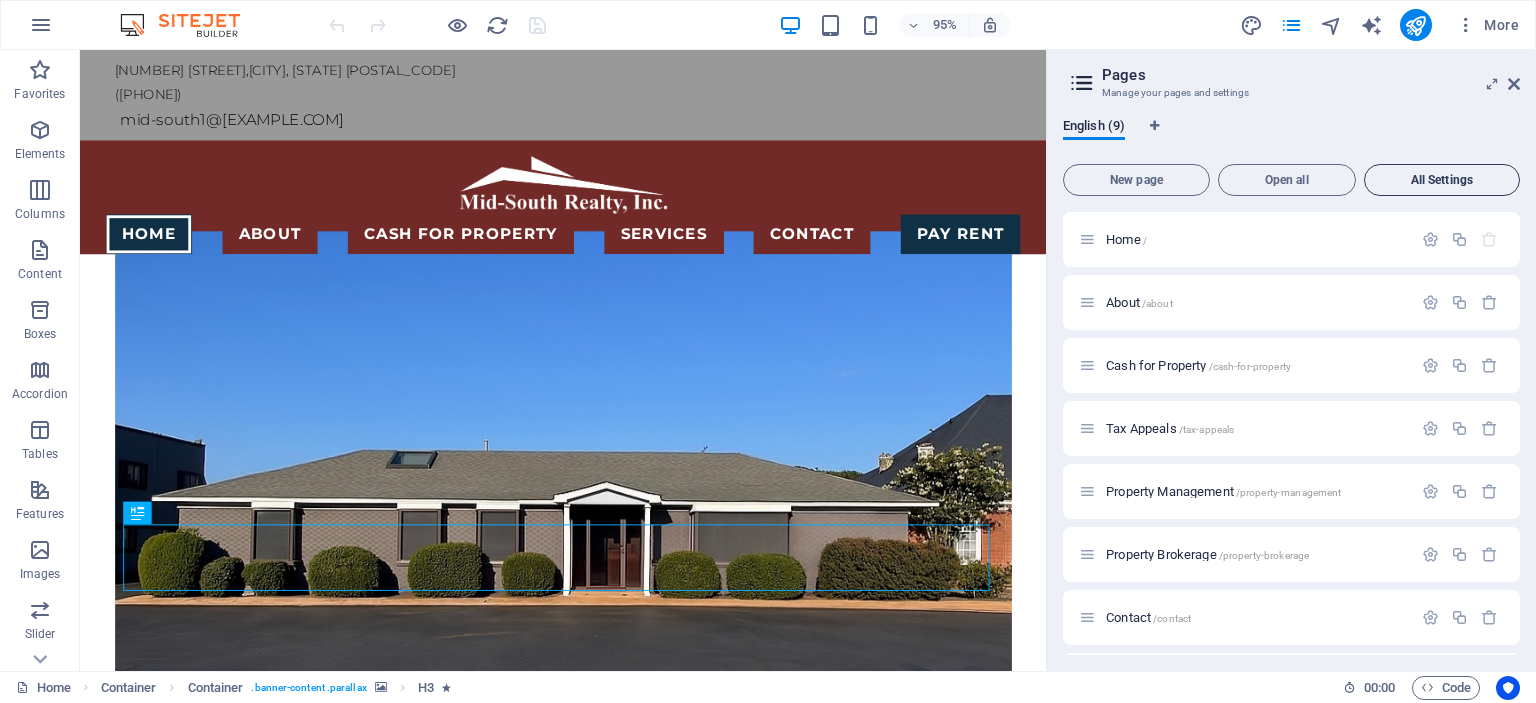 click on "All Settings" at bounding box center (1442, 180) 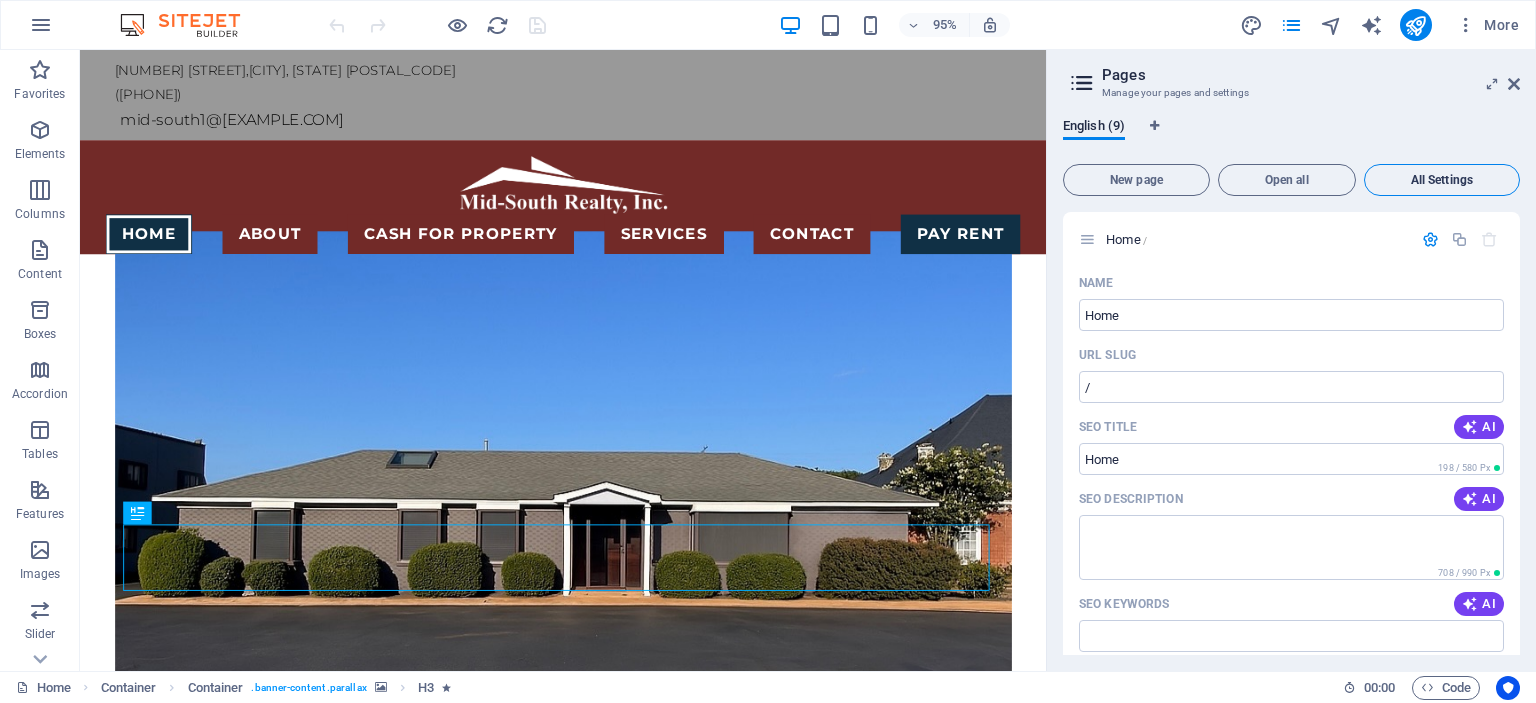 scroll, scrollTop: 6833, scrollLeft: 0, axis: vertical 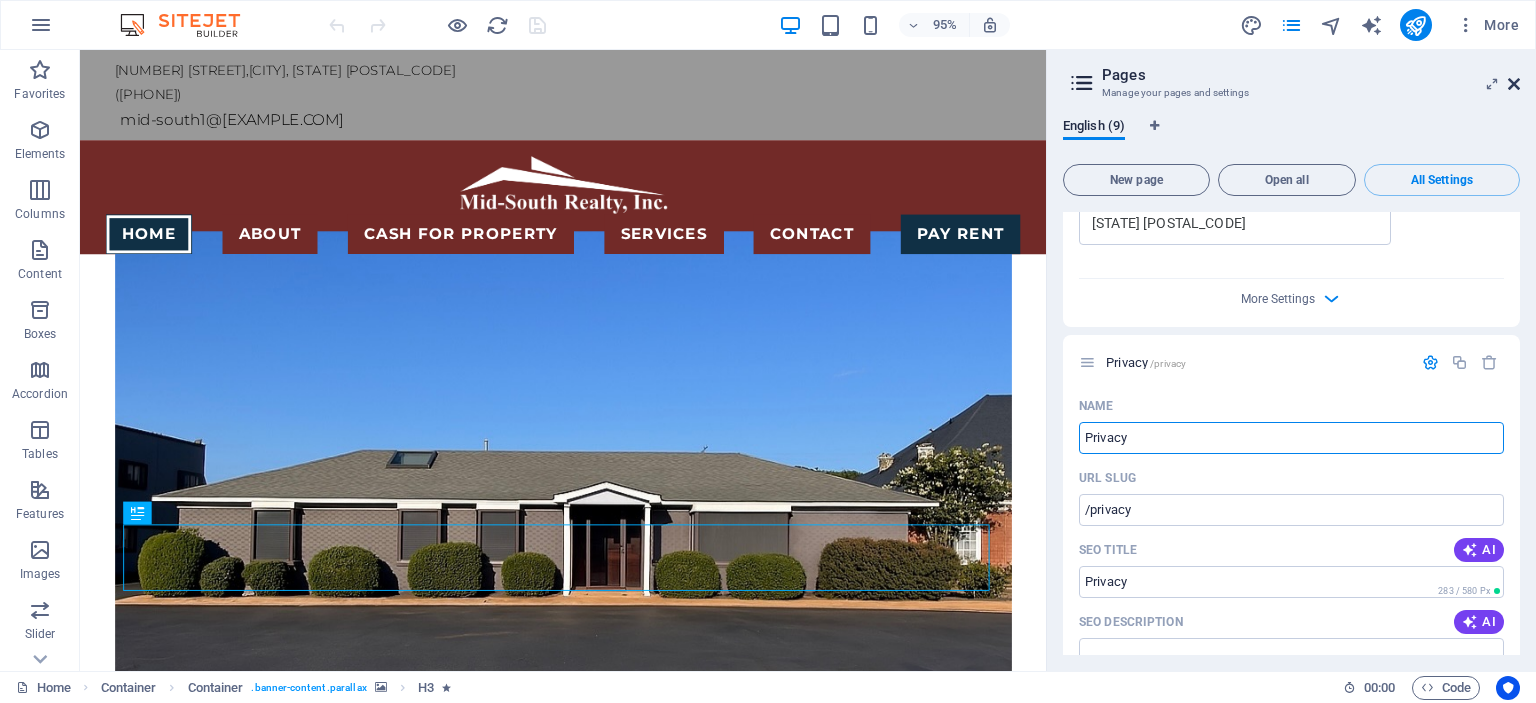 click at bounding box center (1514, 84) 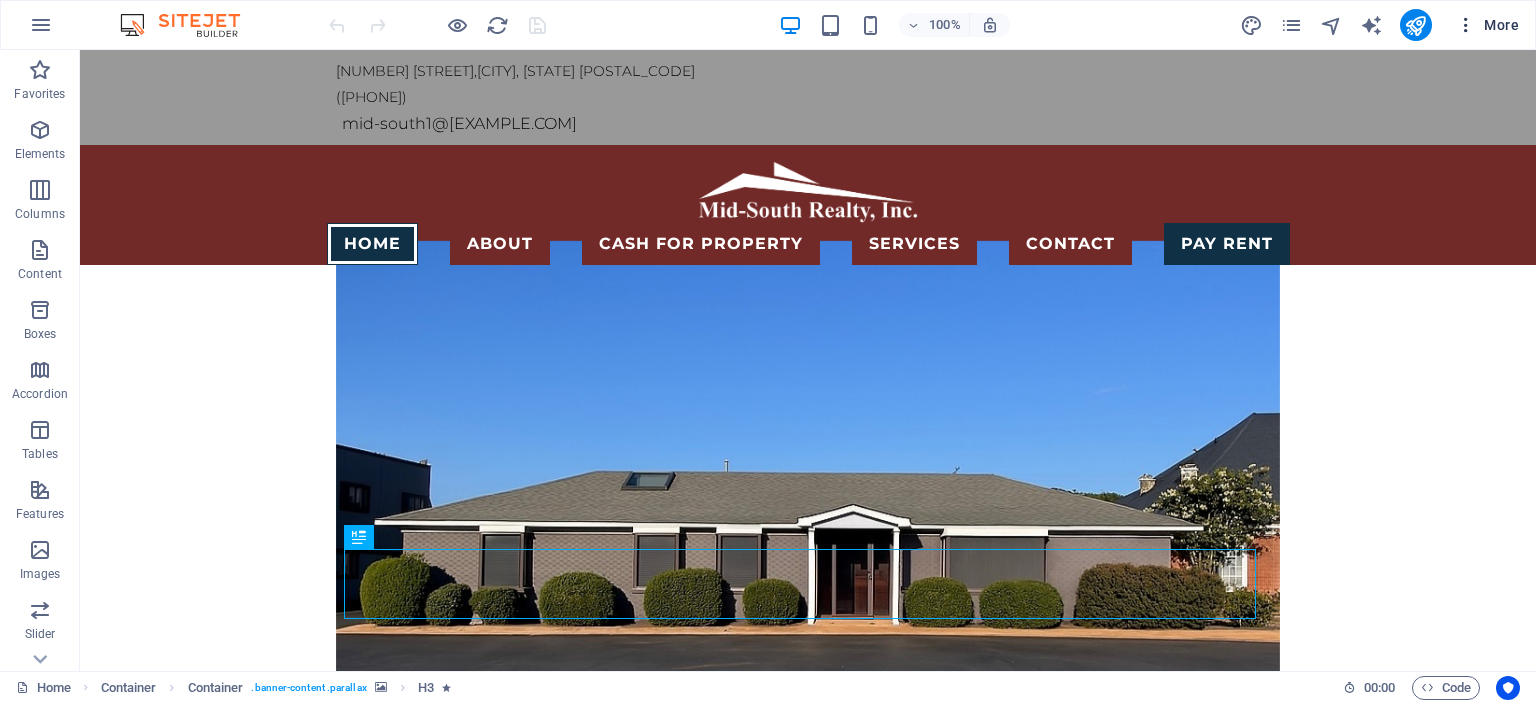 click on "More" at bounding box center (1487, 25) 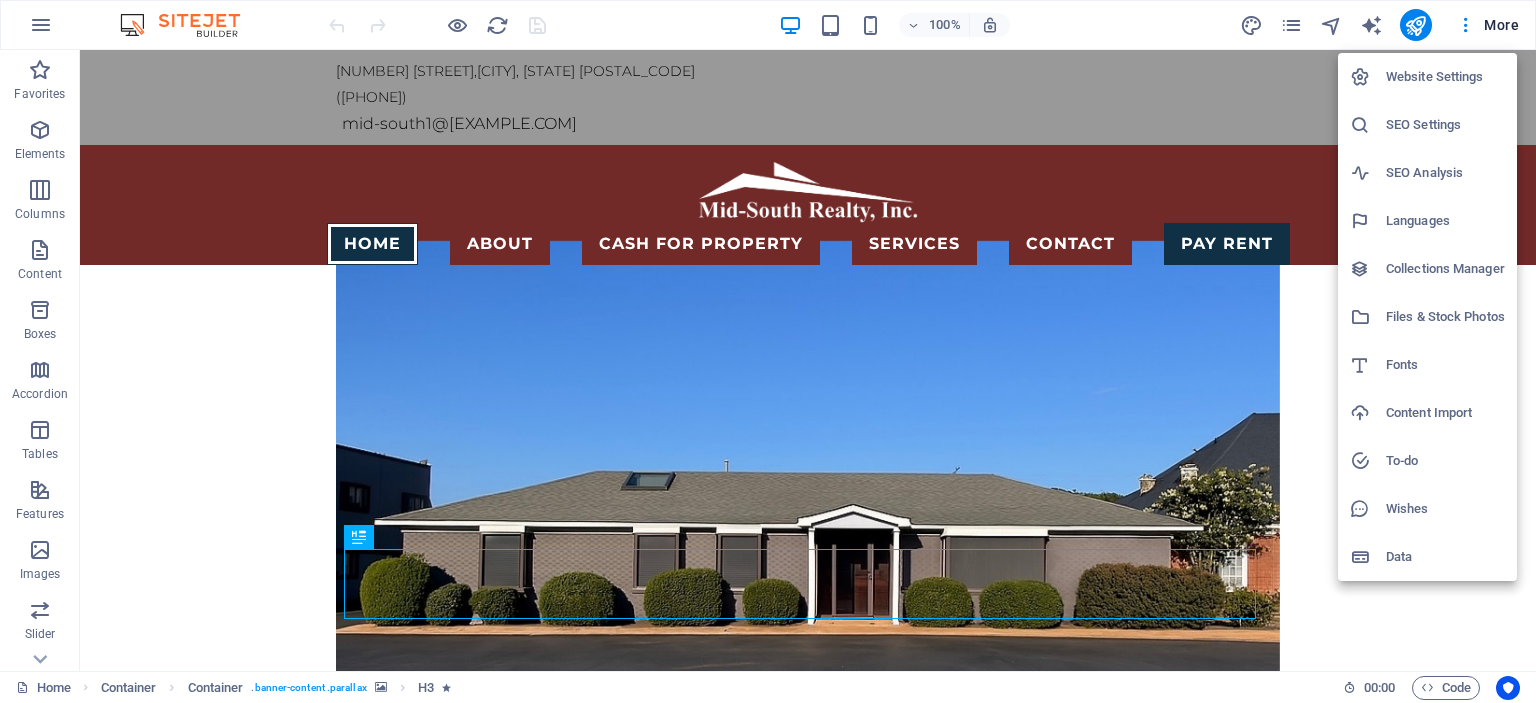 click on "Website Settings" at bounding box center [1445, 77] 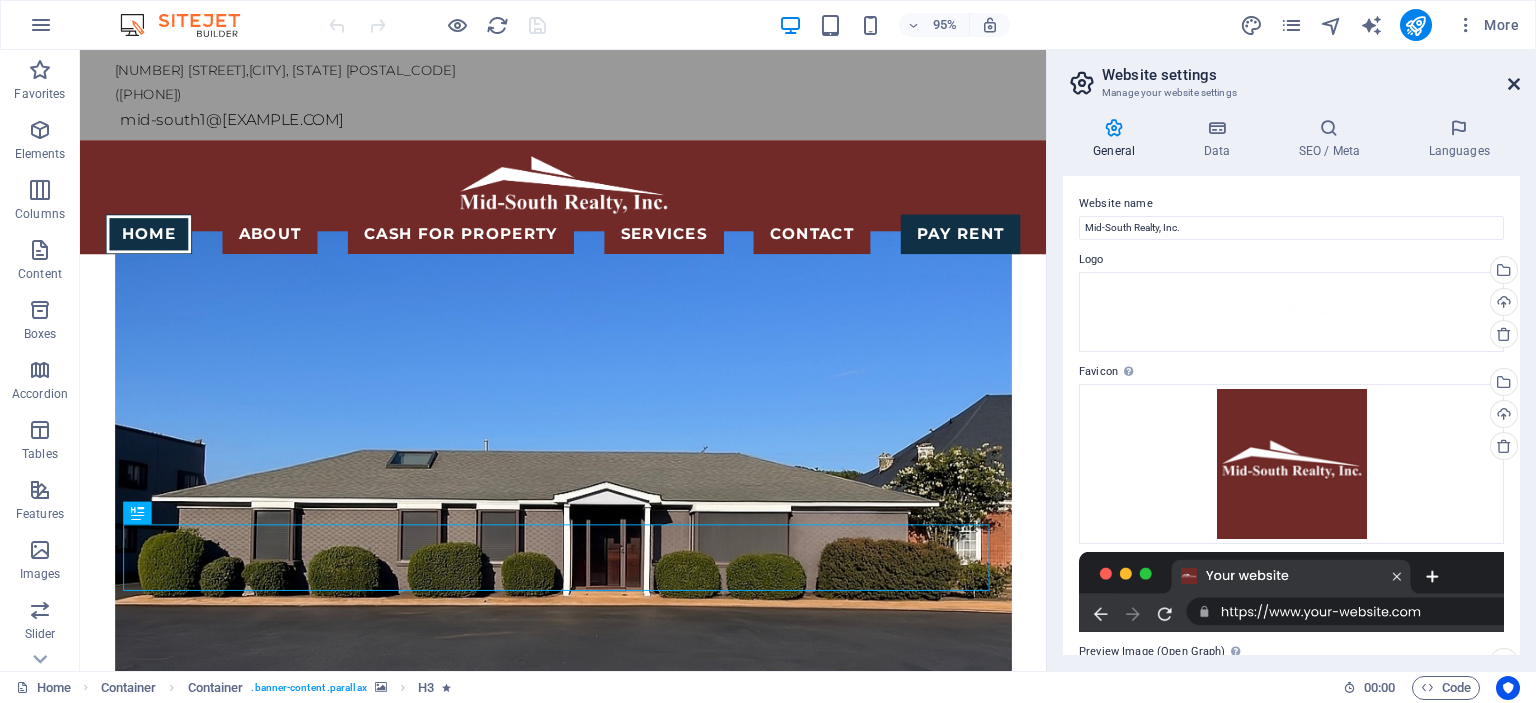 click at bounding box center [1514, 84] 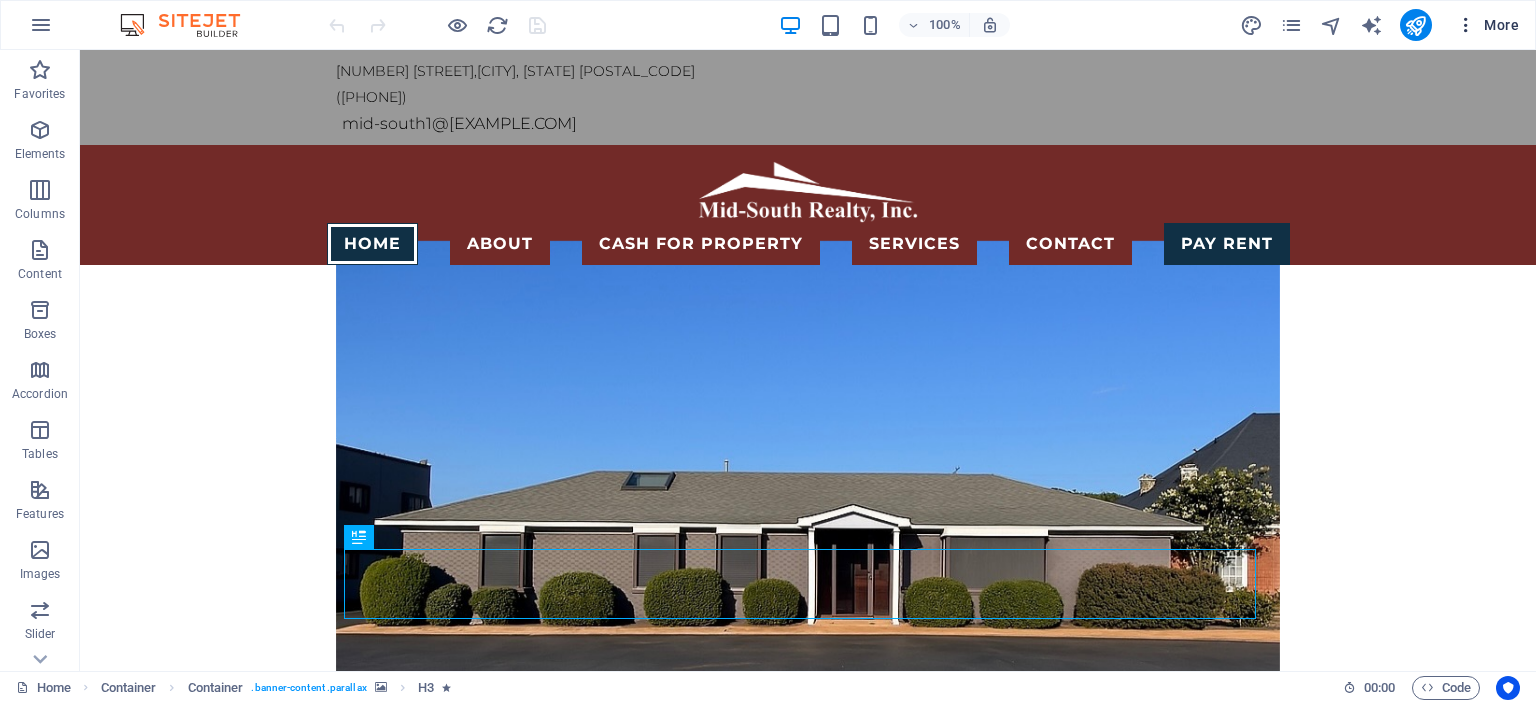 click on "More" at bounding box center [1487, 25] 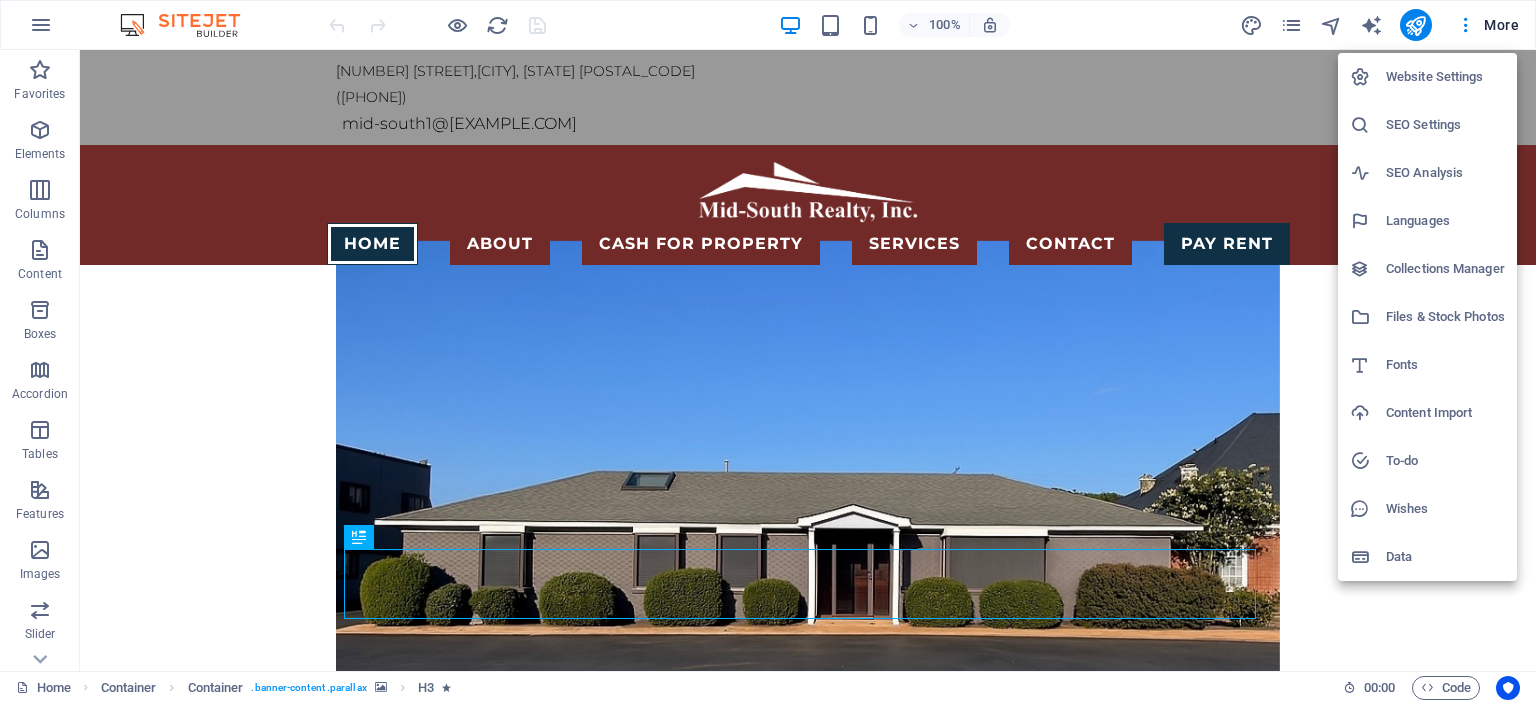 click on "Files & Stock Photos" at bounding box center [1445, 317] 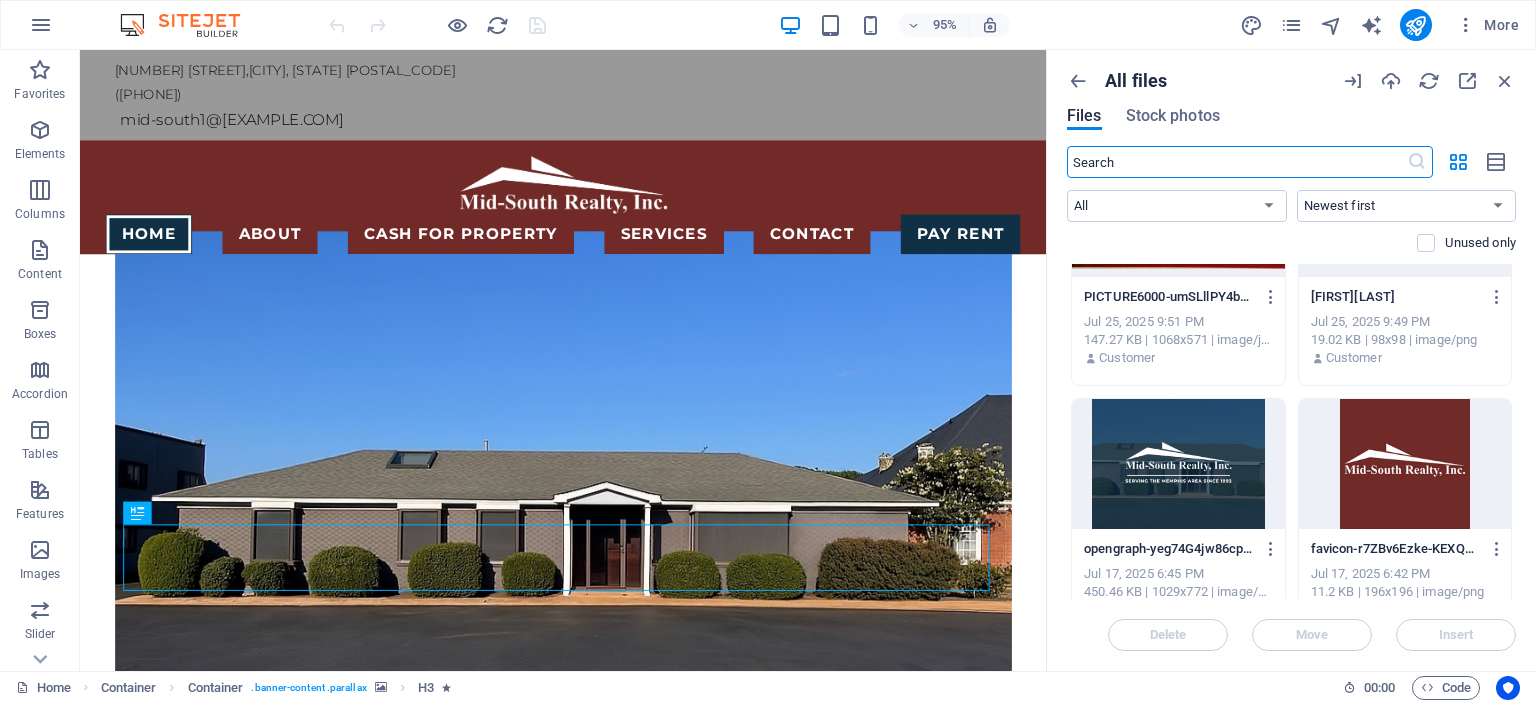 scroll, scrollTop: 1266, scrollLeft: 0, axis: vertical 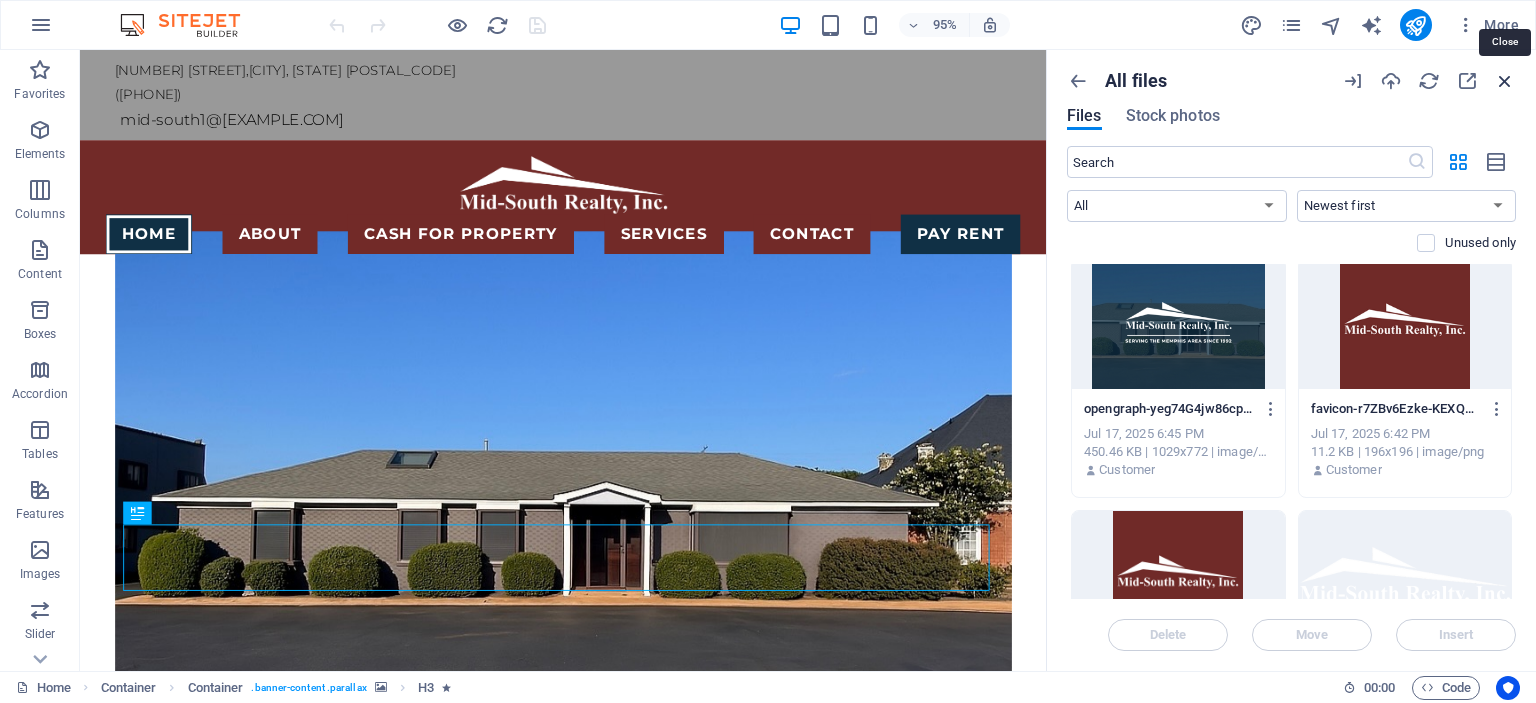 click at bounding box center [1505, 81] 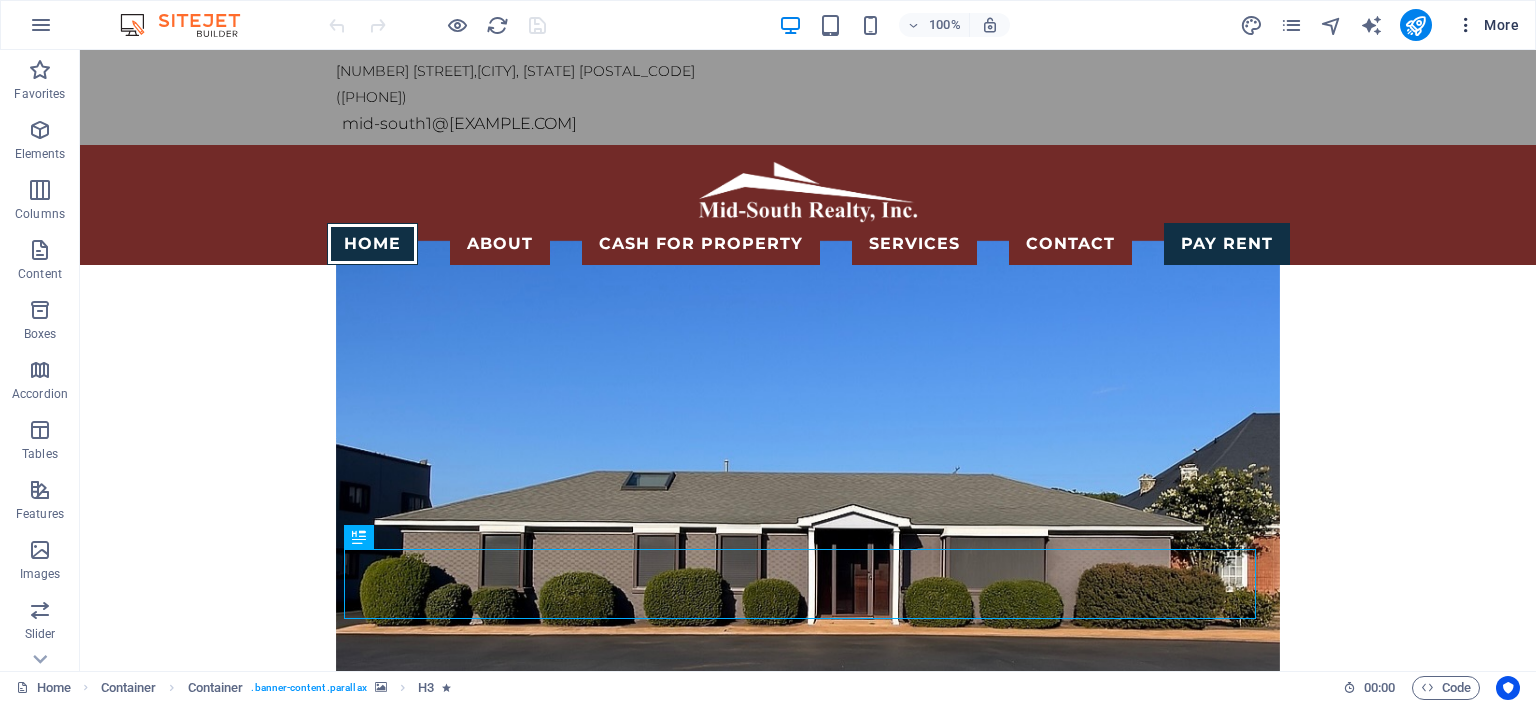 click on "More" at bounding box center [1487, 25] 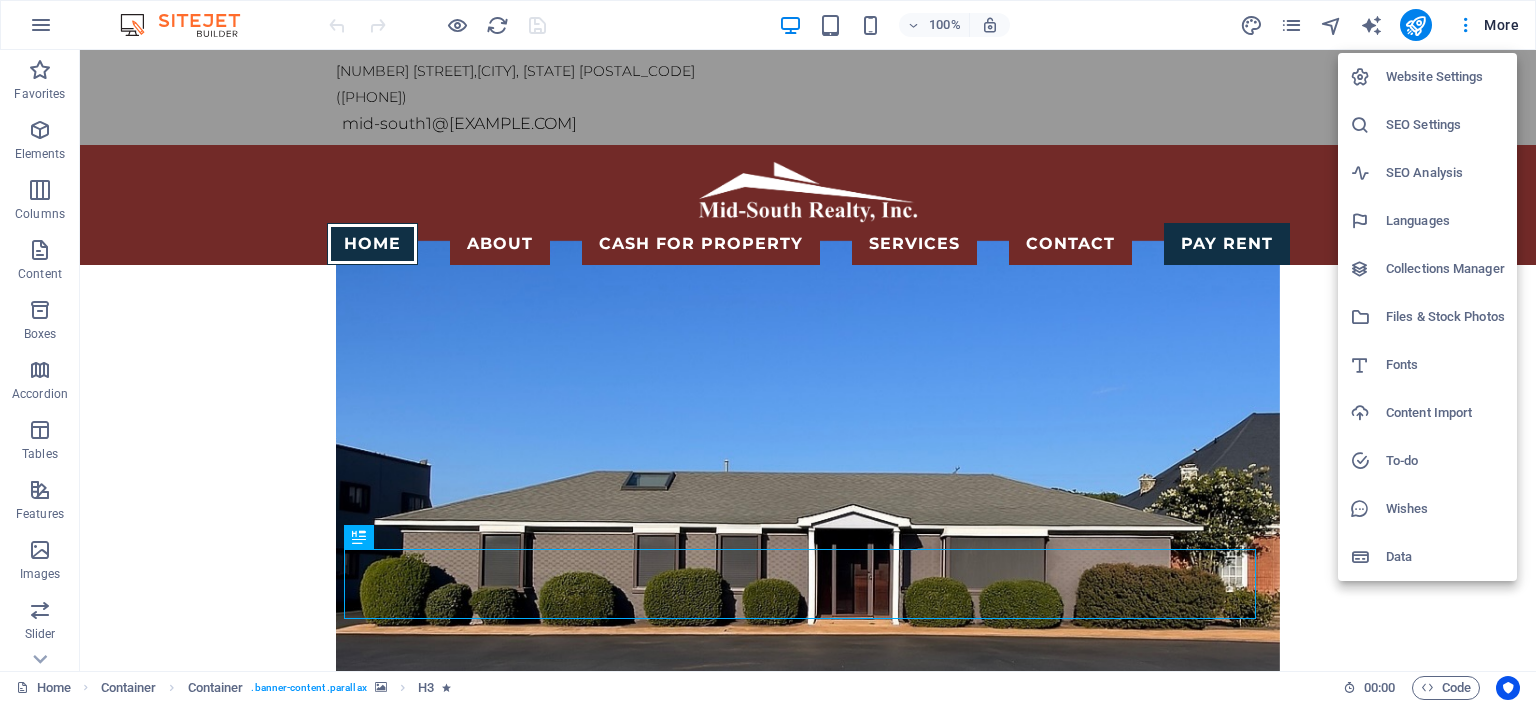 click on "Data" at bounding box center (1427, 557) 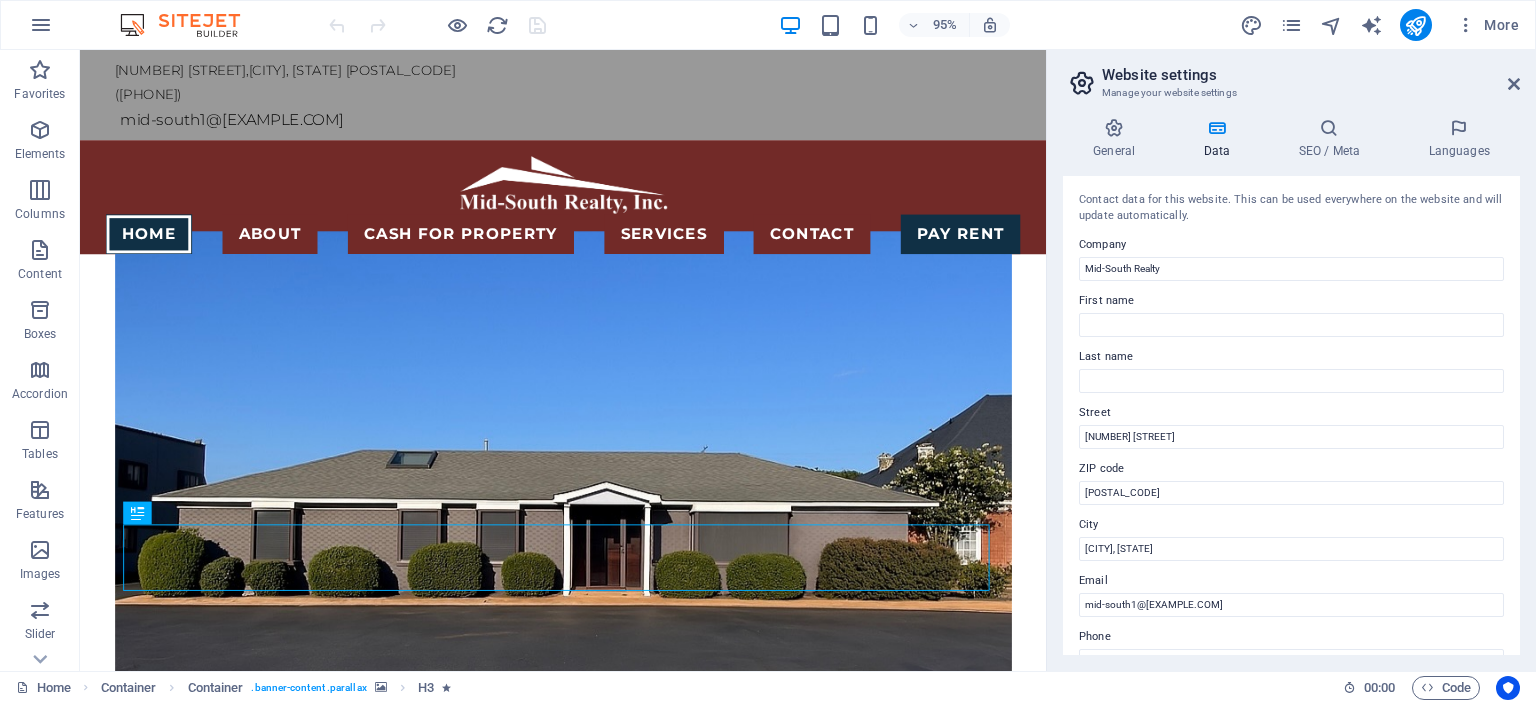 scroll, scrollTop: 480, scrollLeft: 0, axis: vertical 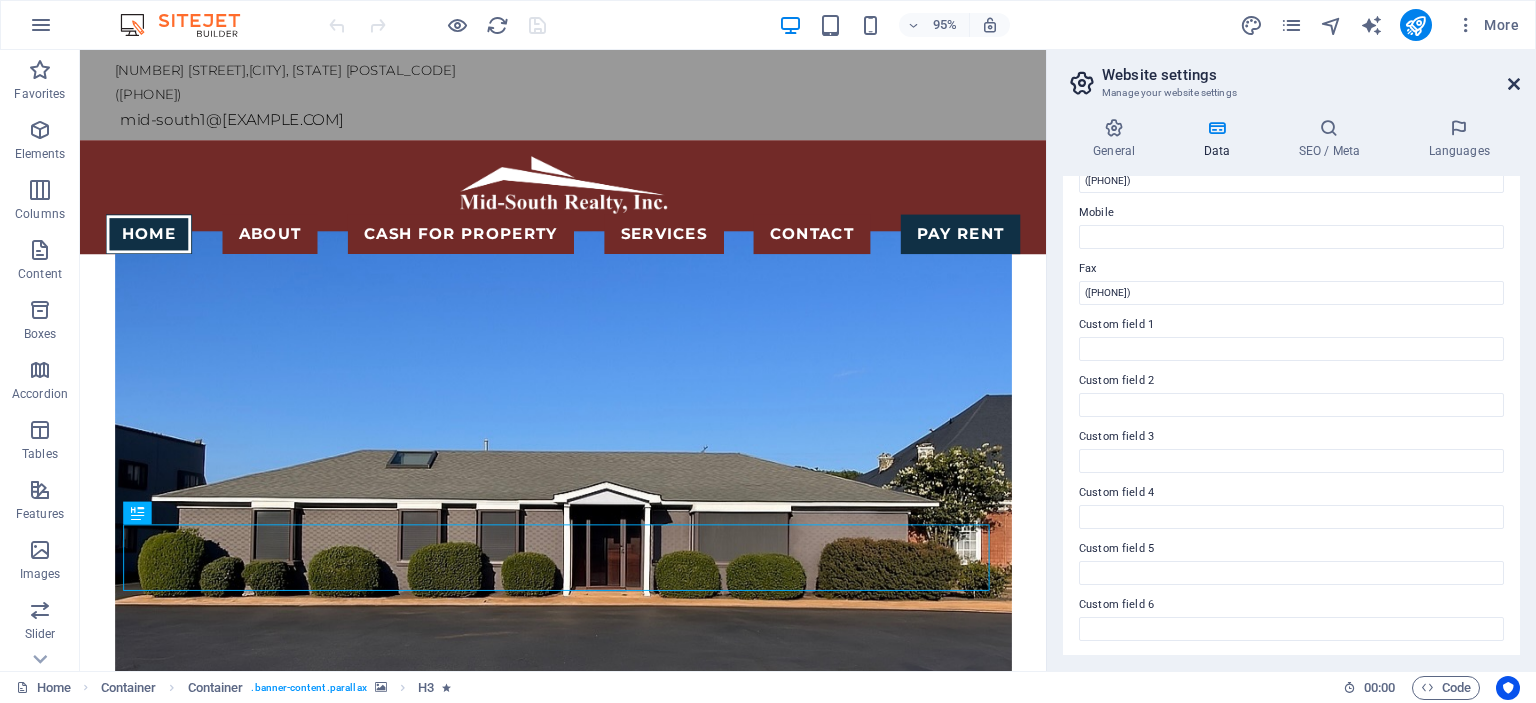 click at bounding box center (1514, 84) 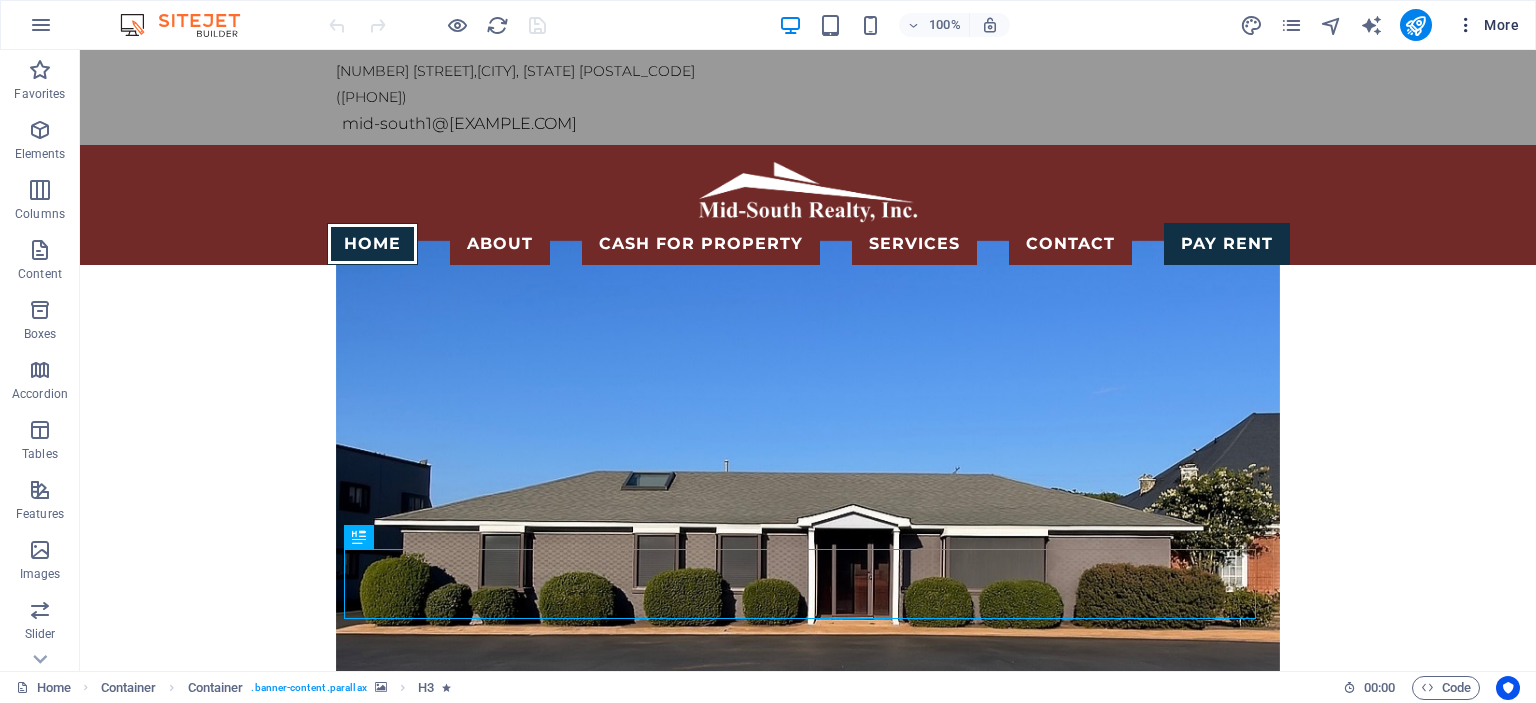 click on "More" at bounding box center [1487, 25] 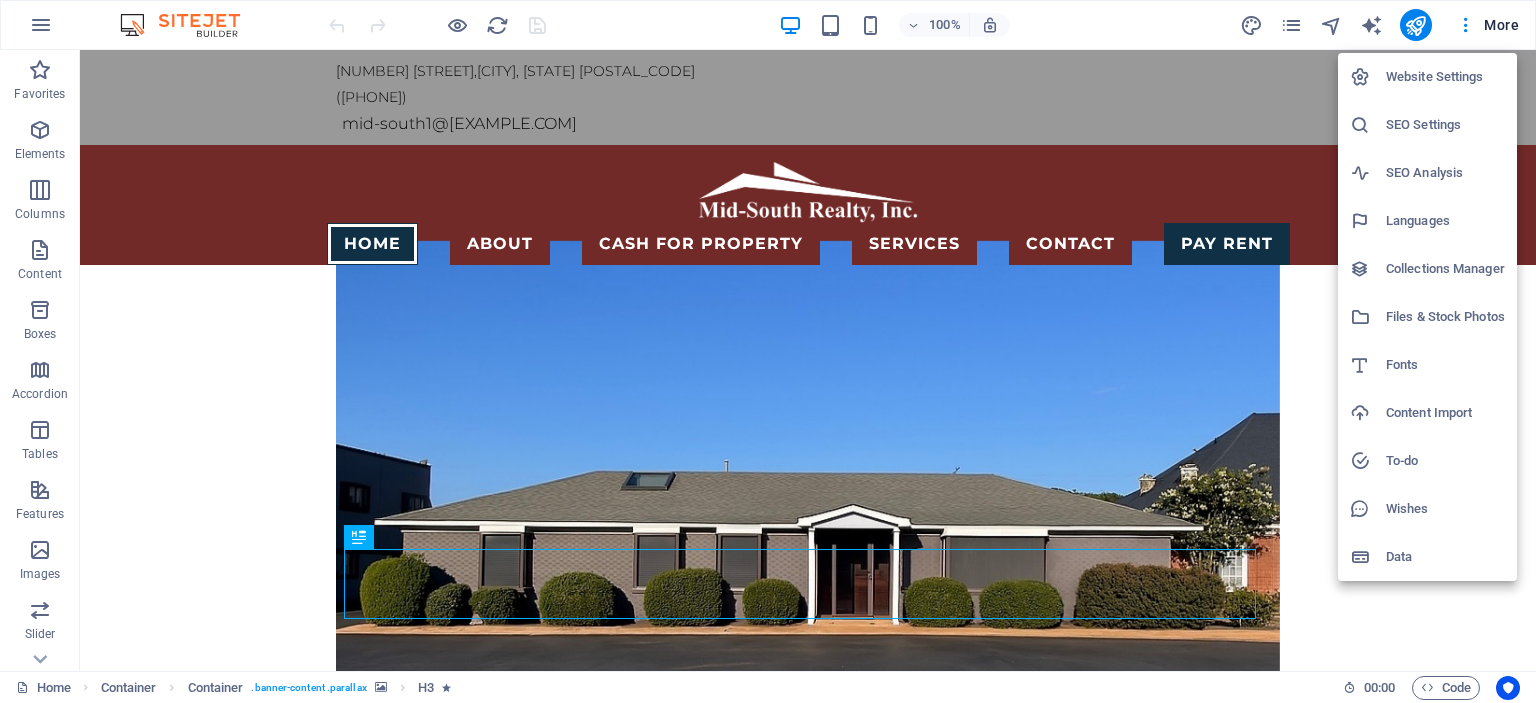 click at bounding box center [768, 351] 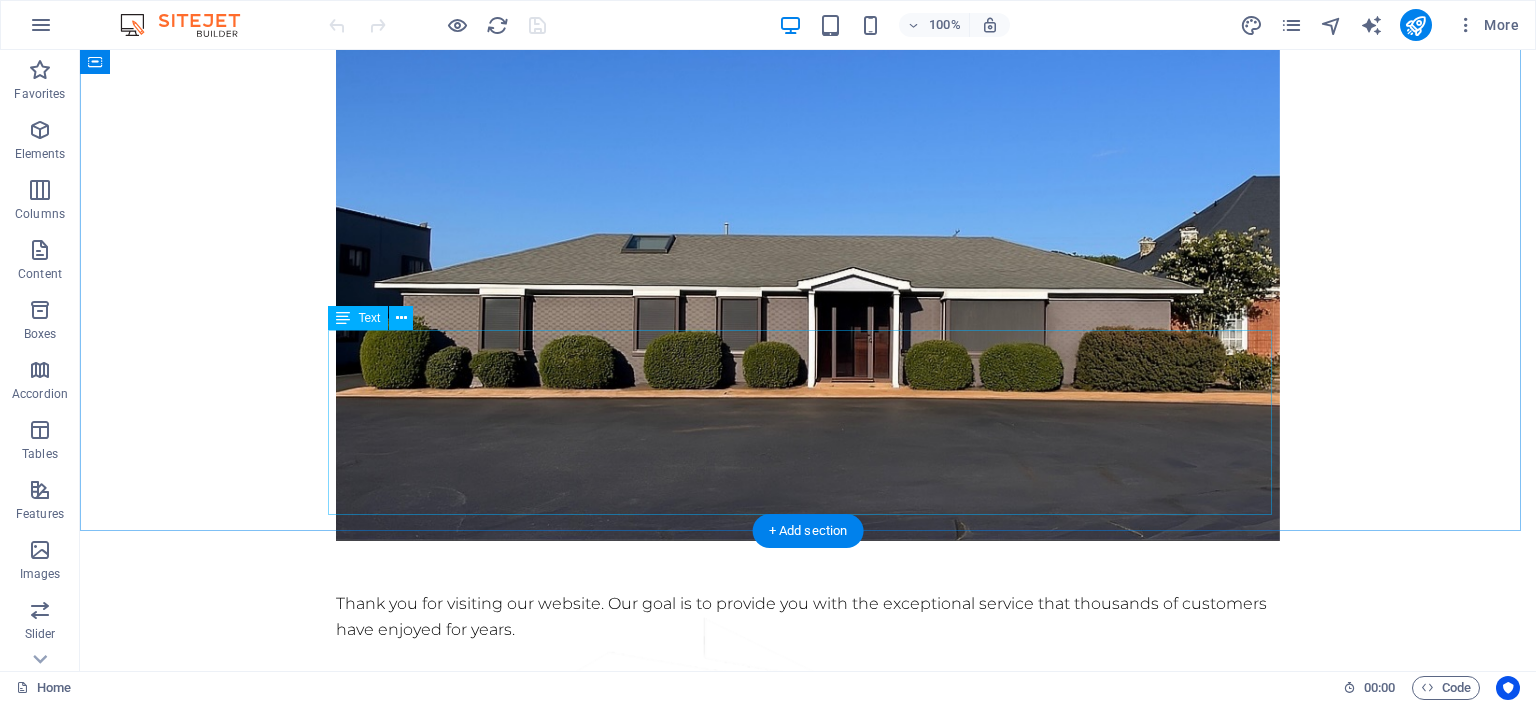 scroll, scrollTop: 0, scrollLeft: 0, axis: both 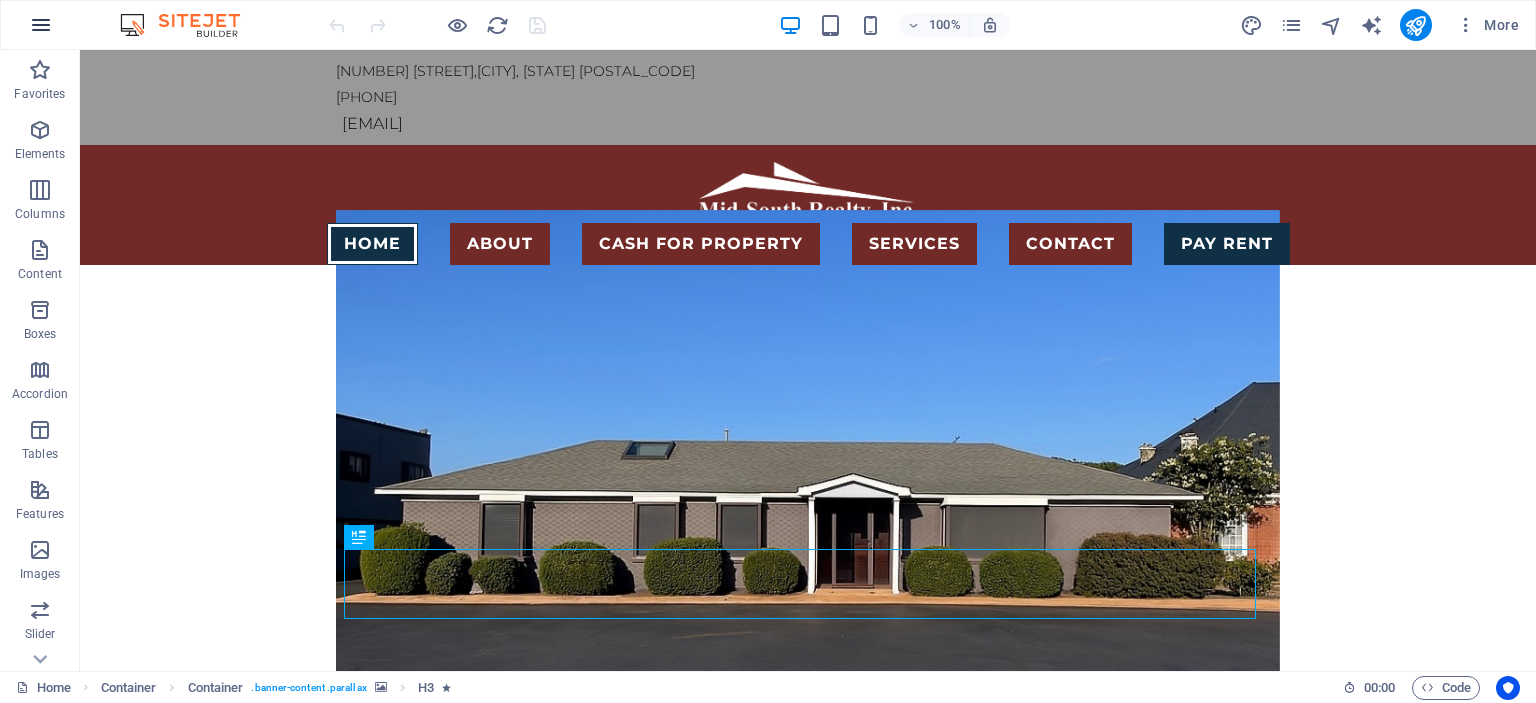 click at bounding box center (41, 25) 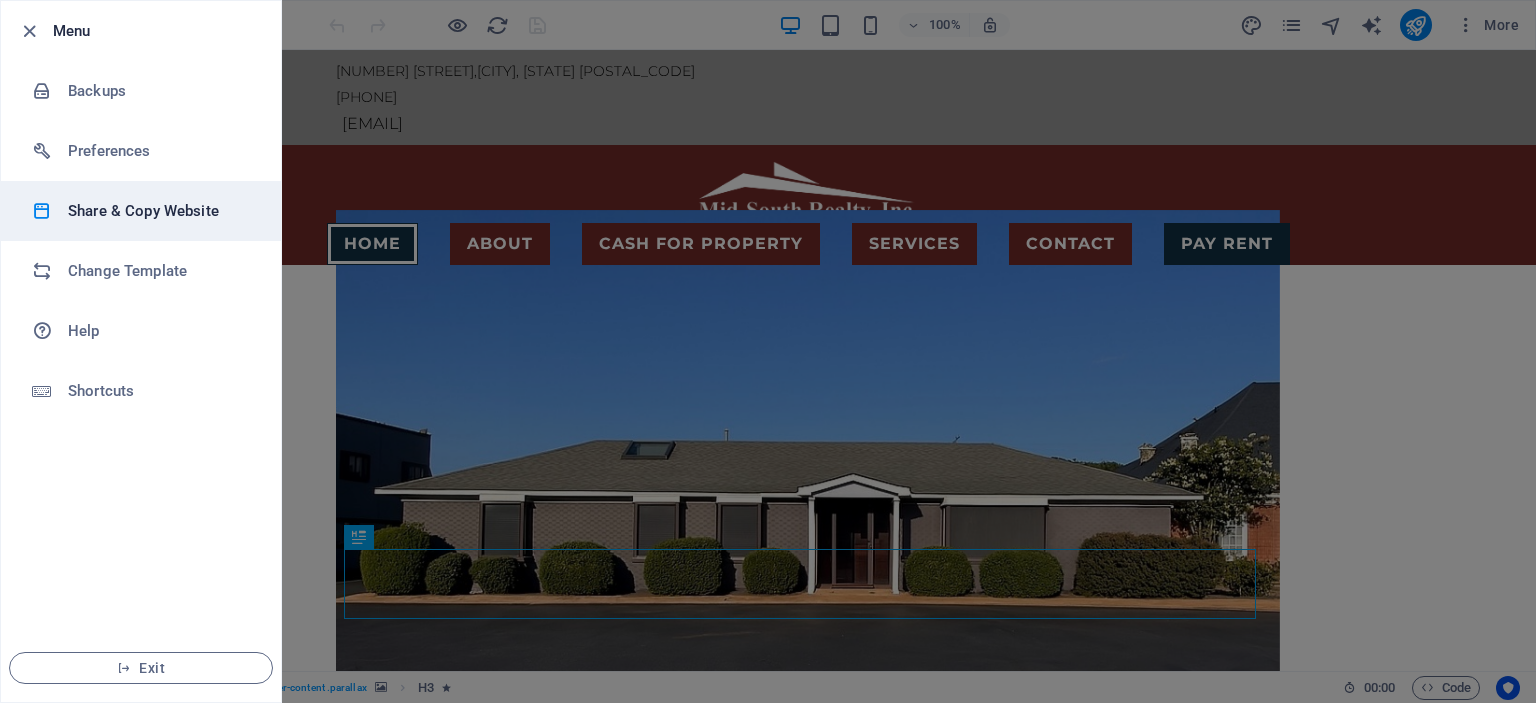 click on "Share & Copy Website" at bounding box center [160, 211] 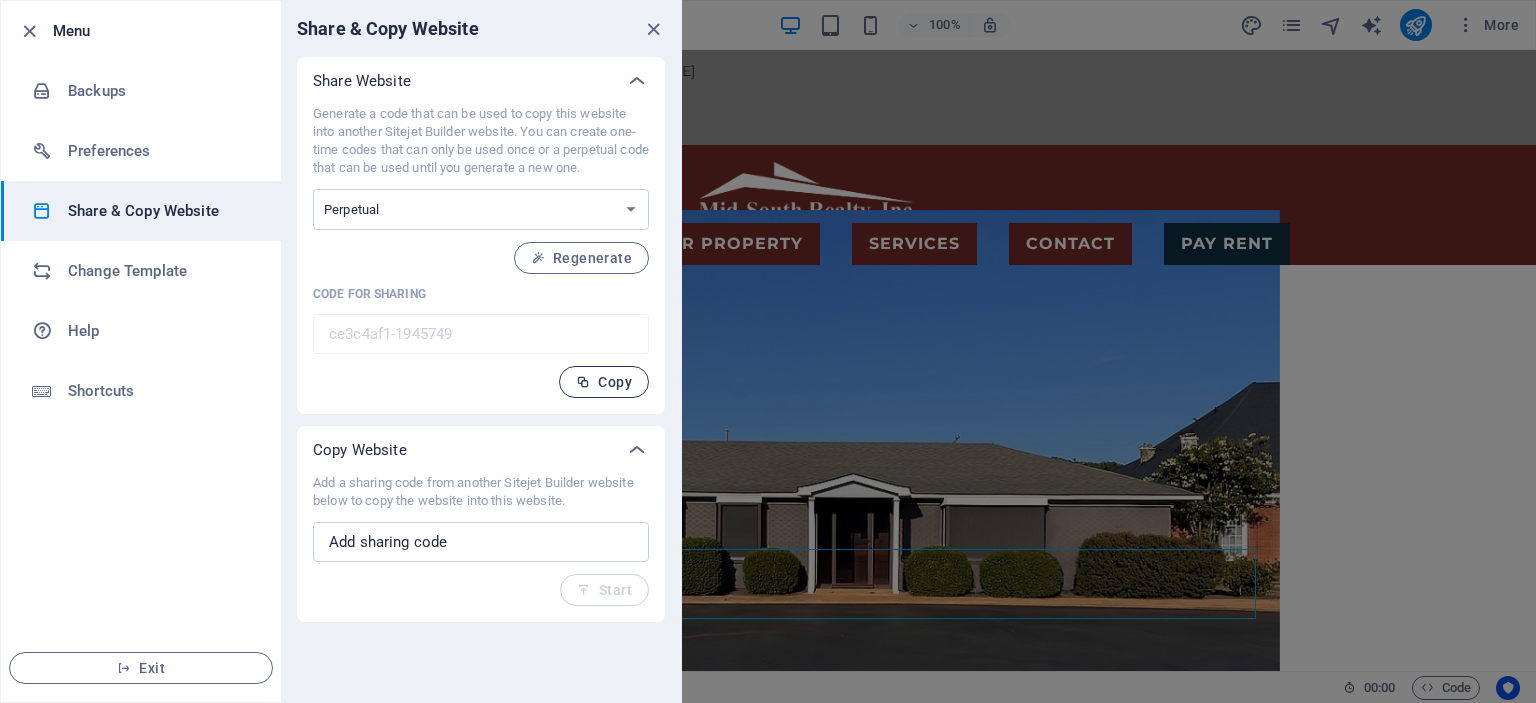 click on "Copy" at bounding box center (604, 382) 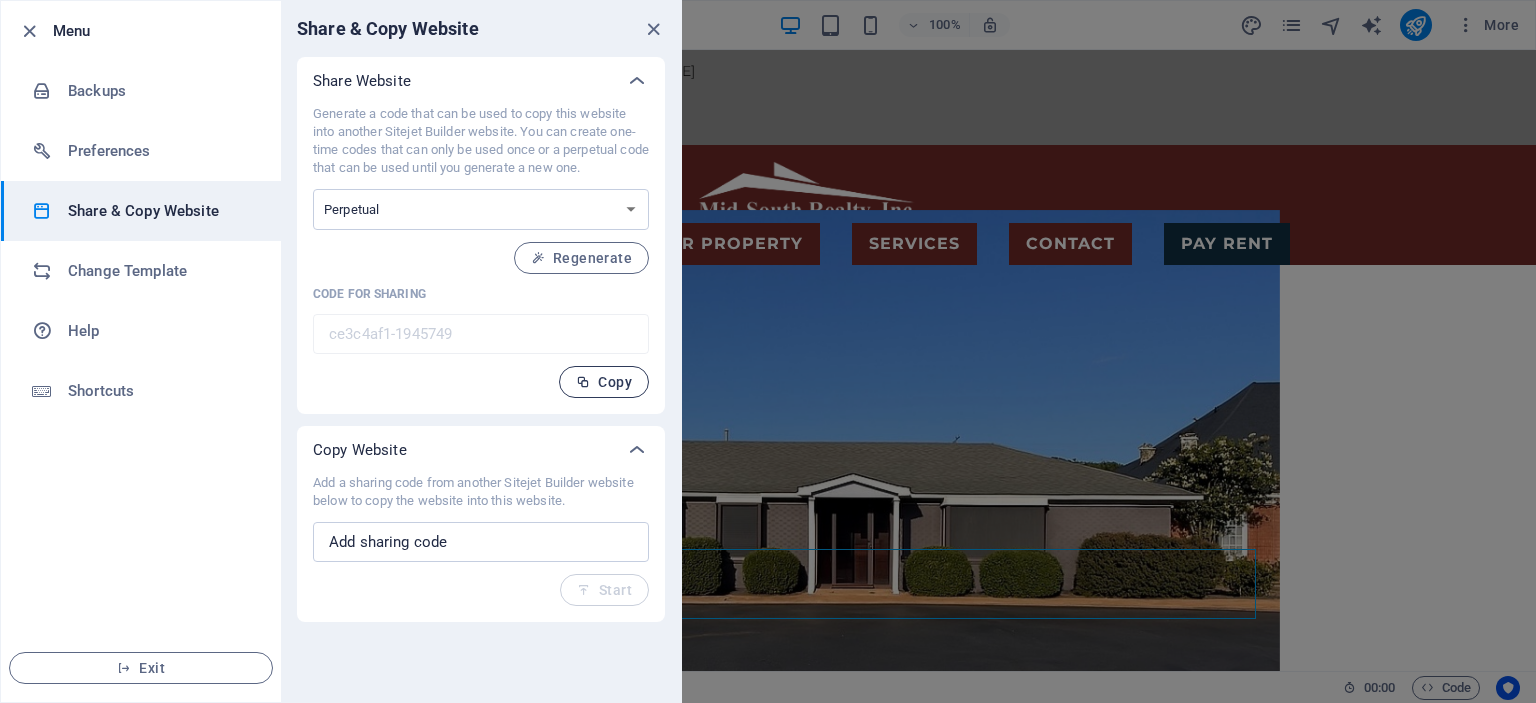 click on "Copy" at bounding box center (604, 382) 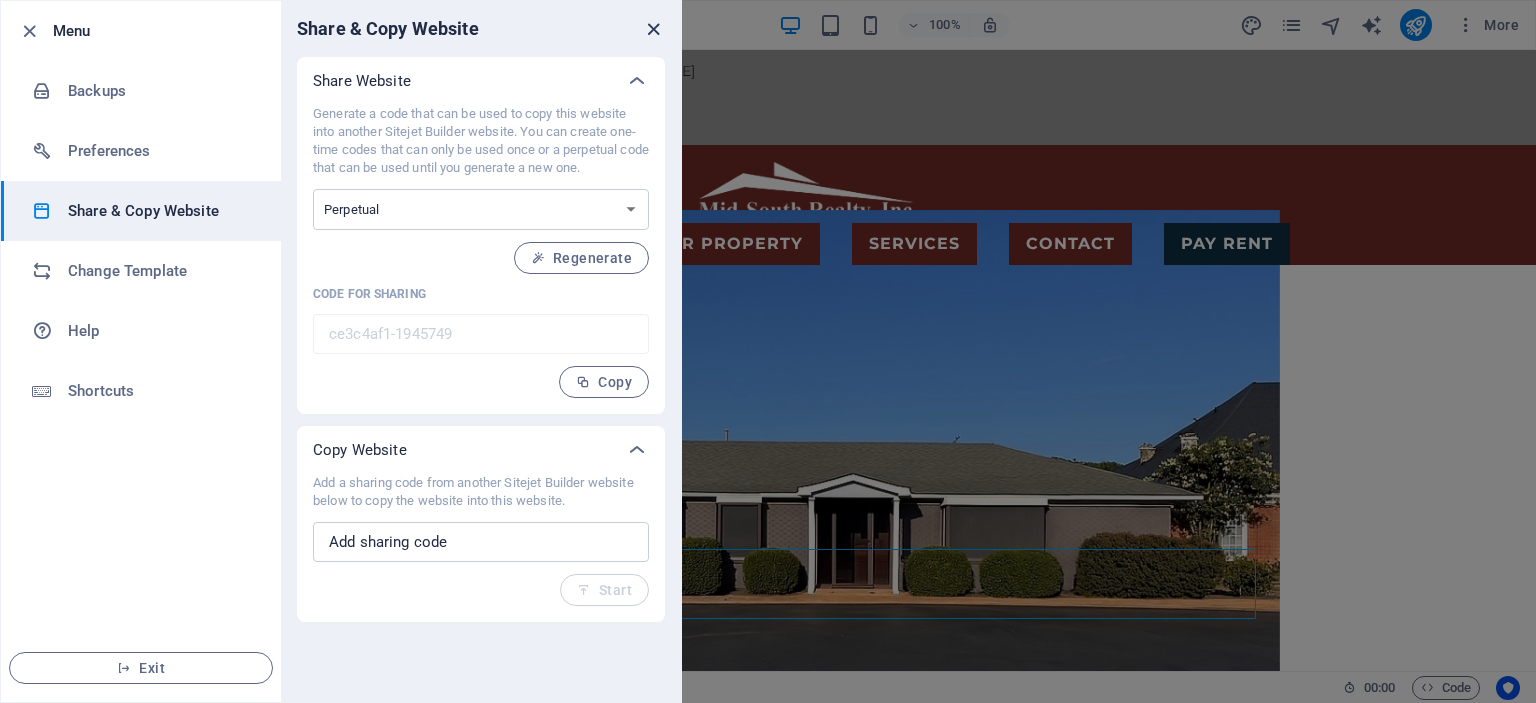 click at bounding box center (653, 29) 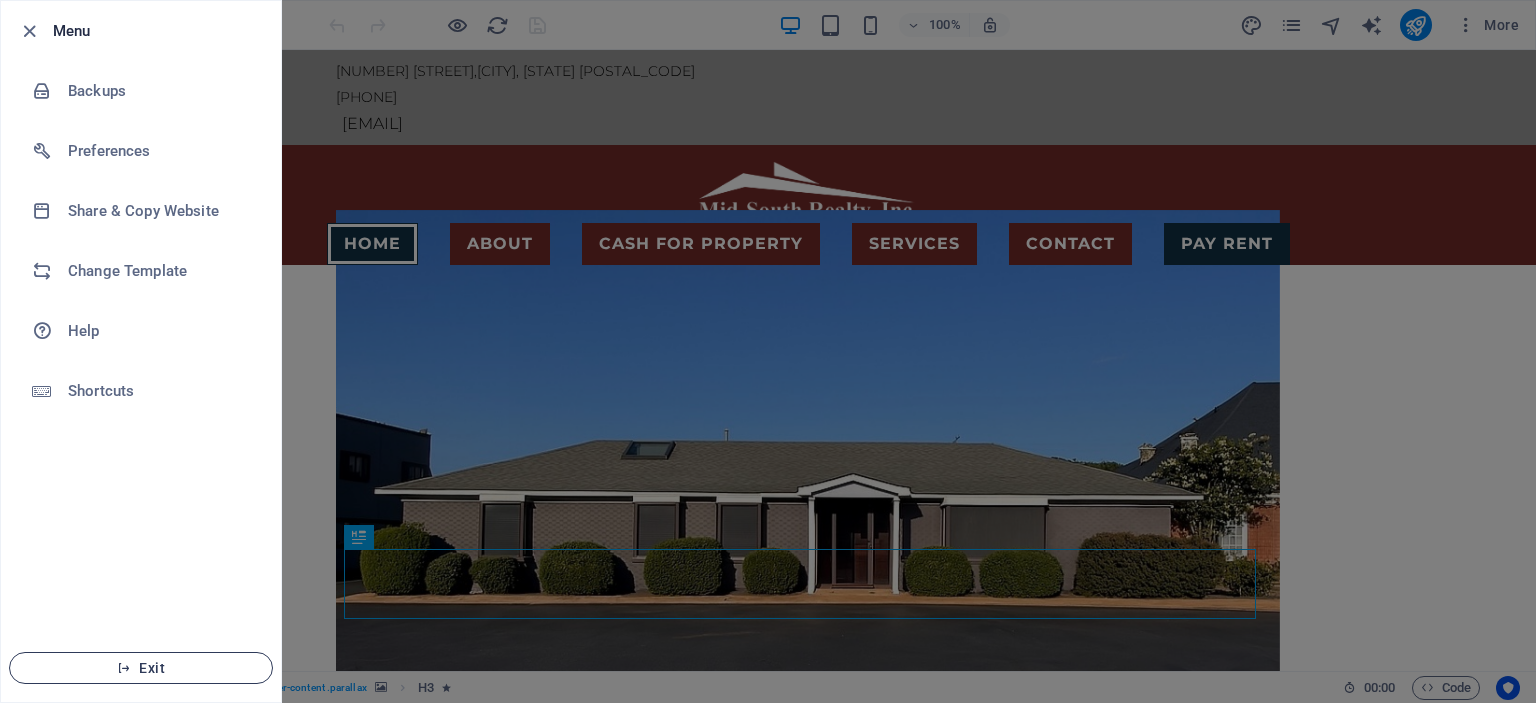 click on "Exit" at bounding box center [141, 668] 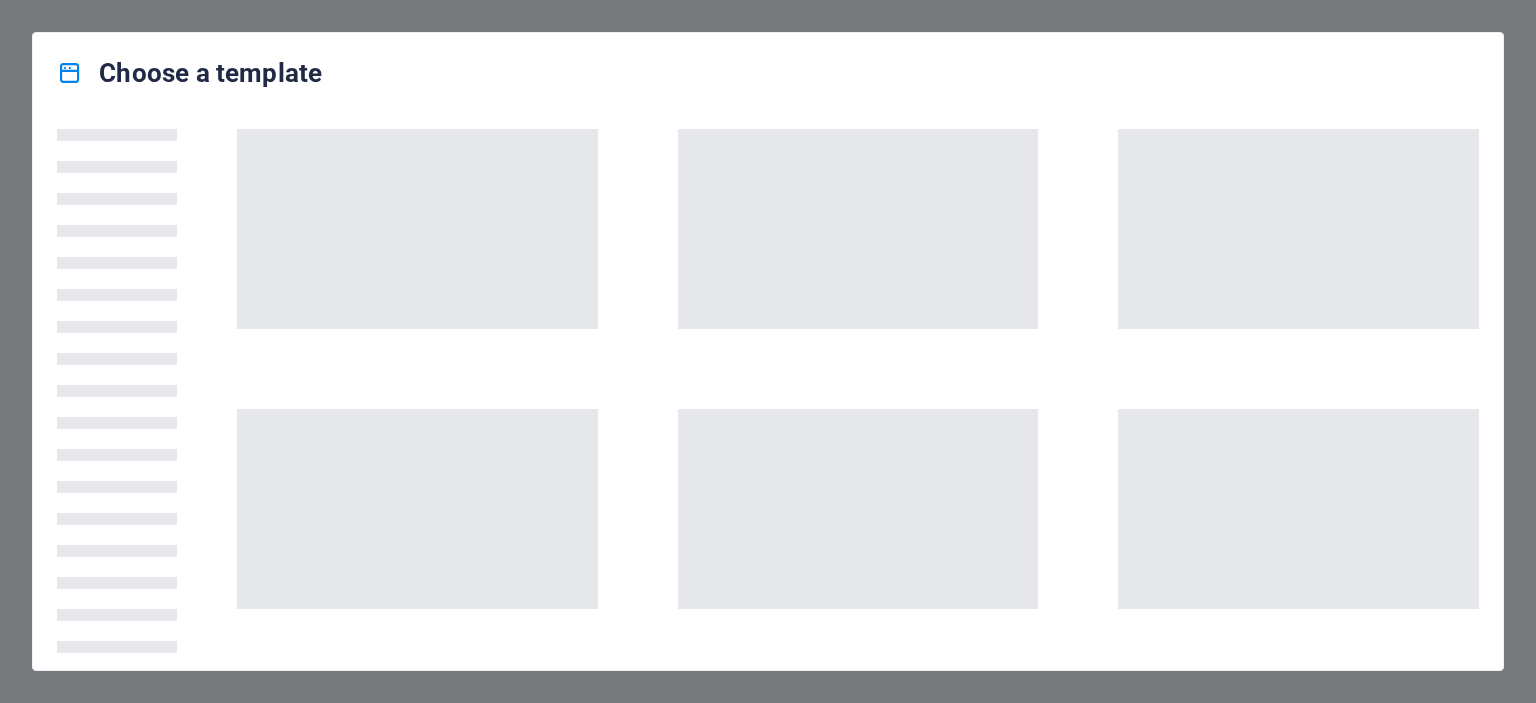 scroll, scrollTop: 0, scrollLeft: 0, axis: both 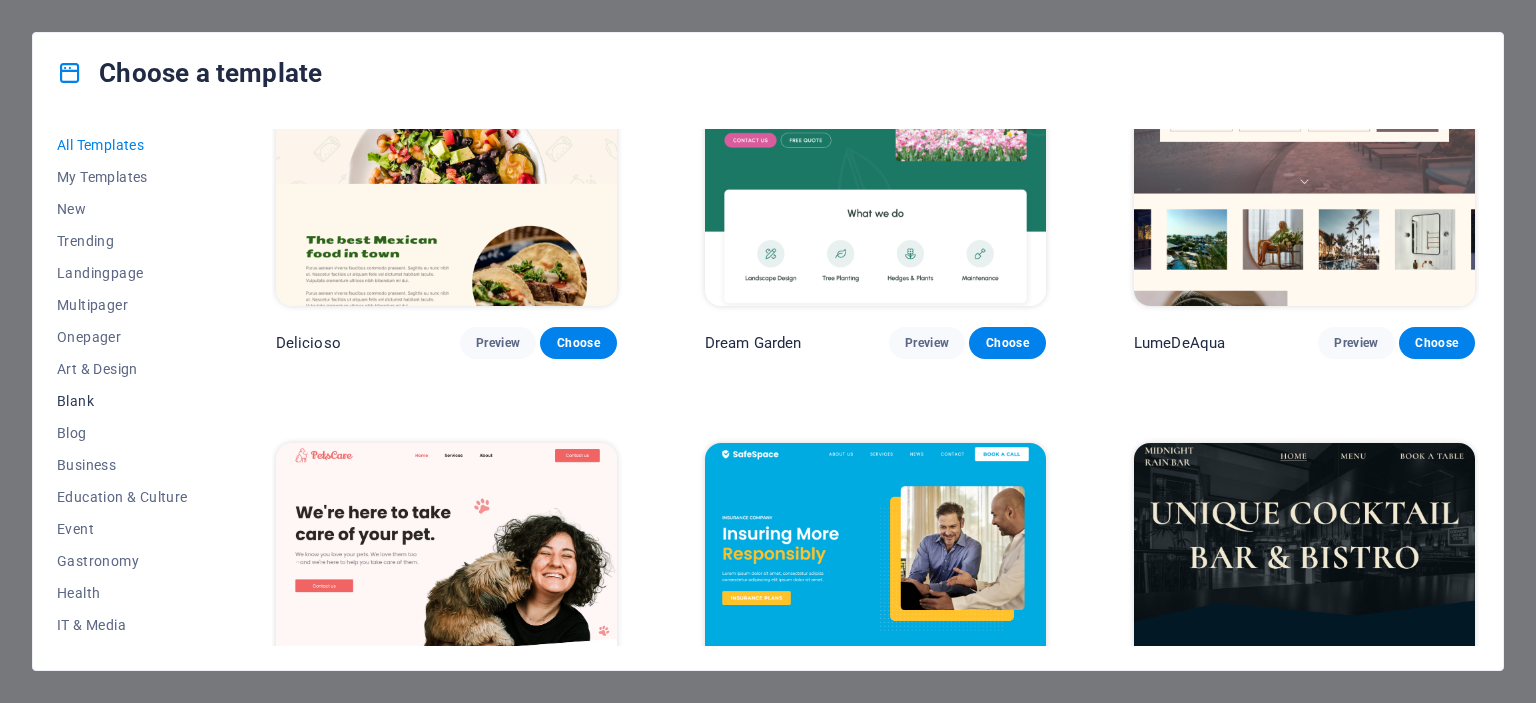 click on "Blank" at bounding box center (122, 401) 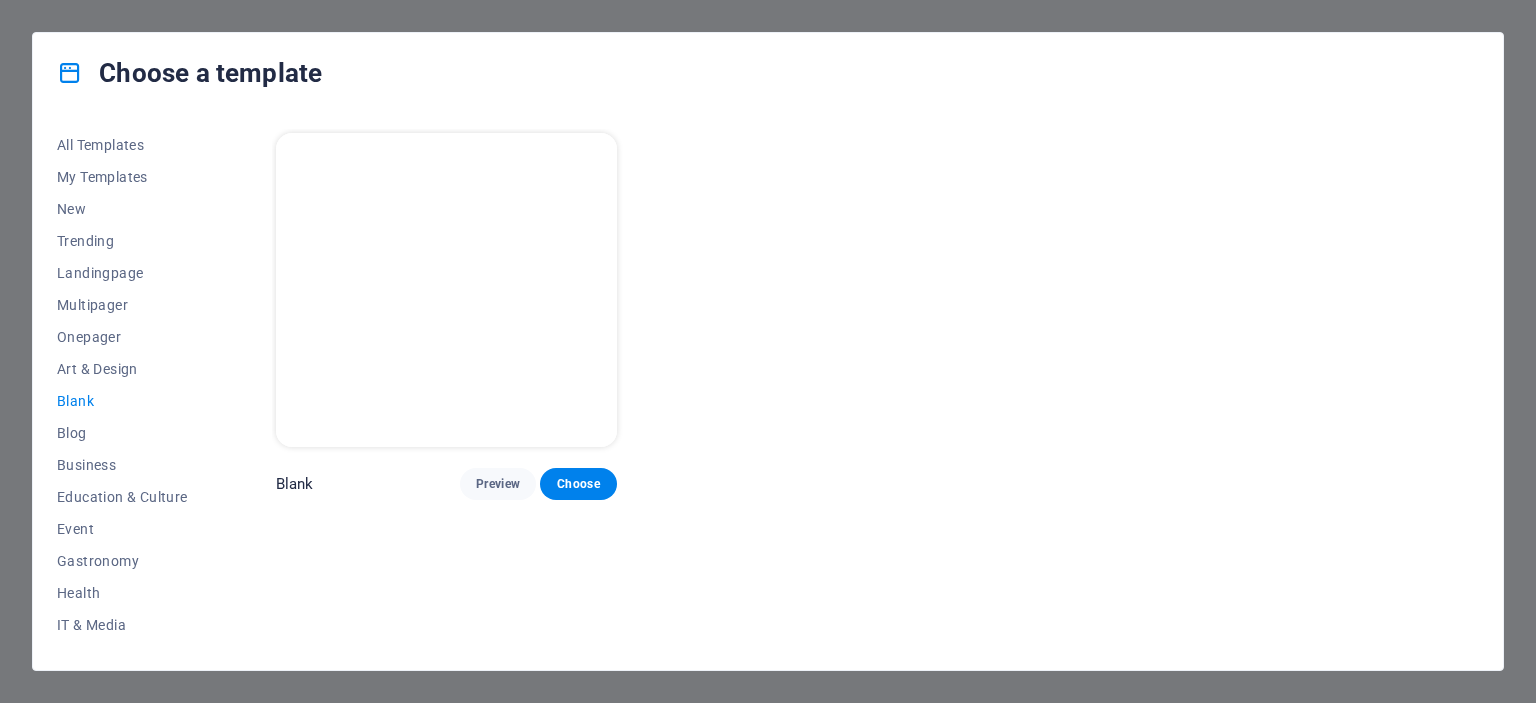 scroll, scrollTop: 0, scrollLeft: 0, axis: both 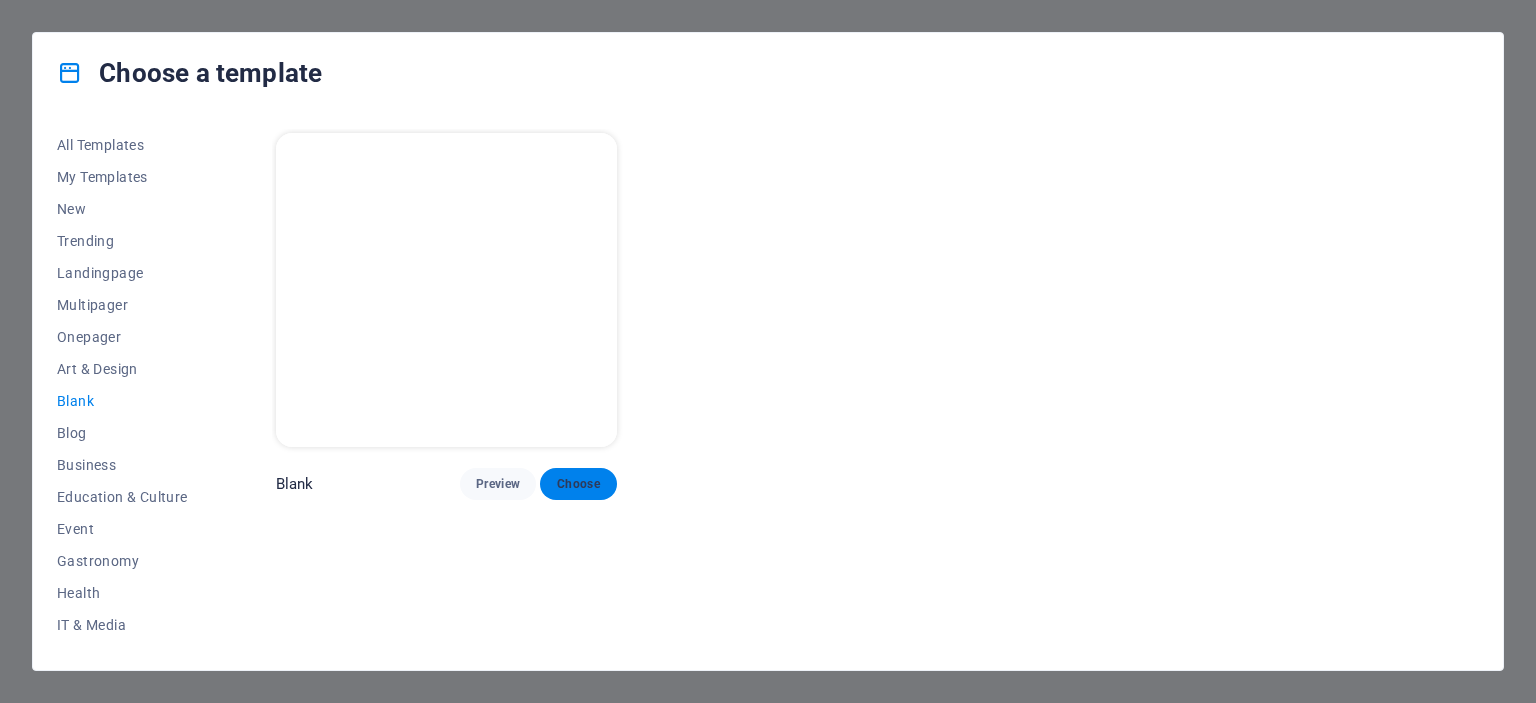 click on "Choose" at bounding box center (578, 484) 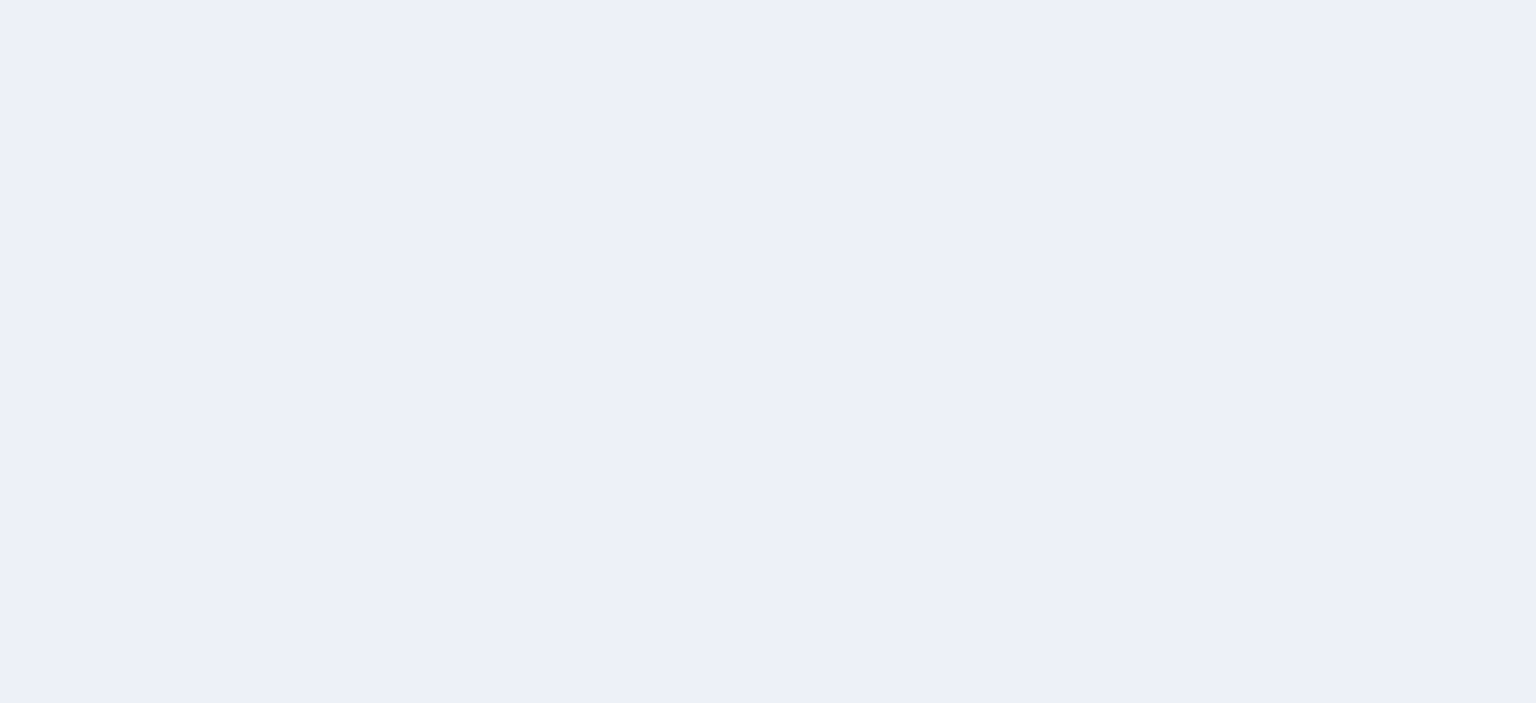 scroll, scrollTop: 0, scrollLeft: 0, axis: both 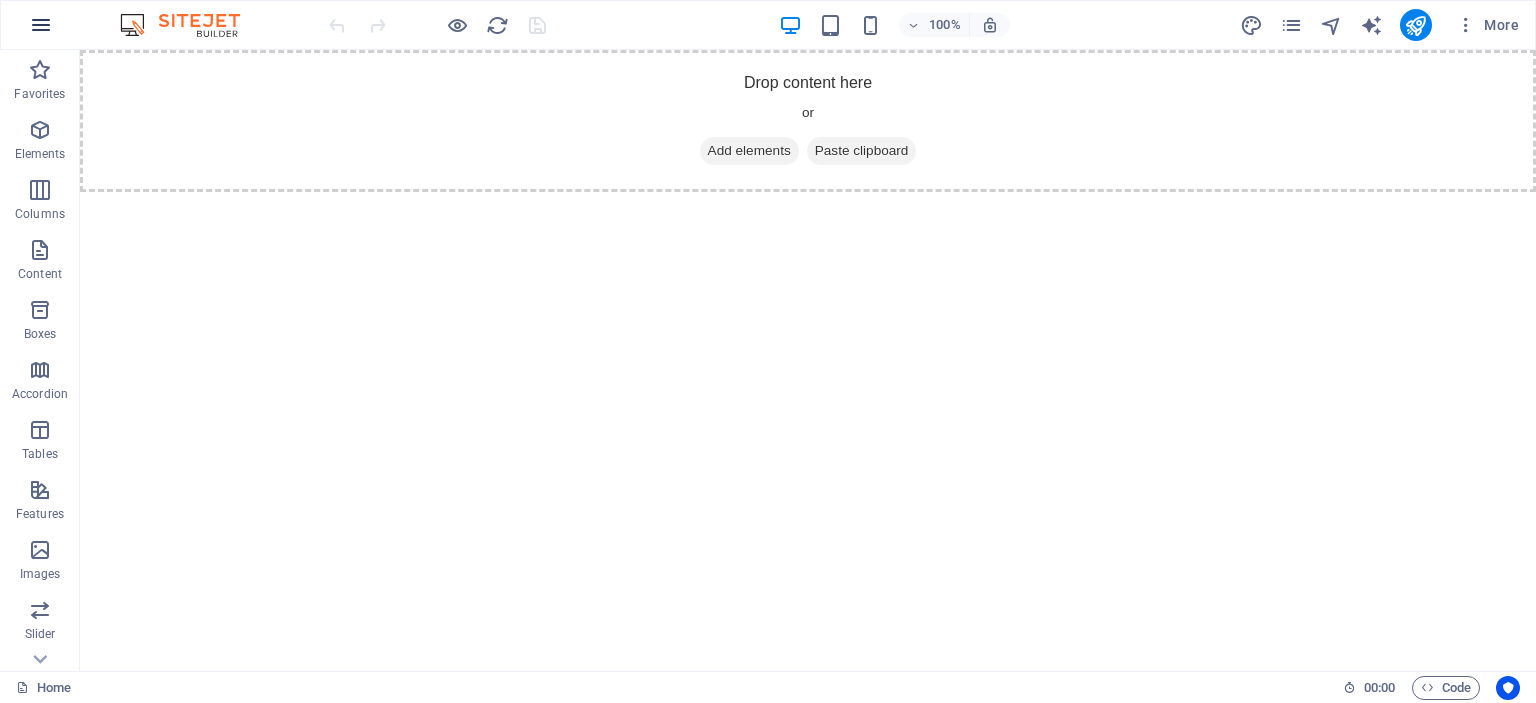 click at bounding box center (41, 25) 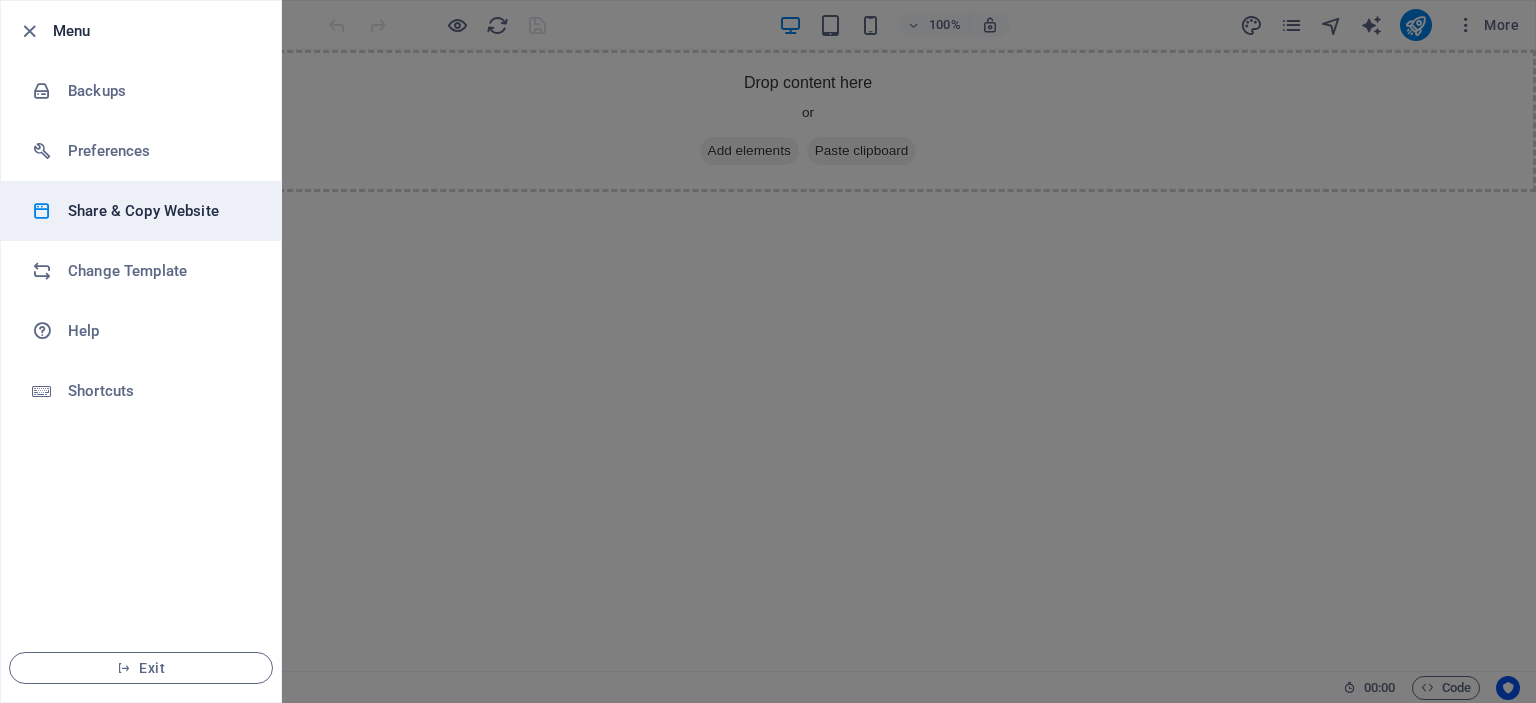 click on "Share & Copy Website" at bounding box center (160, 211) 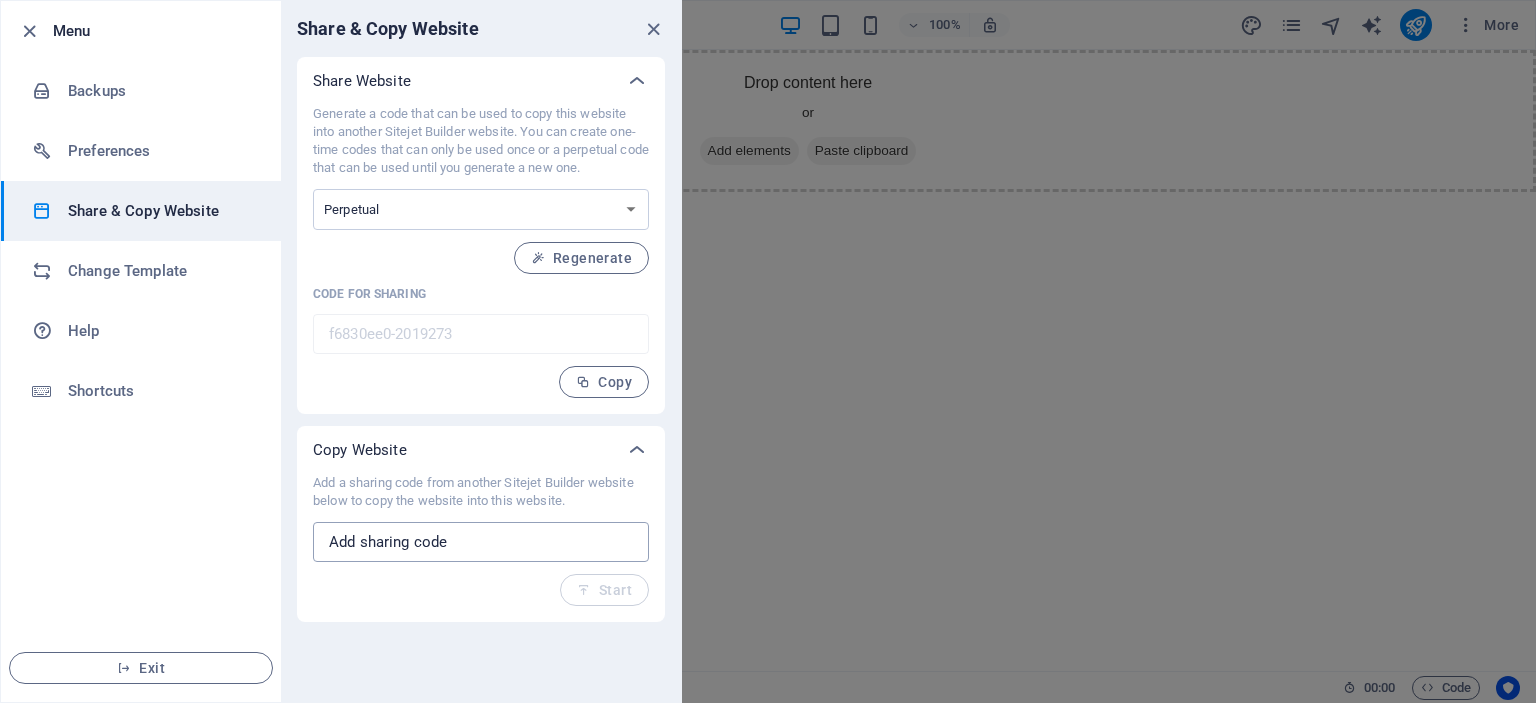 click at bounding box center [481, 542] 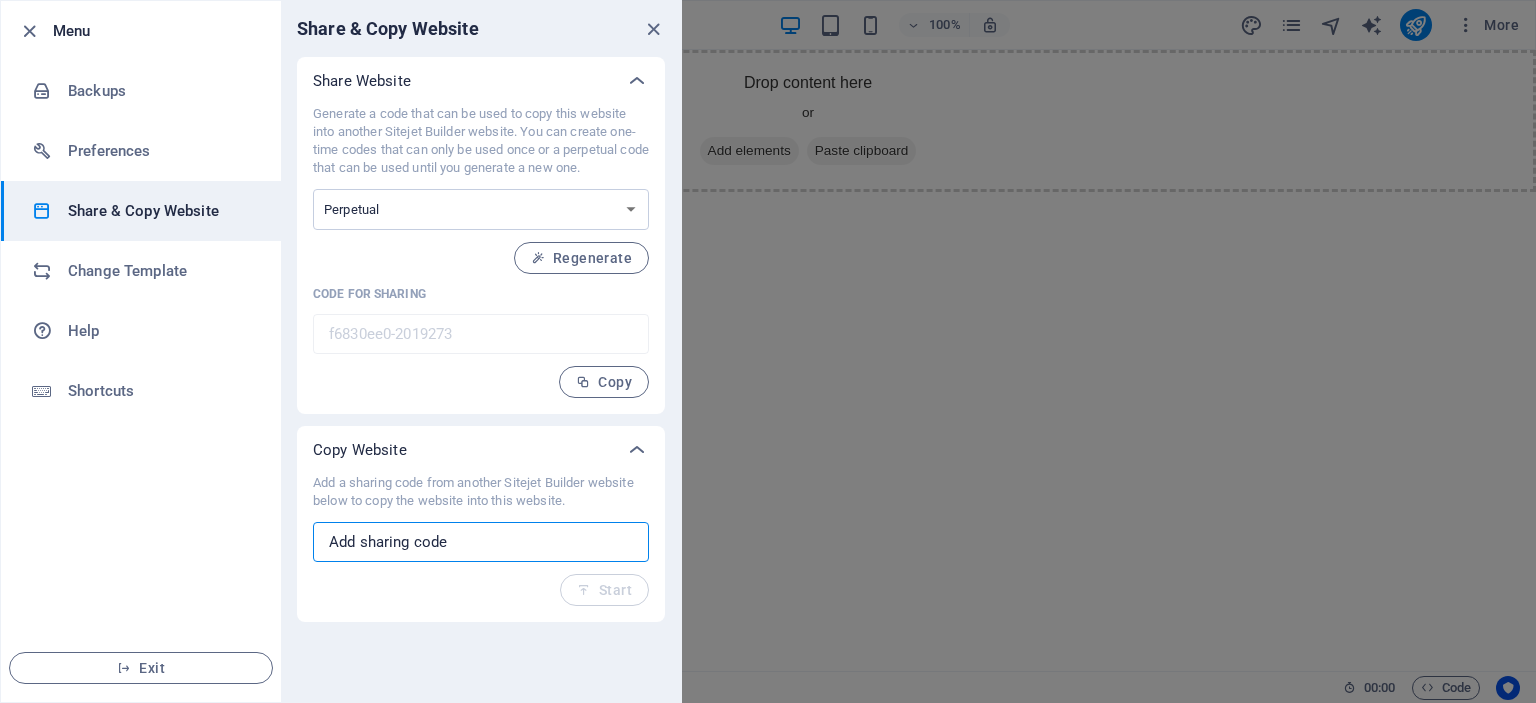 paste on "ce3c4af1-1945749" 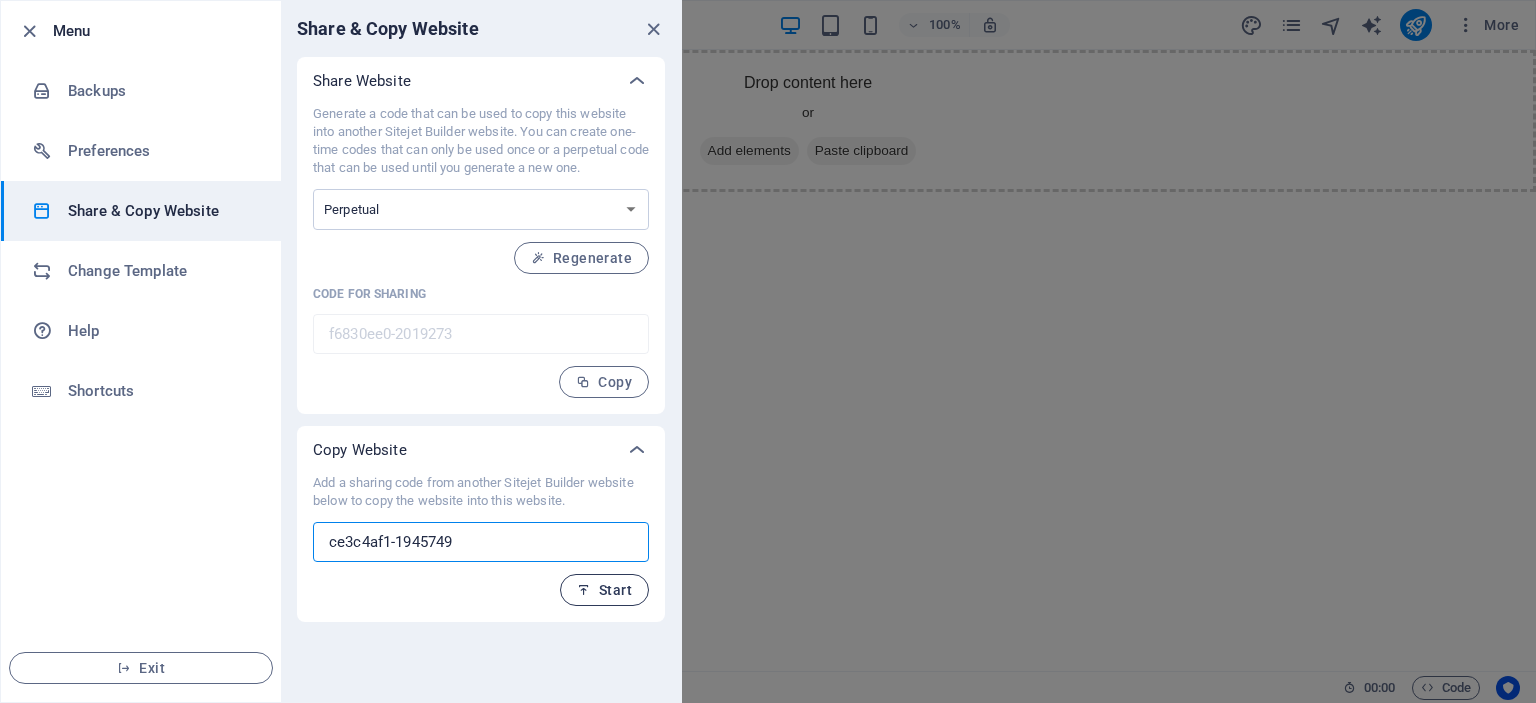 type on "ce3c4af1-1945749" 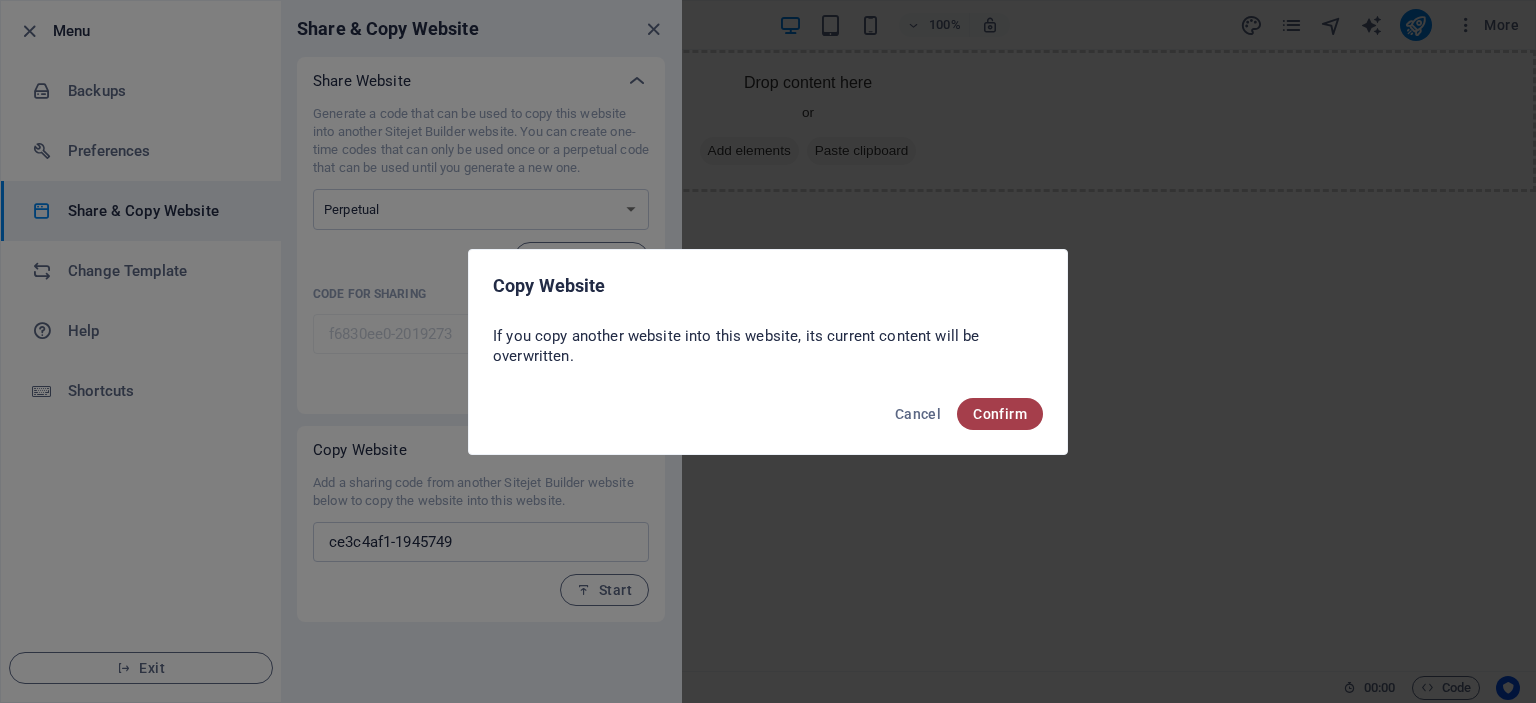 click on "Confirm" at bounding box center (1000, 414) 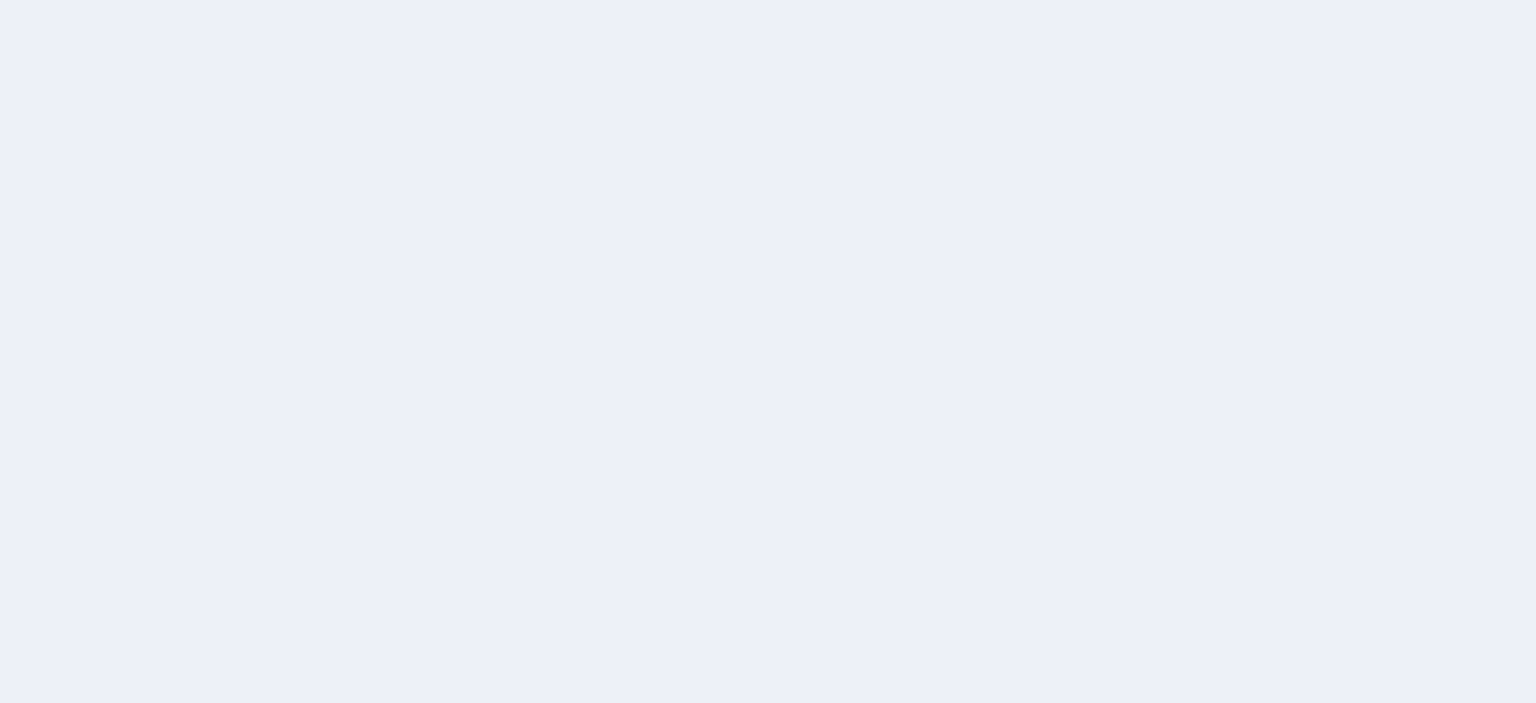 scroll, scrollTop: 0, scrollLeft: 0, axis: both 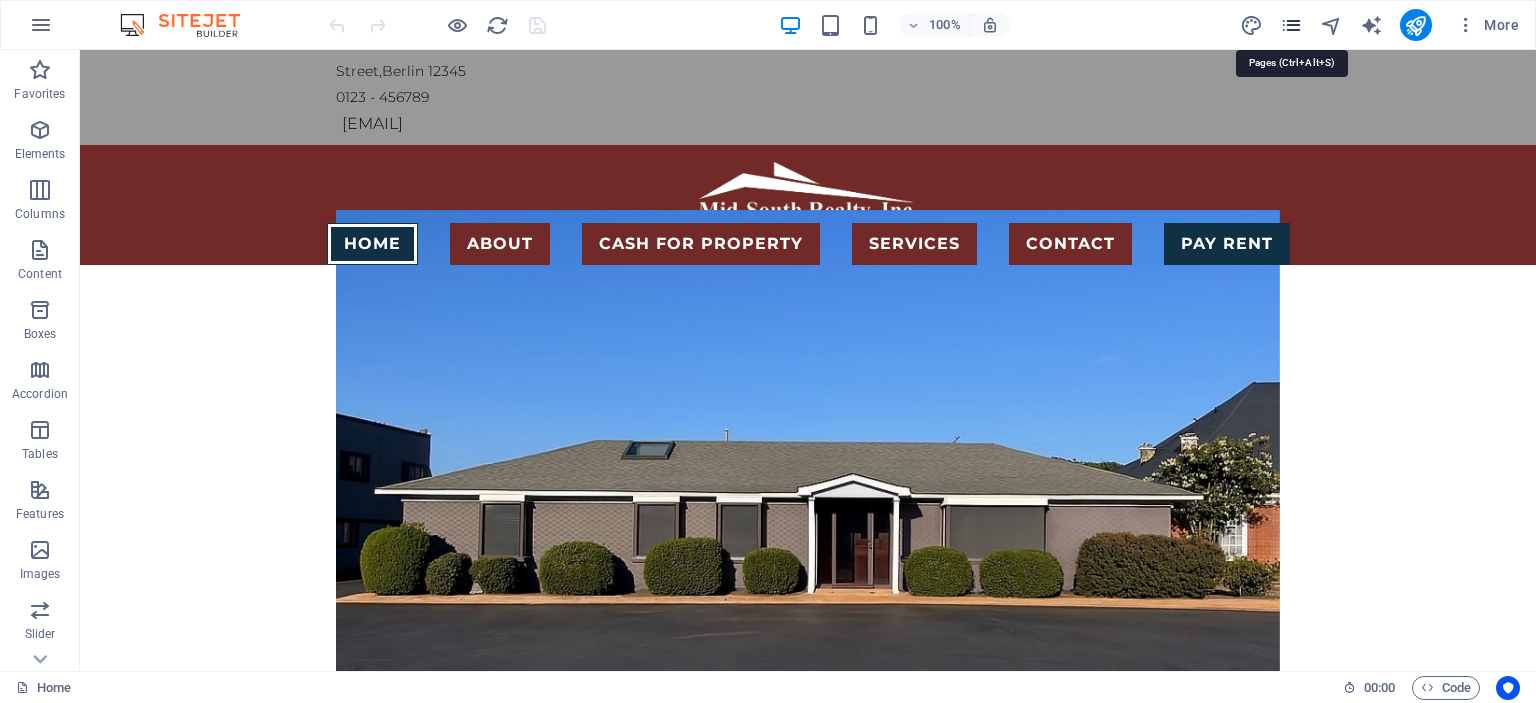 click at bounding box center [1291, 25] 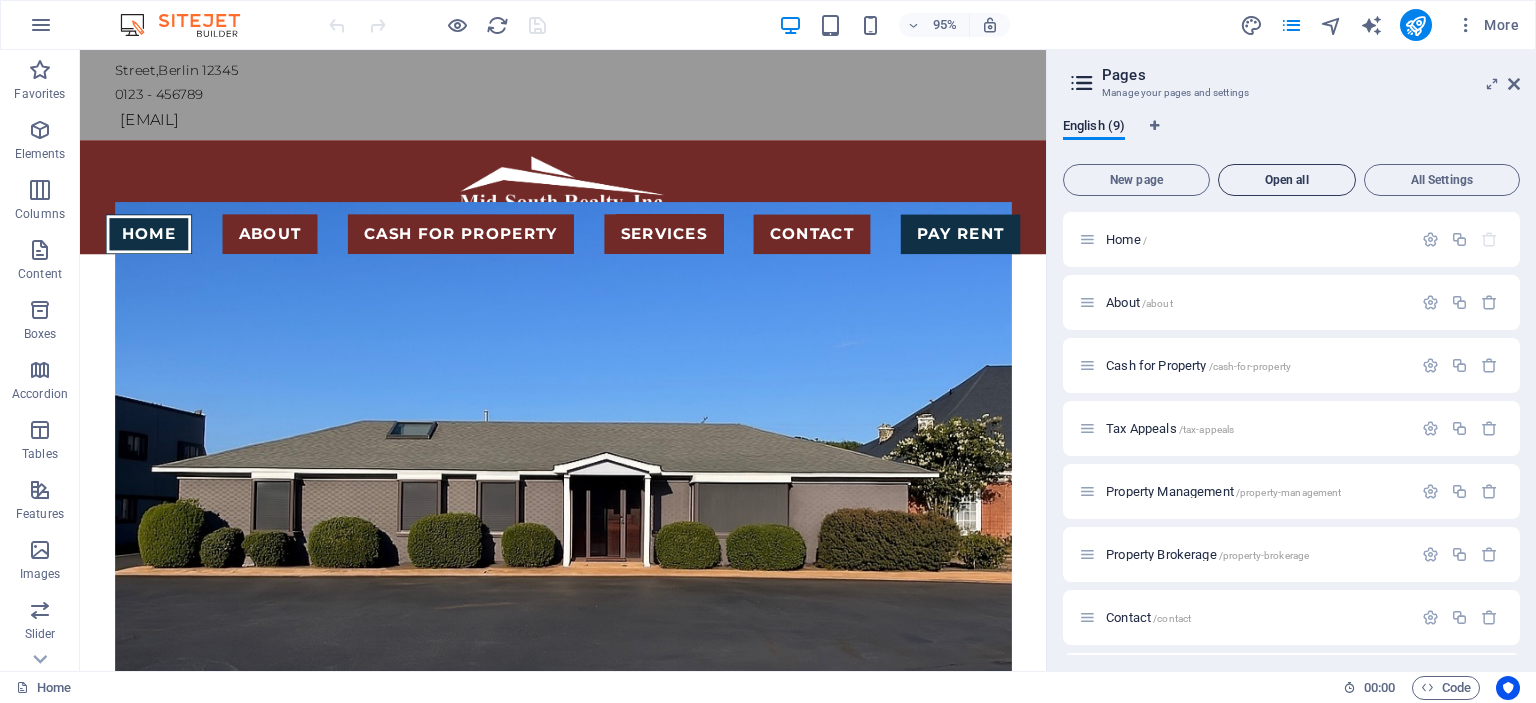 click on "Open all" at bounding box center (1287, 180) 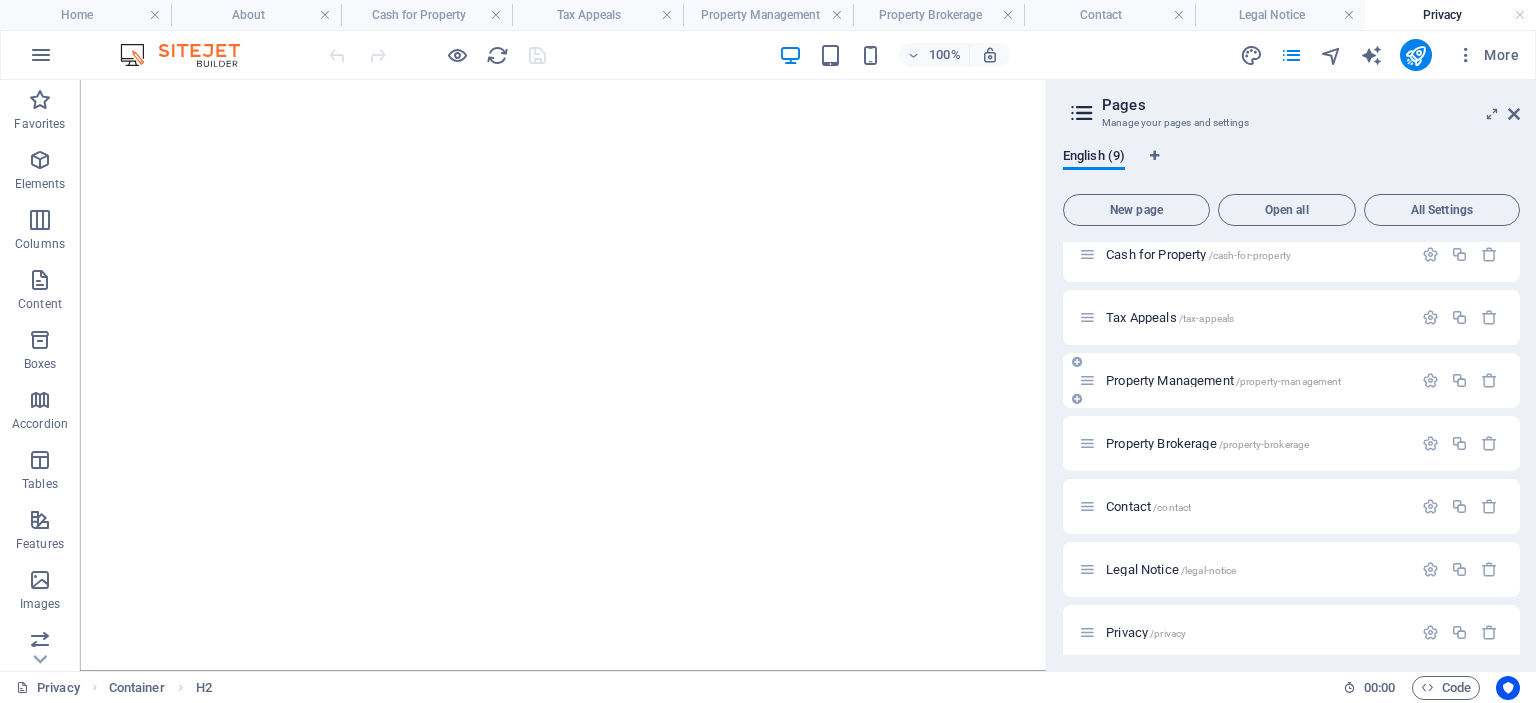 scroll, scrollTop: 153, scrollLeft: 0, axis: vertical 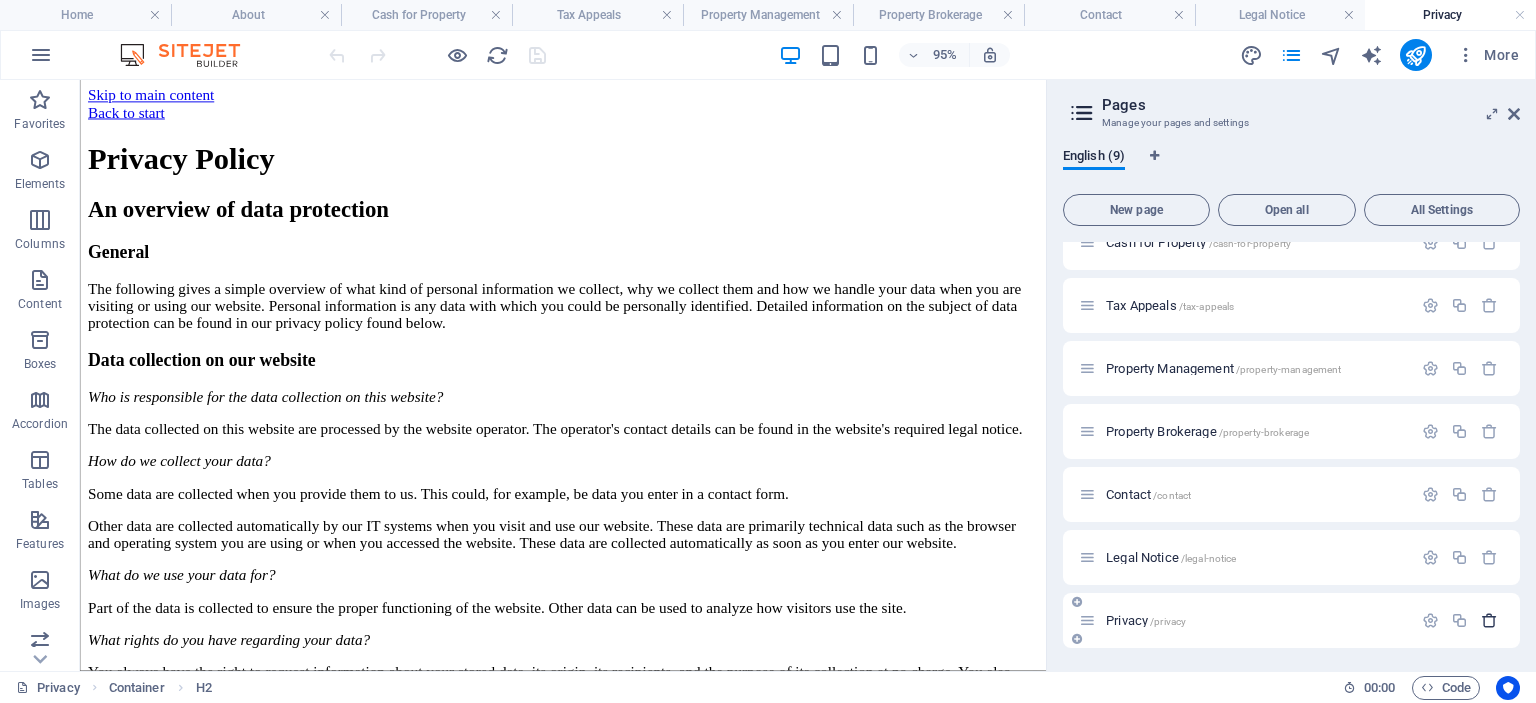 click at bounding box center [1489, 620] 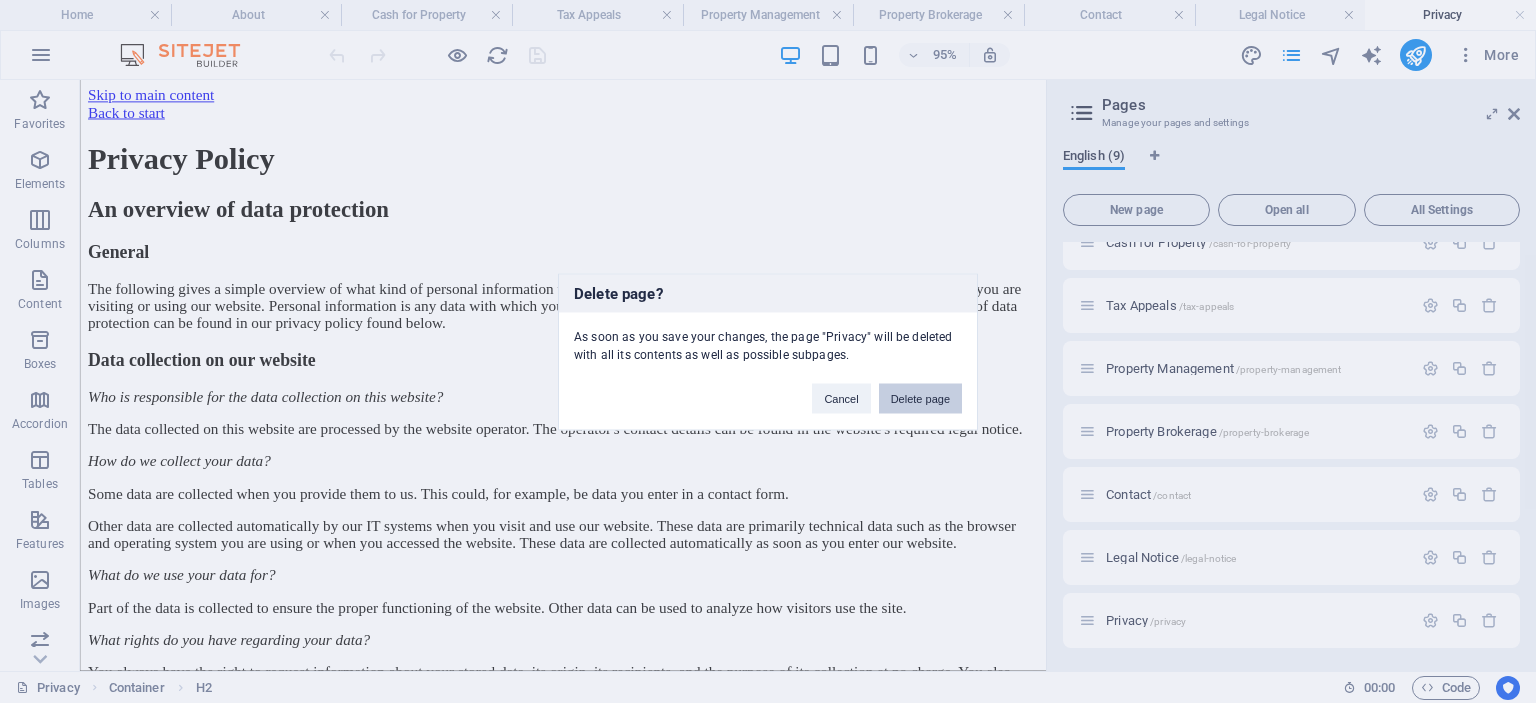 click on "Delete page" at bounding box center (920, 398) 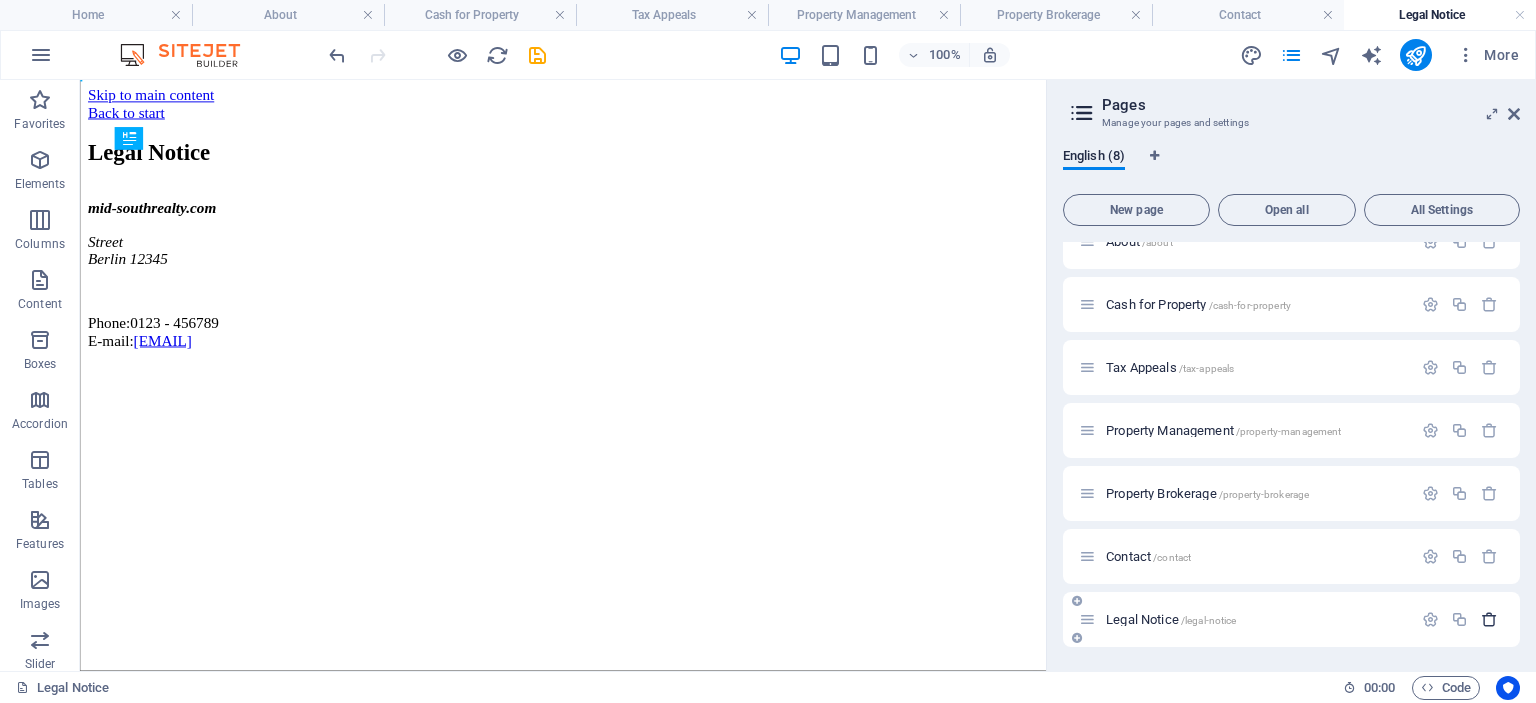 scroll, scrollTop: 90, scrollLeft: 0, axis: vertical 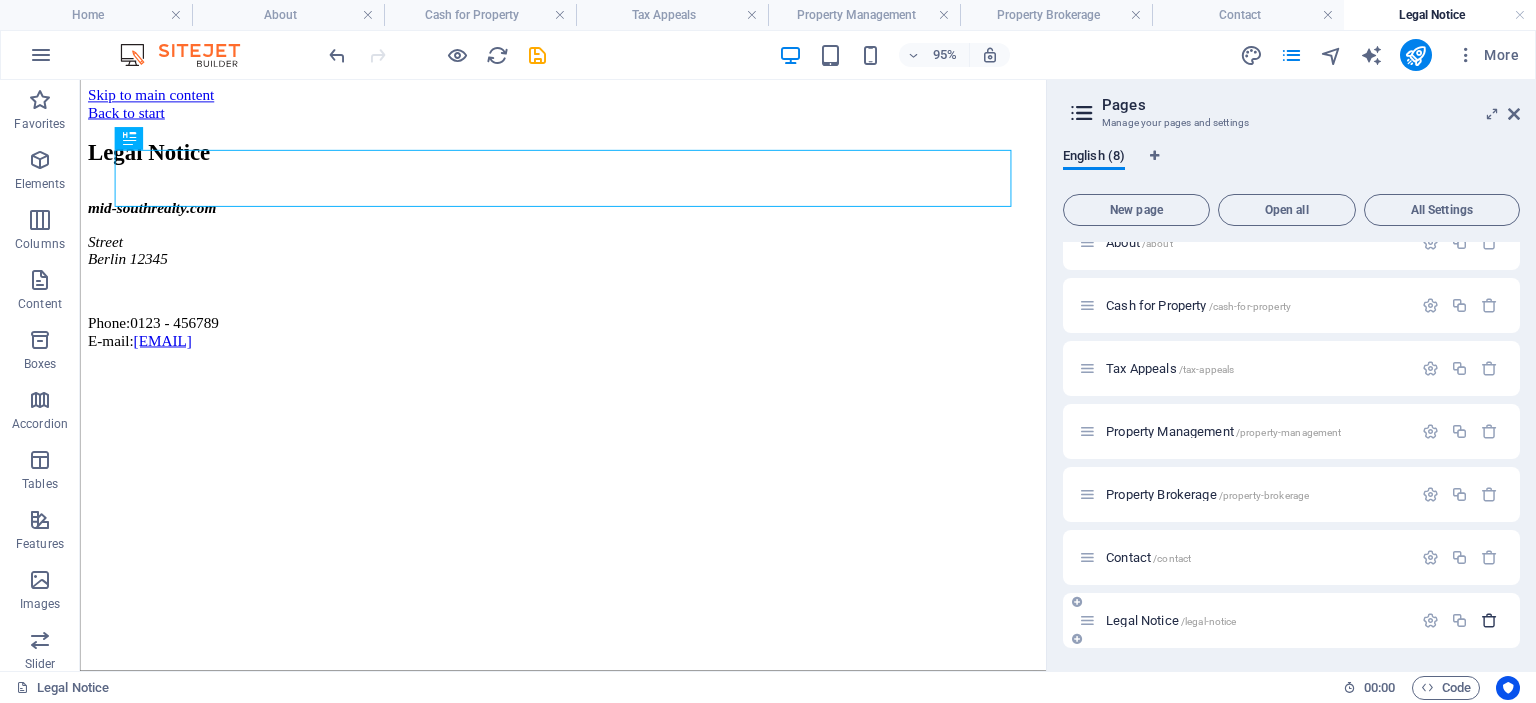 click at bounding box center [1489, 620] 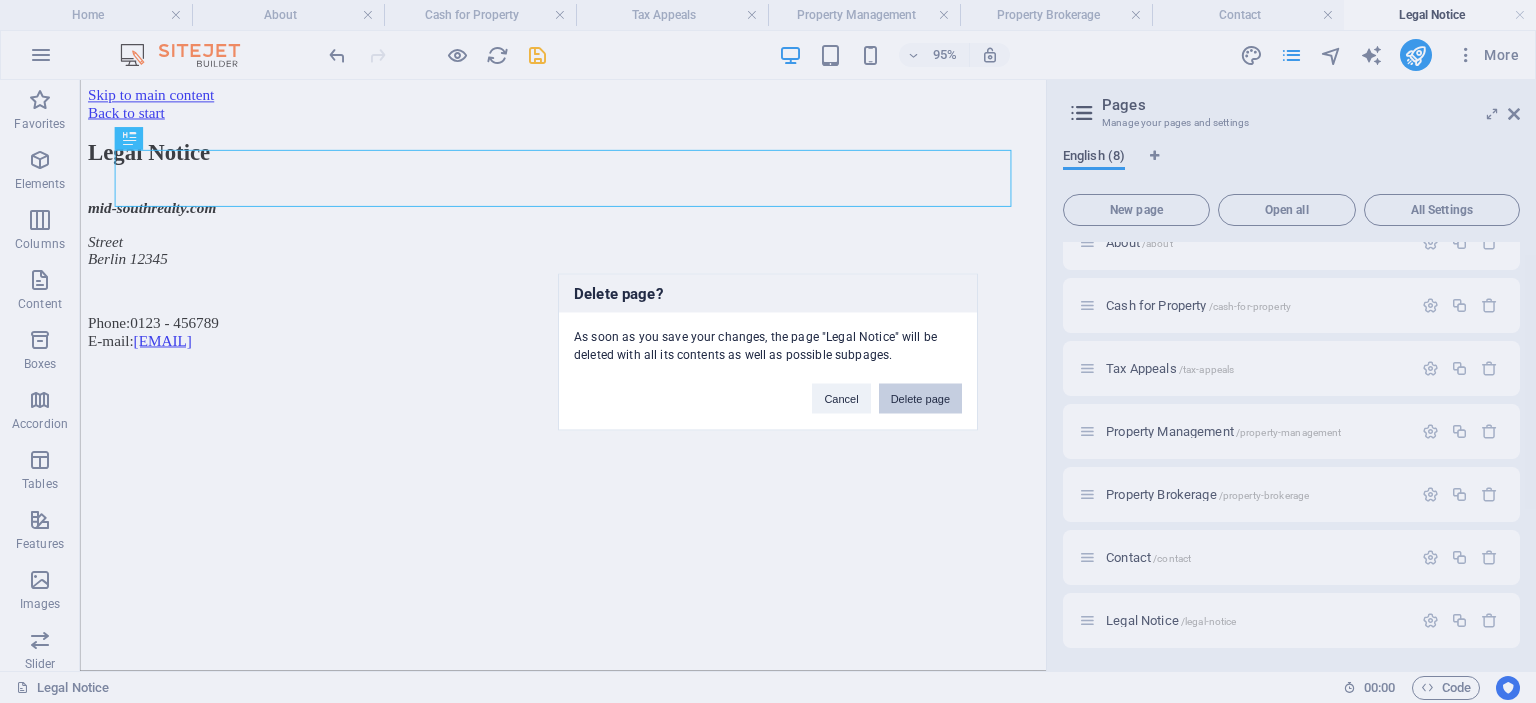 click on "Delete page" at bounding box center (920, 398) 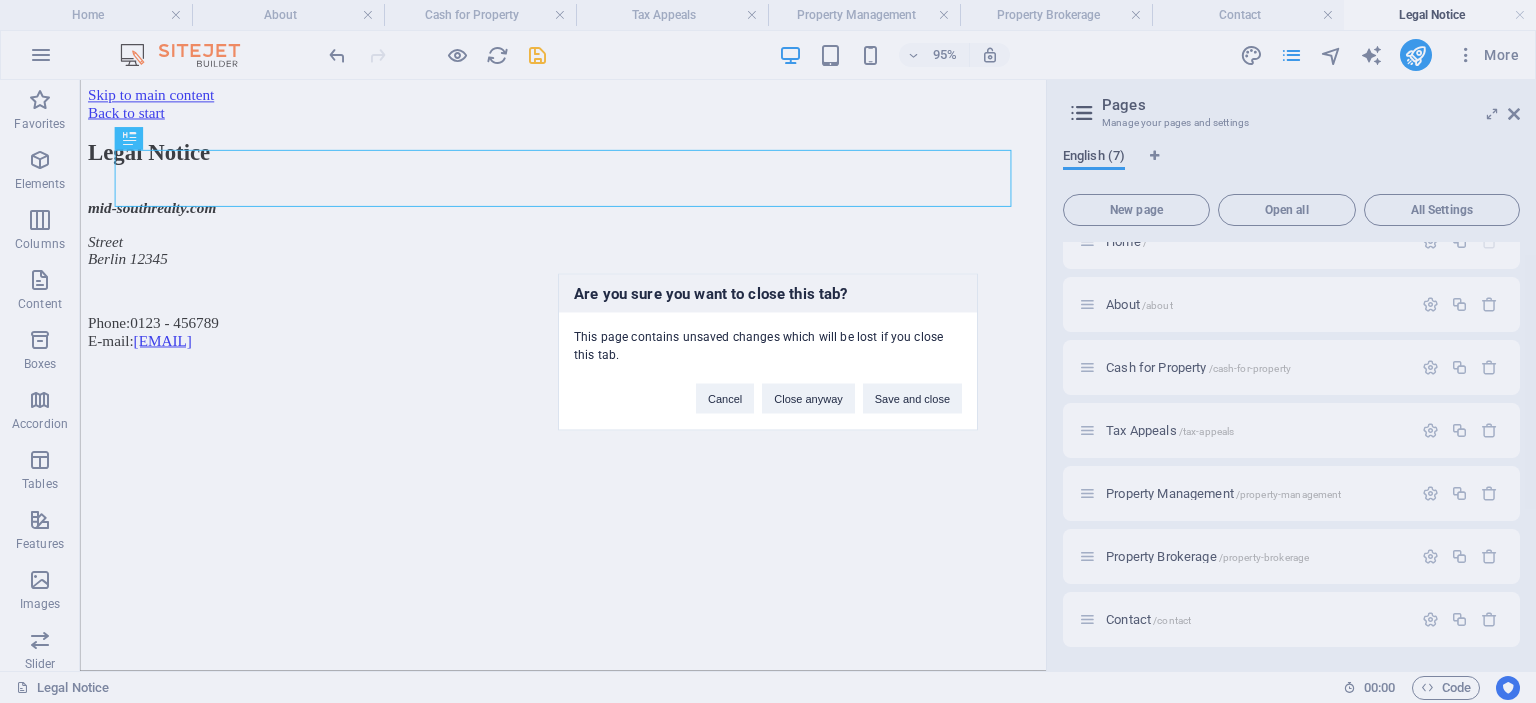 scroll, scrollTop: 27, scrollLeft: 0, axis: vertical 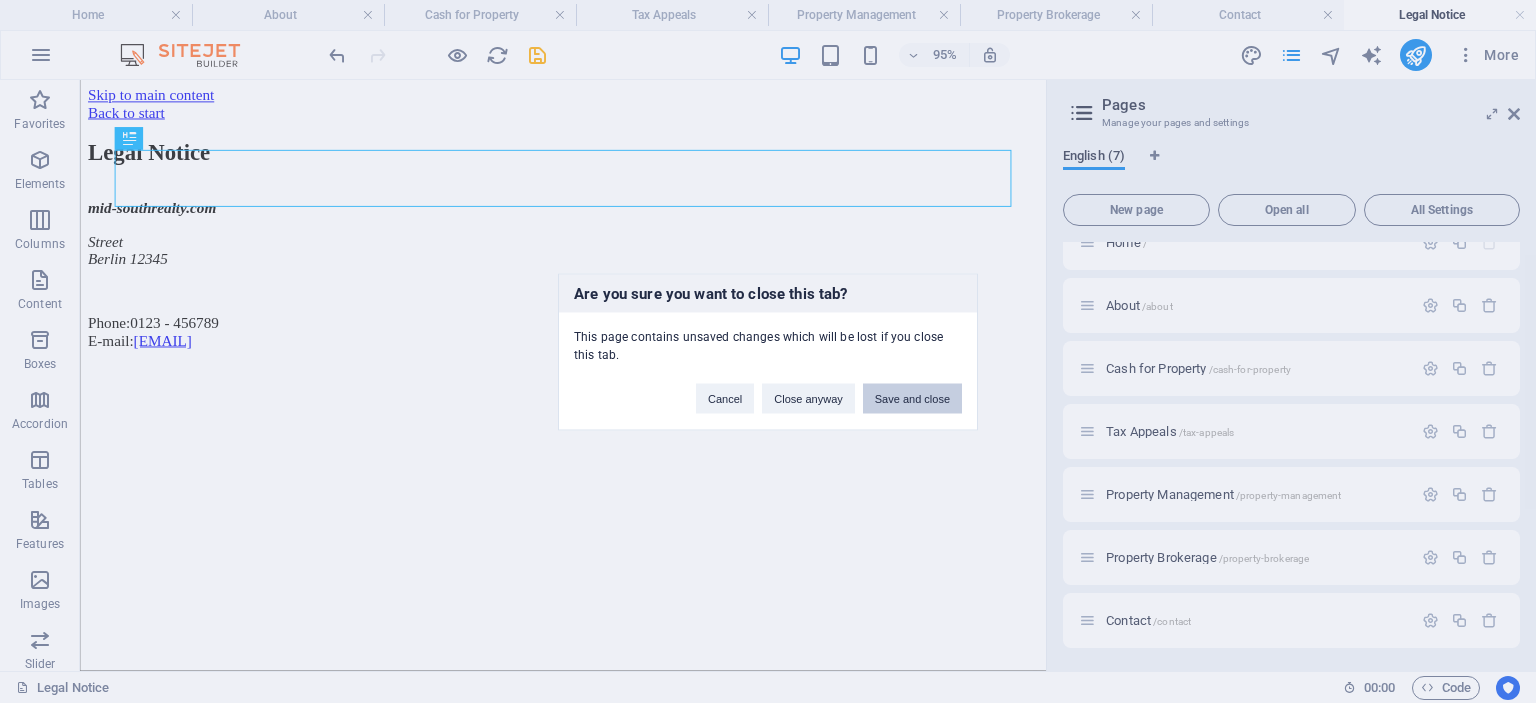 drag, startPoint x: 909, startPoint y: 391, endPoint x: 834, endPoint y: 311, distance: 109.65856 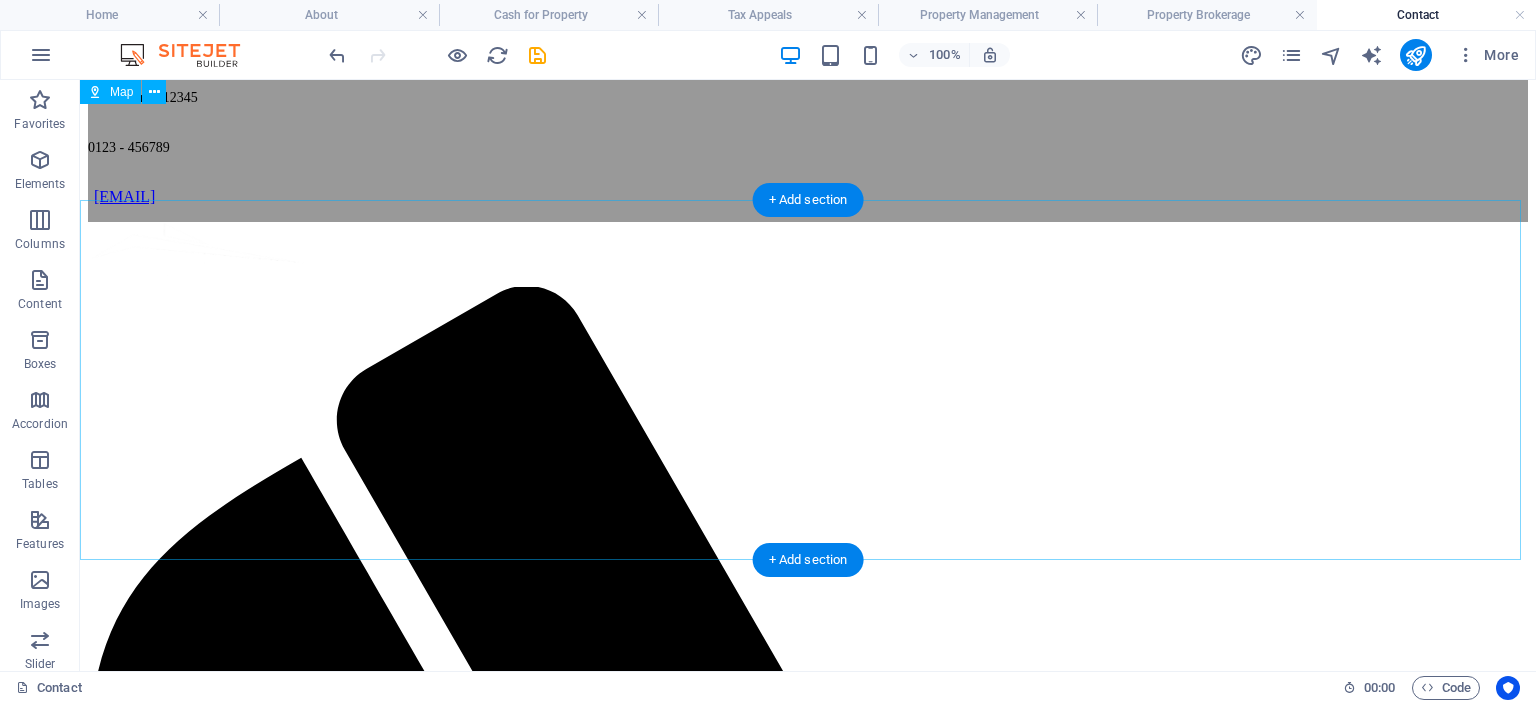 scroll, scrollTop: 0, scrollLeft: 0, axis: both 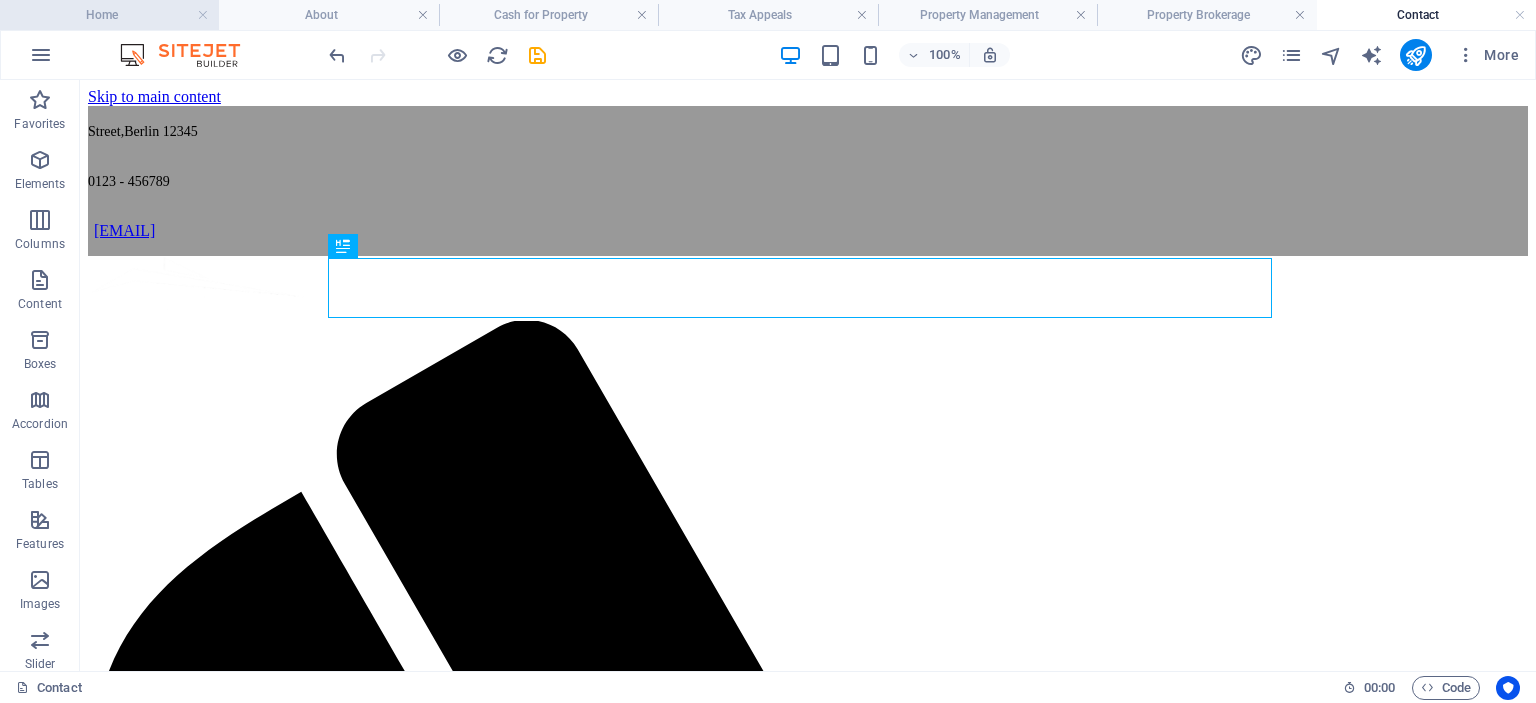 click on "Home" at bounding box center (109, 15) 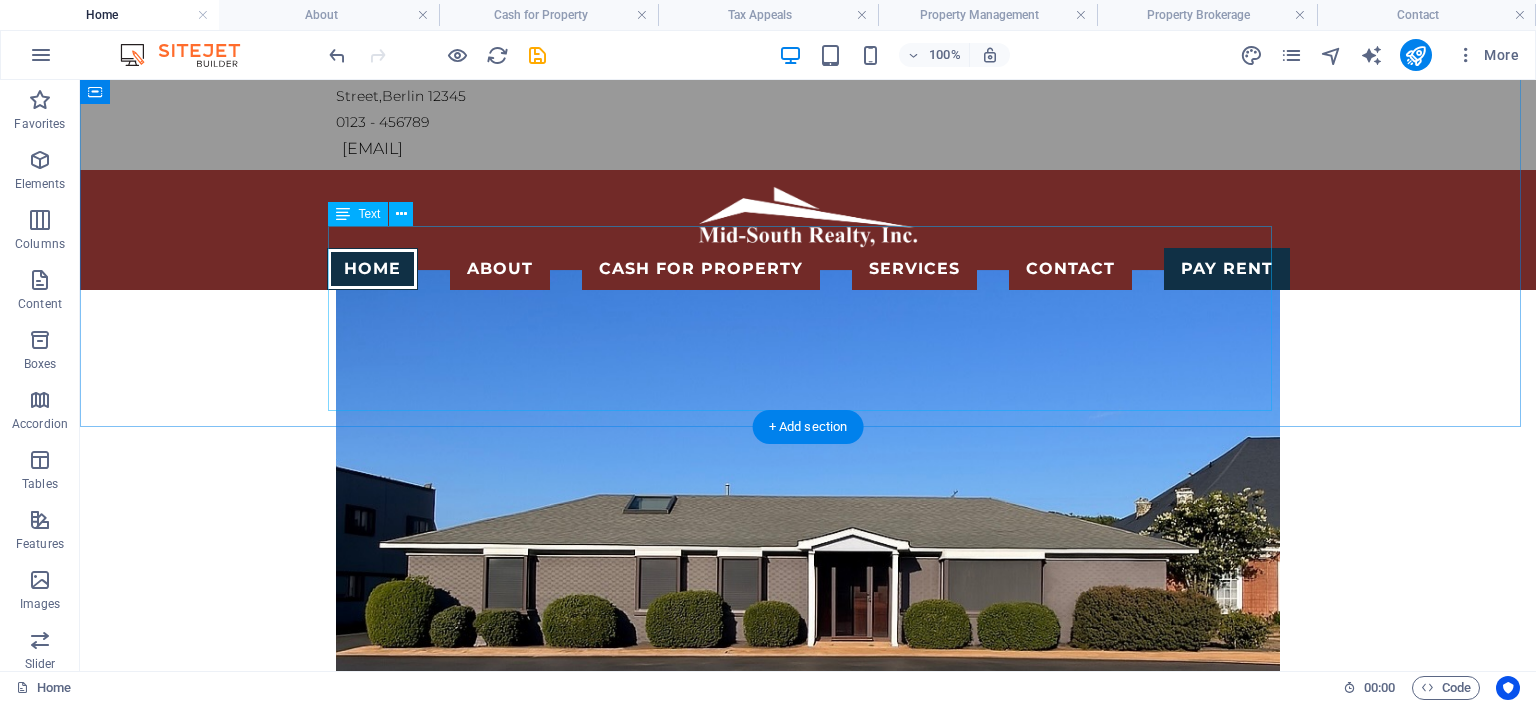scroll, scrollTop: 0, scrollLeft: 0, axis: both 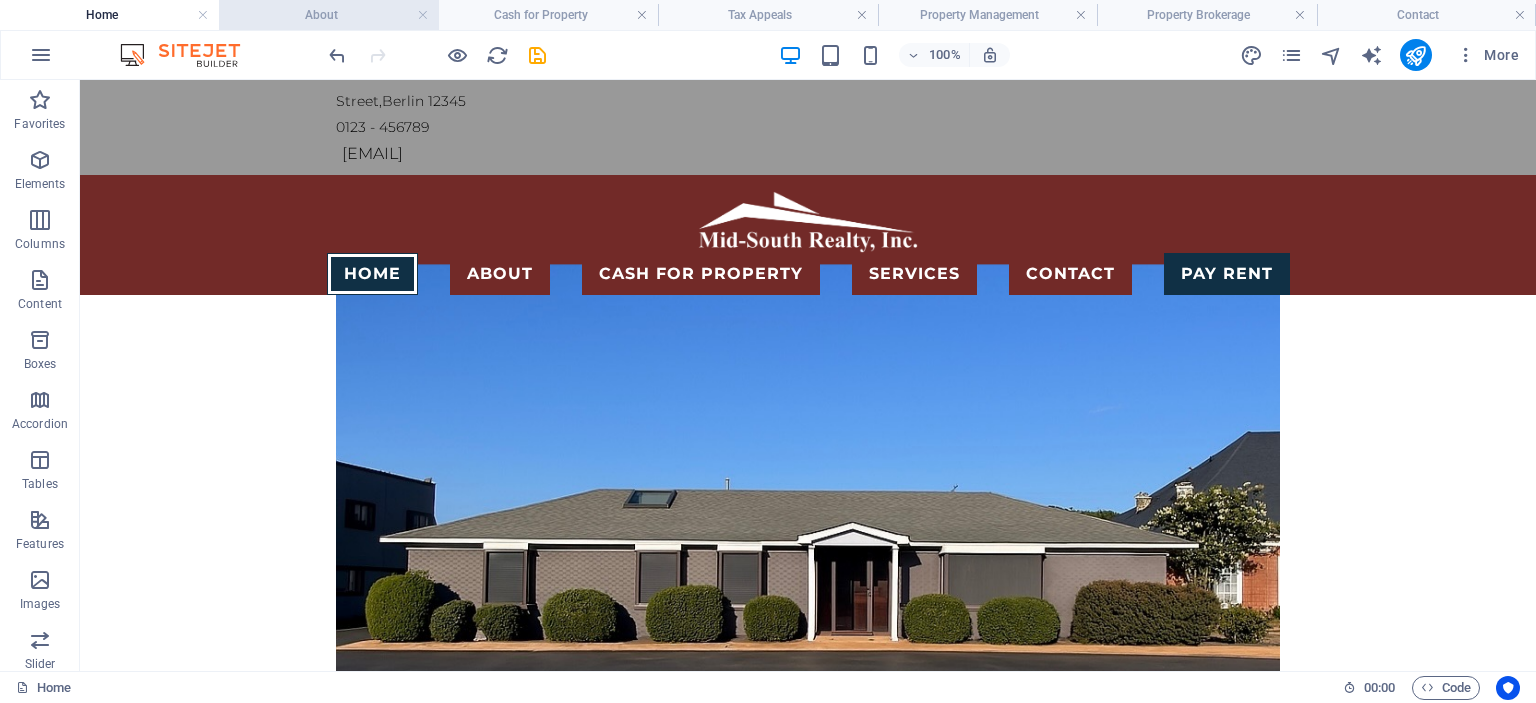 click on "About" at bounding box center (328, 15) 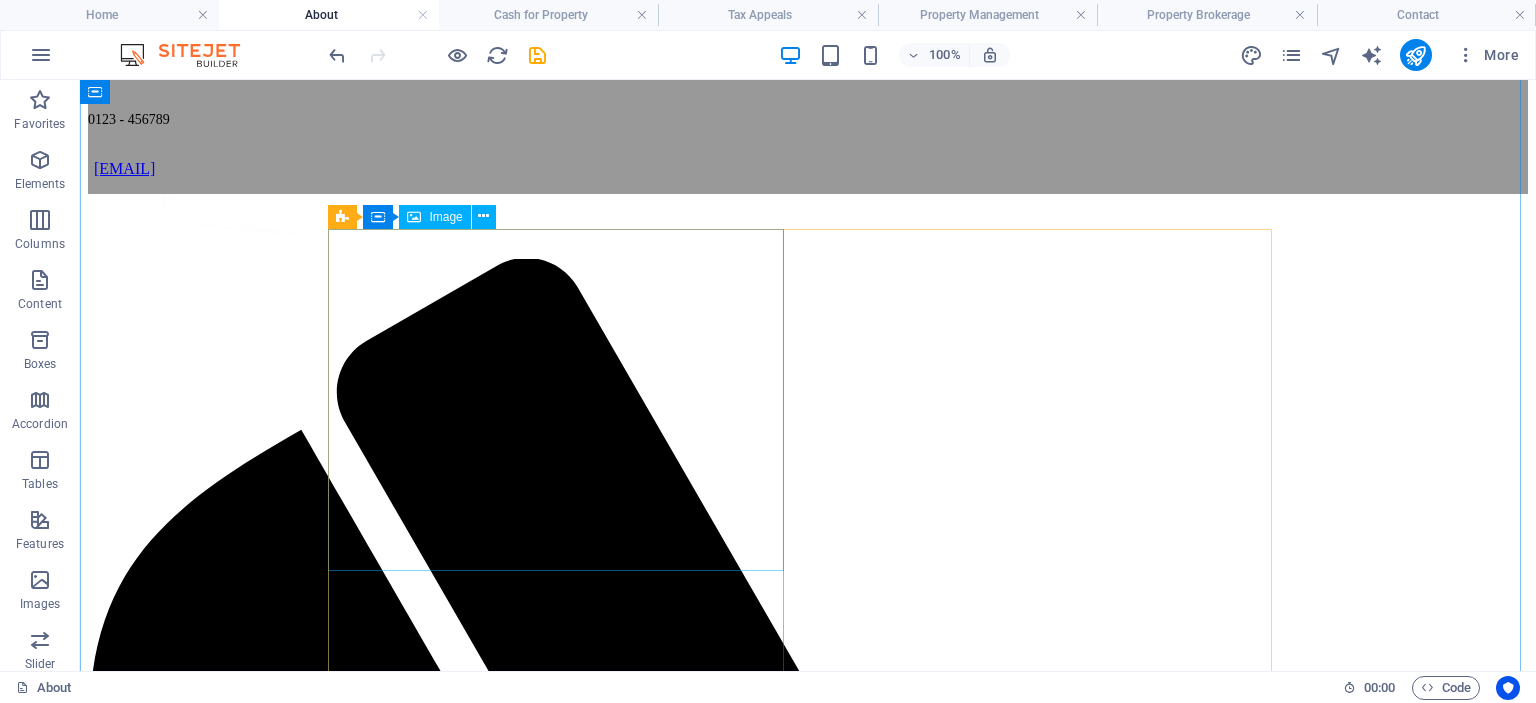 scroll, scrollTop: 38, scrollLeft: 0, axis: vertical 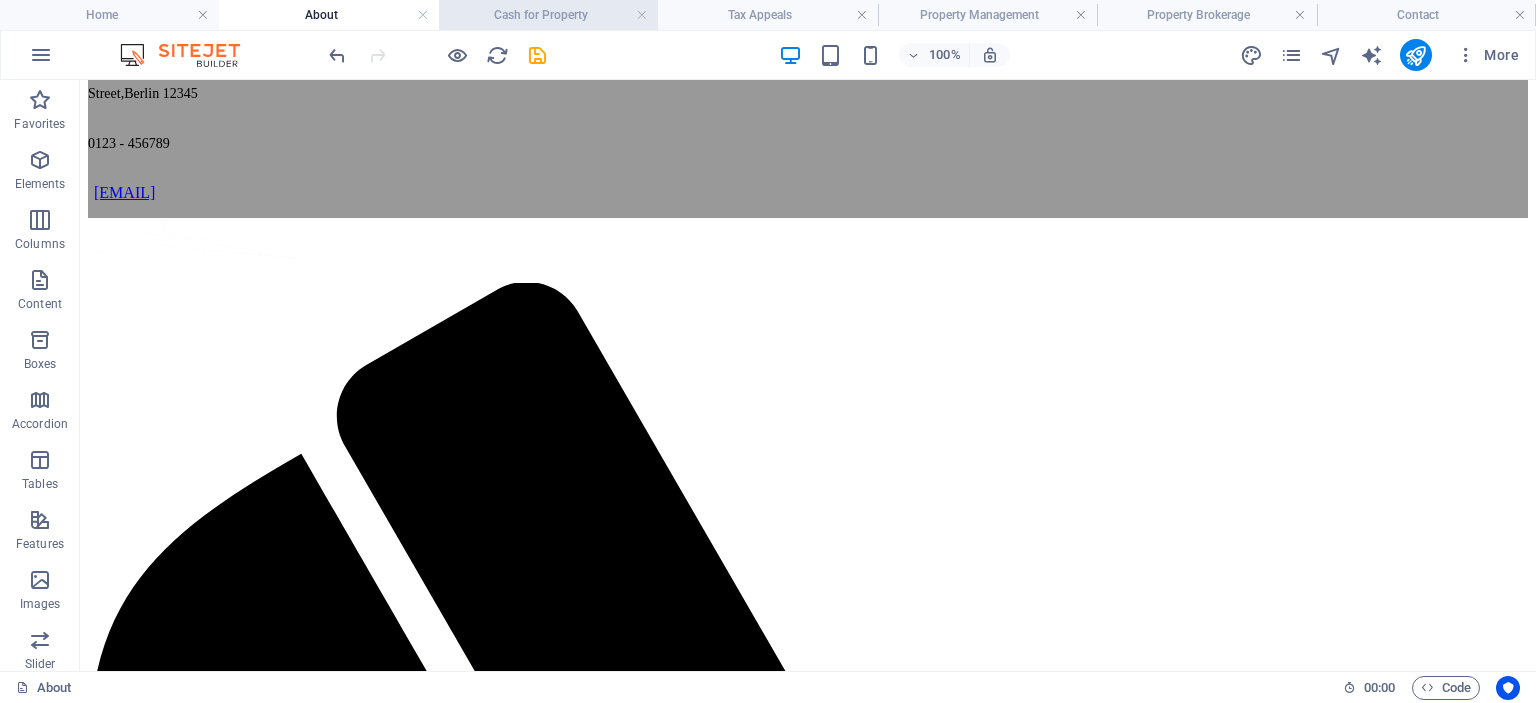 click on "Cash for Property" at bounding box center (548, 15) 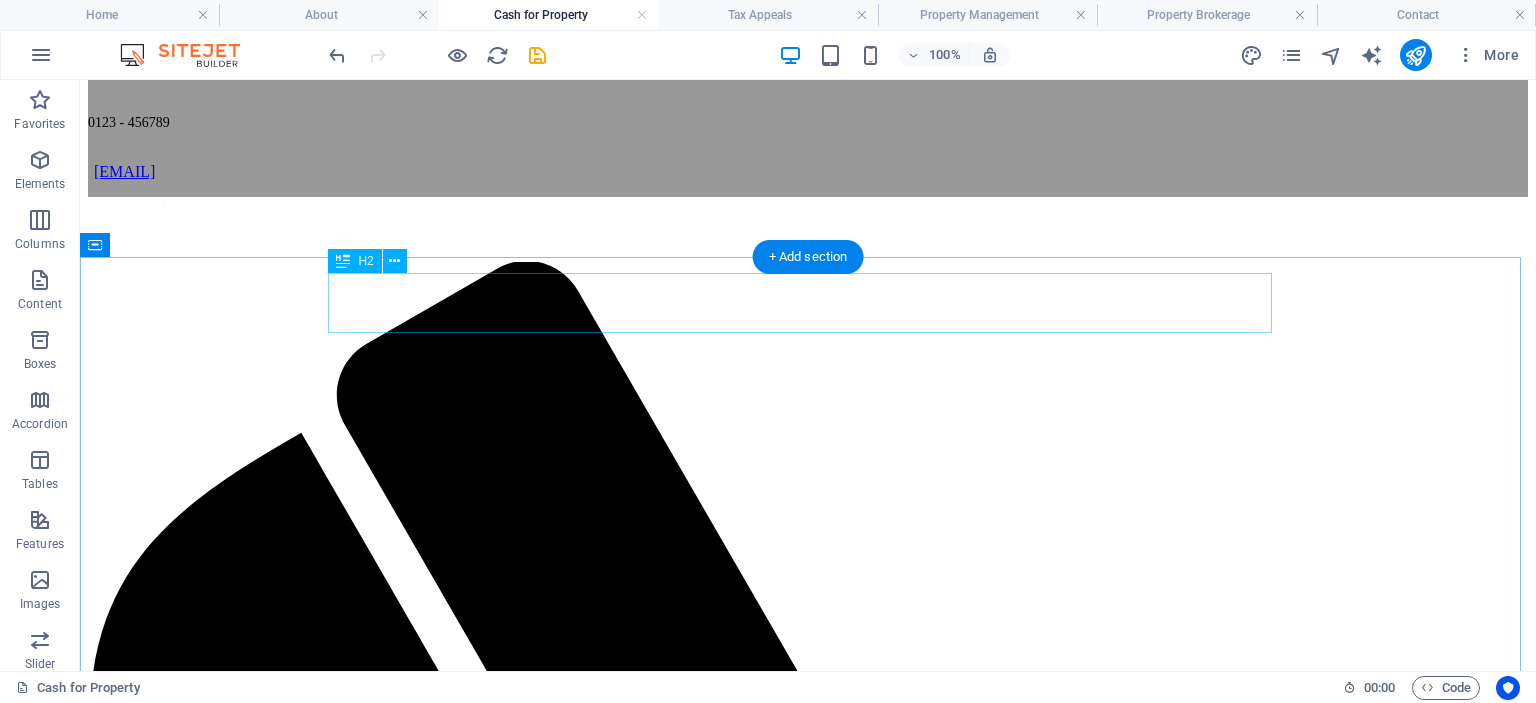 scroll, scrollTop: 0, scrollLeft: 0, axis: both 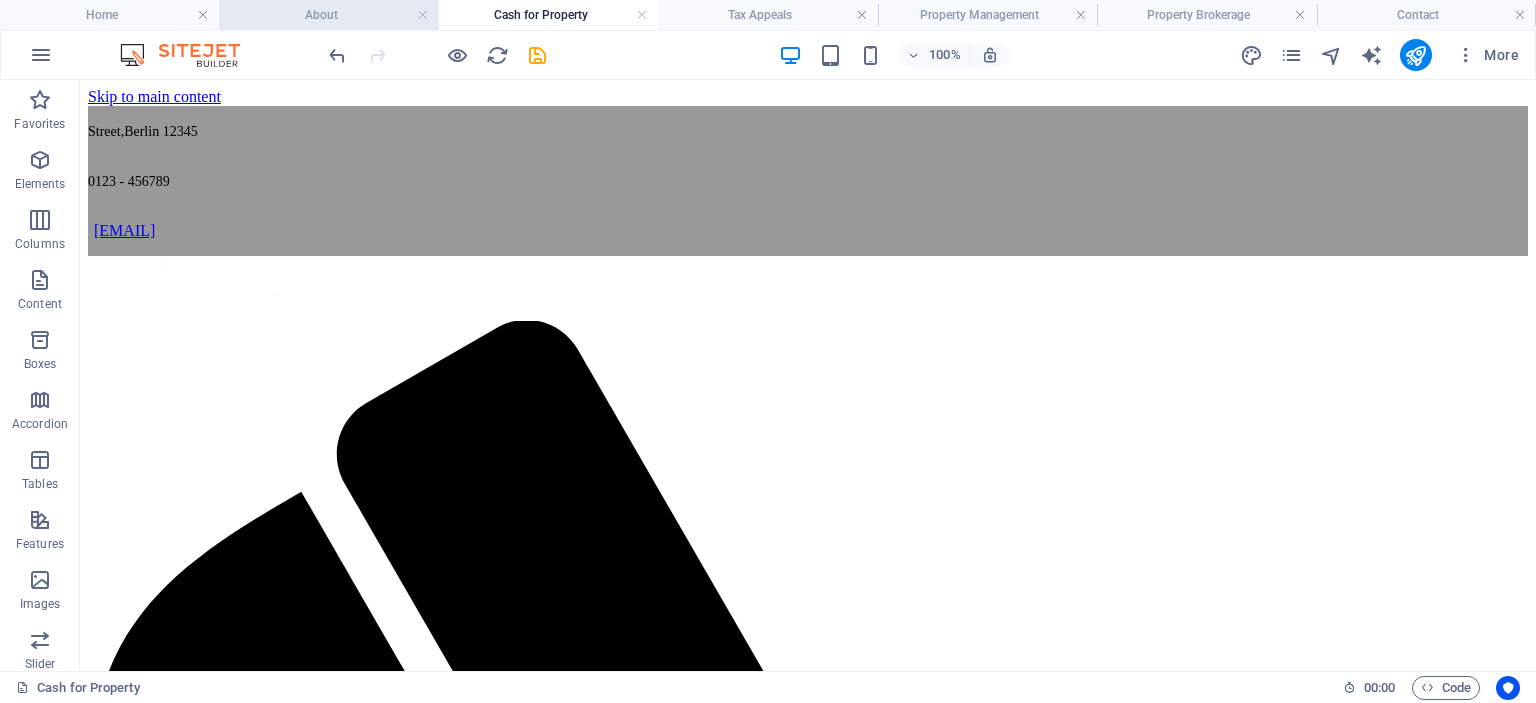 drag, startPoint x: 324, startPoint y: 17, endPoint x: 341, endPoint y: 11, distance: 18.027756 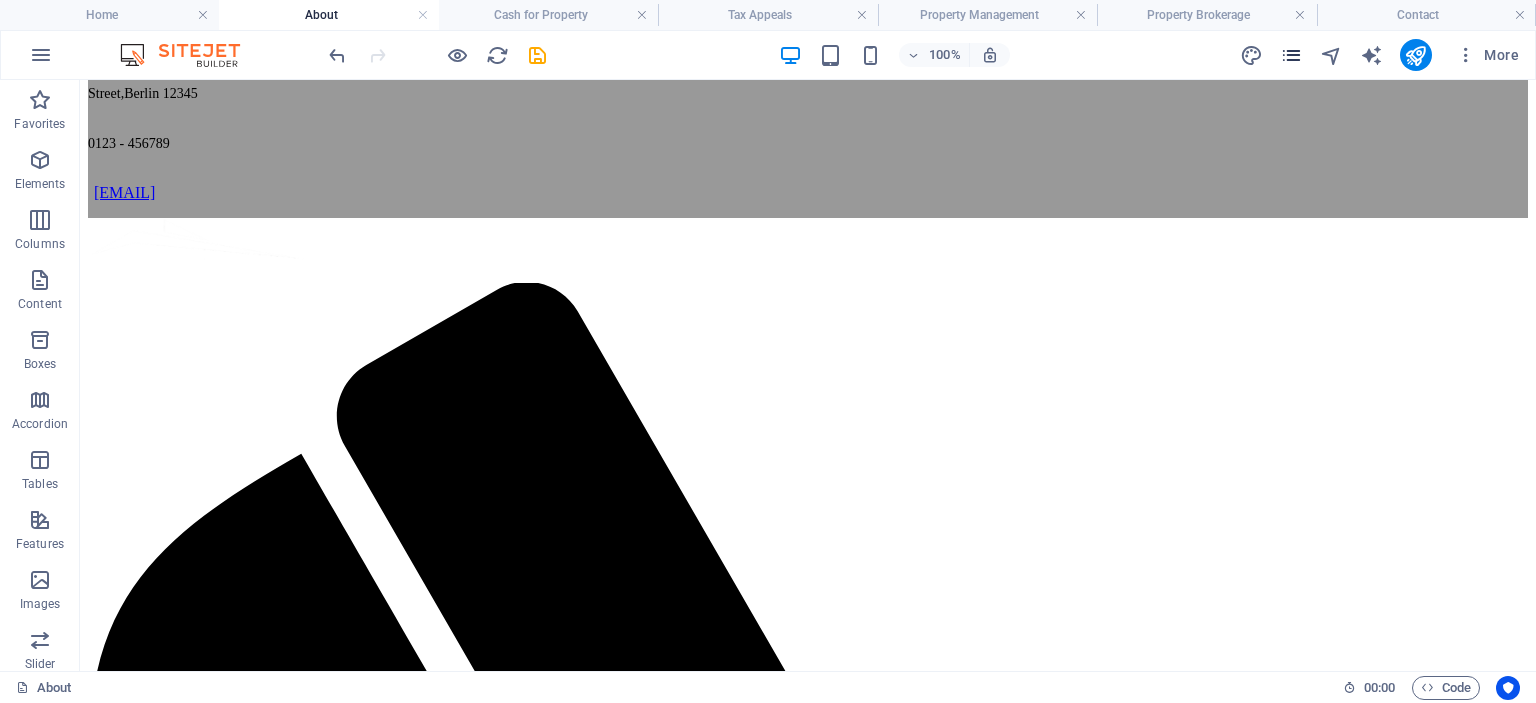 click at bounding box center [1291, 55] 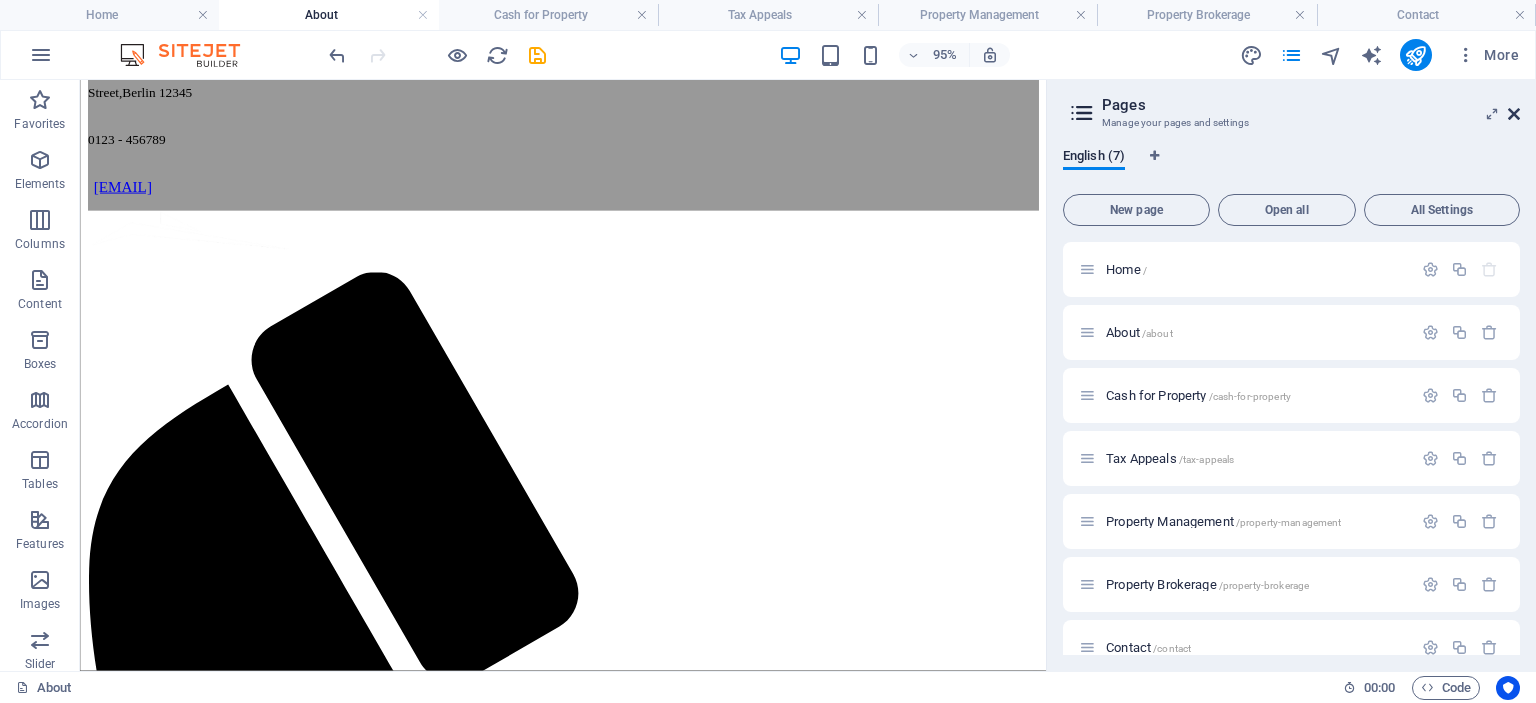 click at bounding box center (1514, 114) 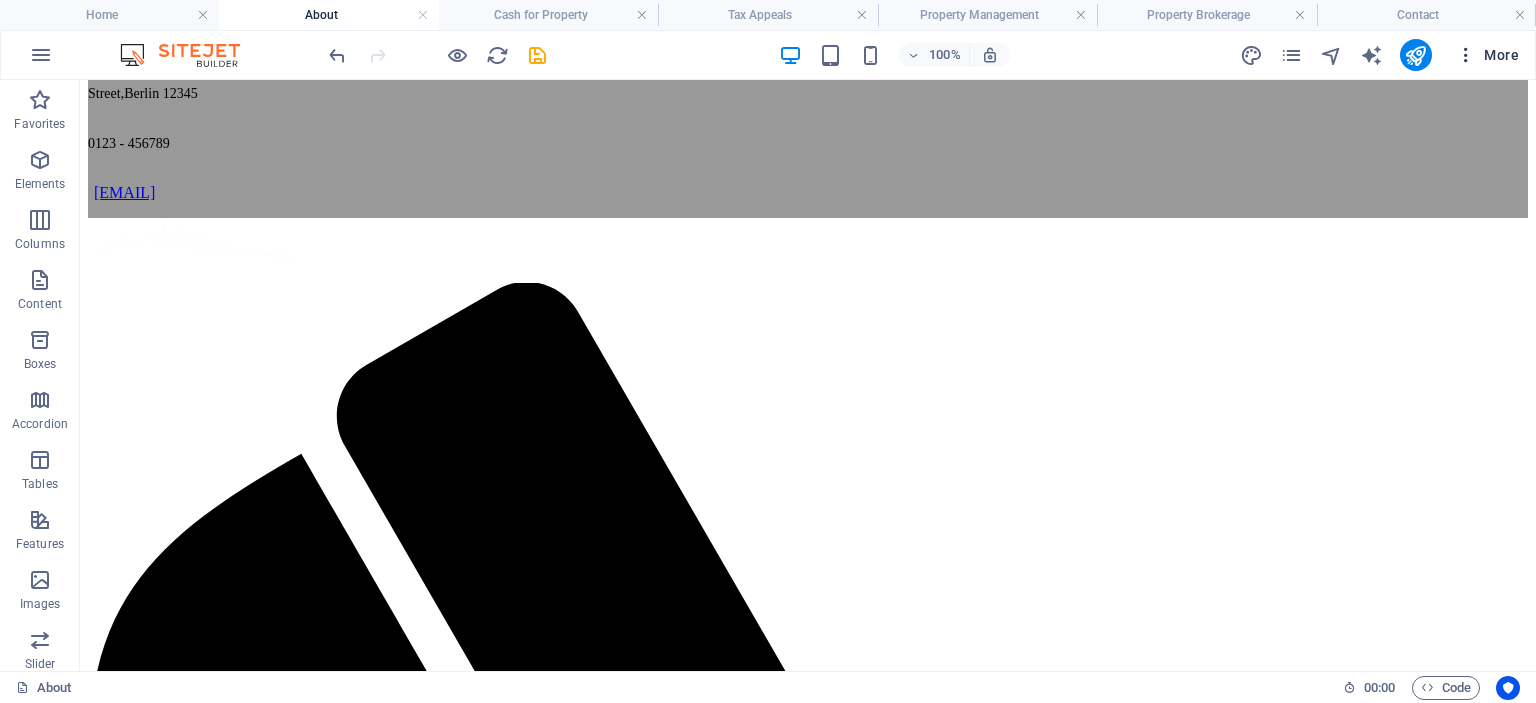 click on "More" at bounding box center (1487, 55) 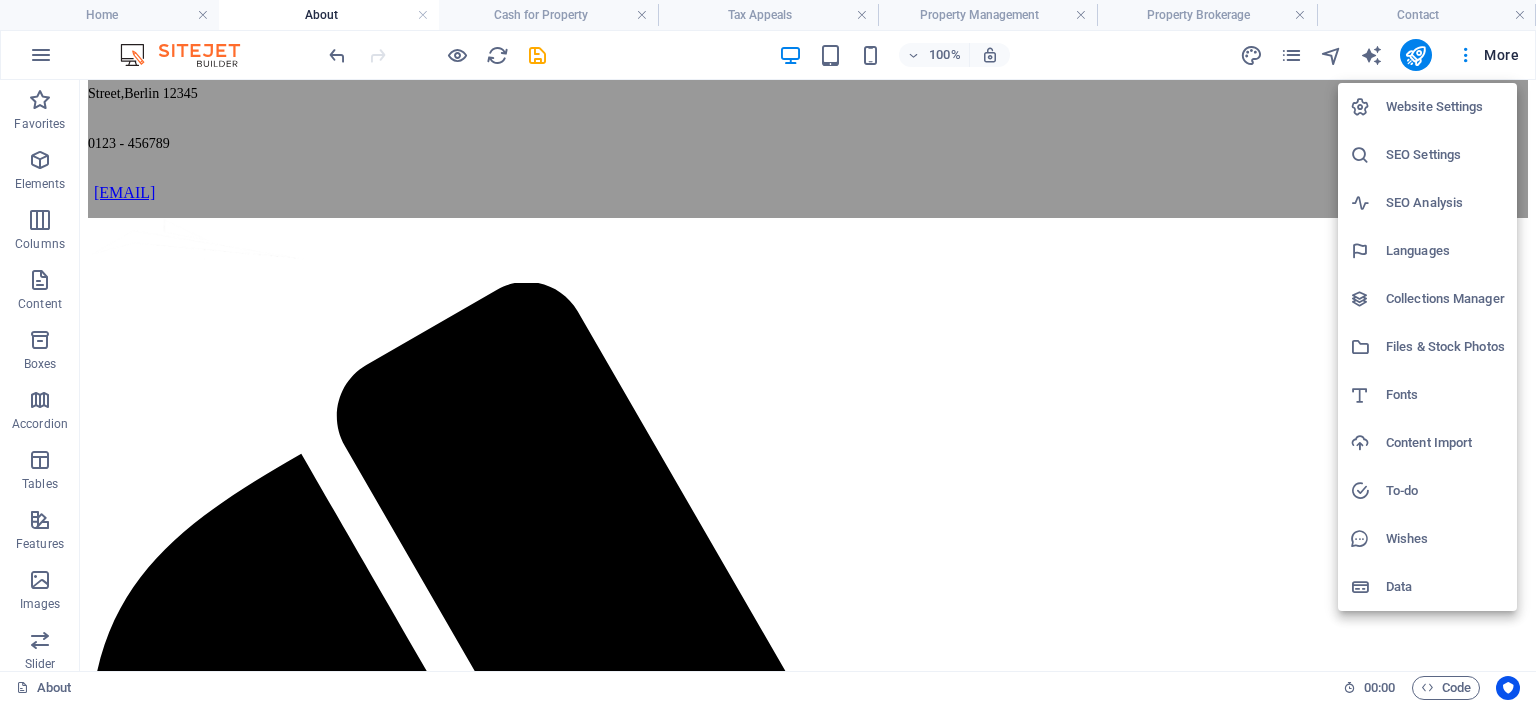 click on "Website Settings" at bounding box center [1445, 107] 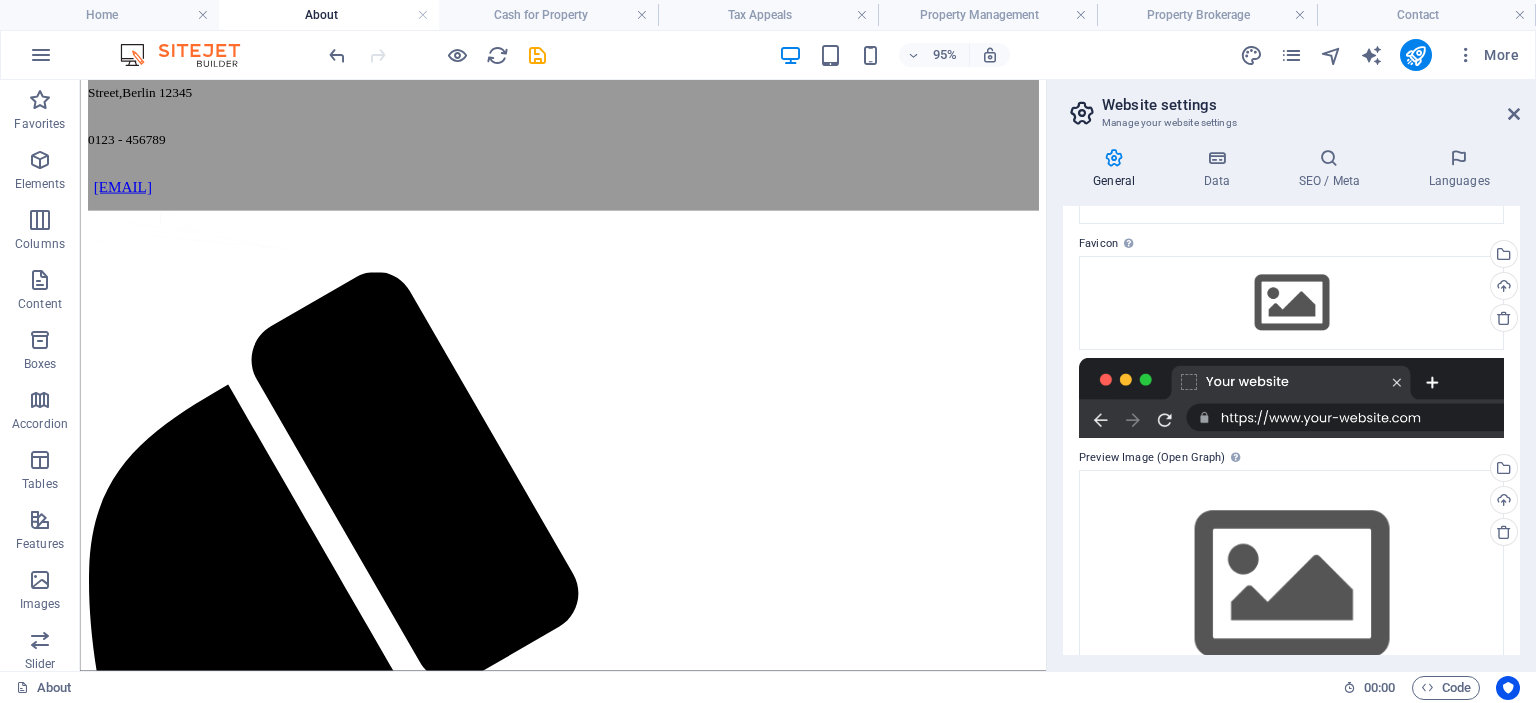 scroll, scrollTop: 0, scrollLeft: 0, axis: both 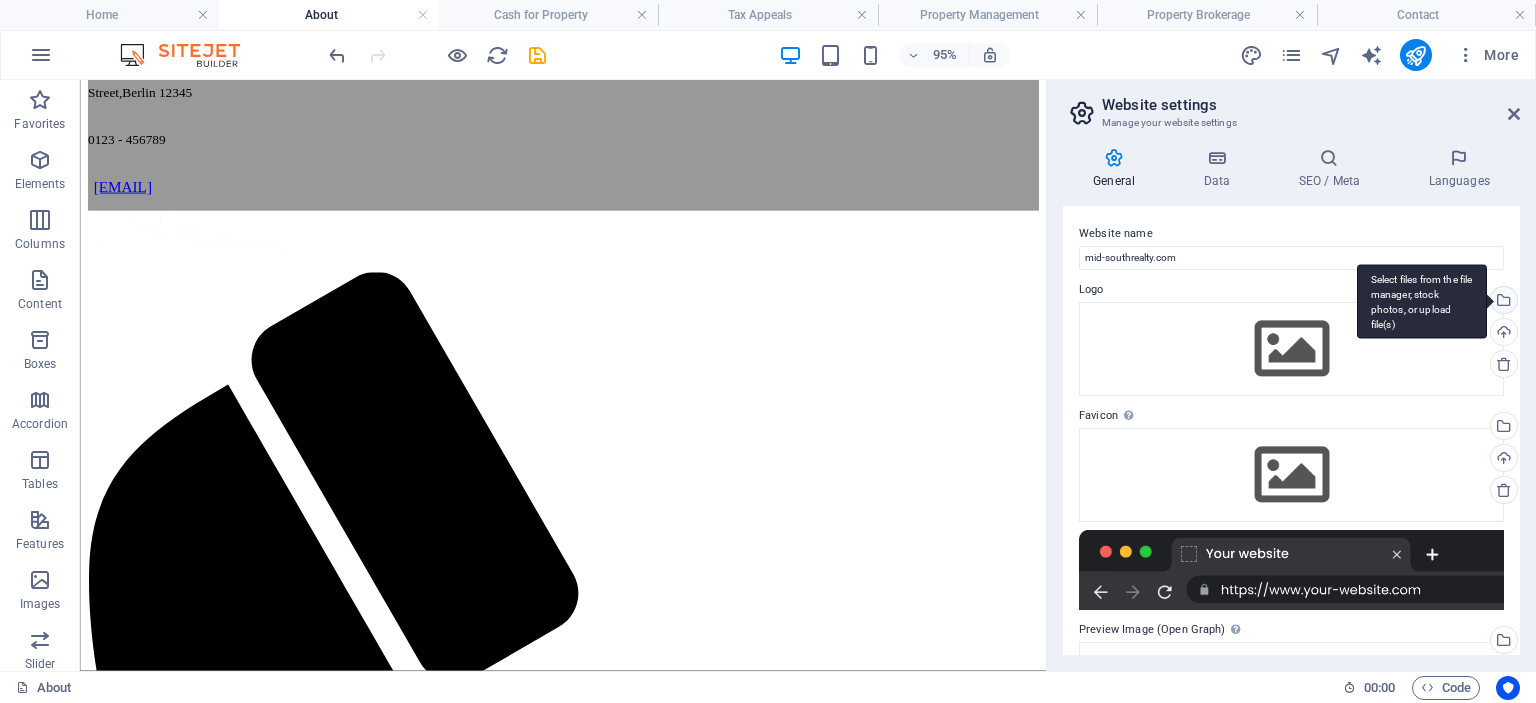 click on "Select files from the file manager, stock photos, or upload file(s)" at bounding box center [1502, 302] 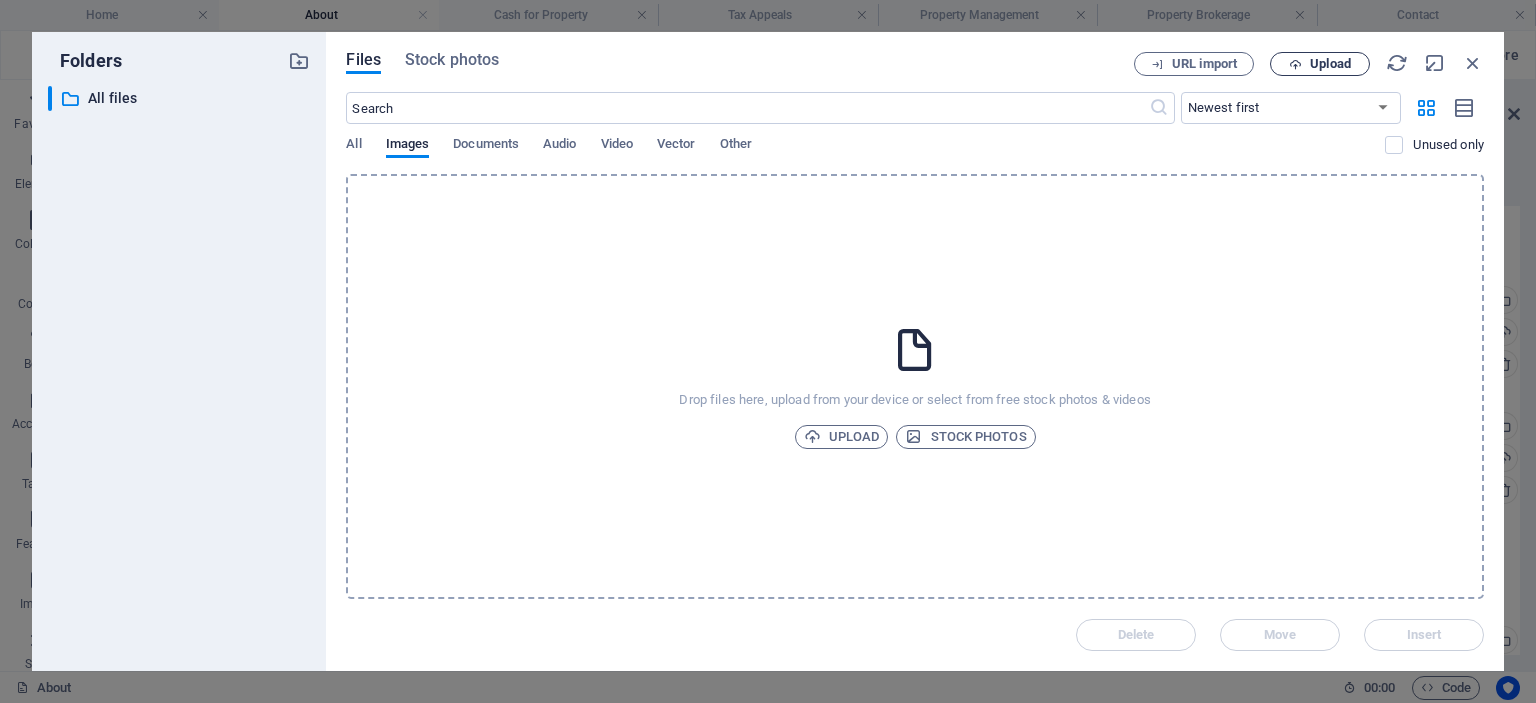 click on "Upload" at bounding box center (1330, 64) 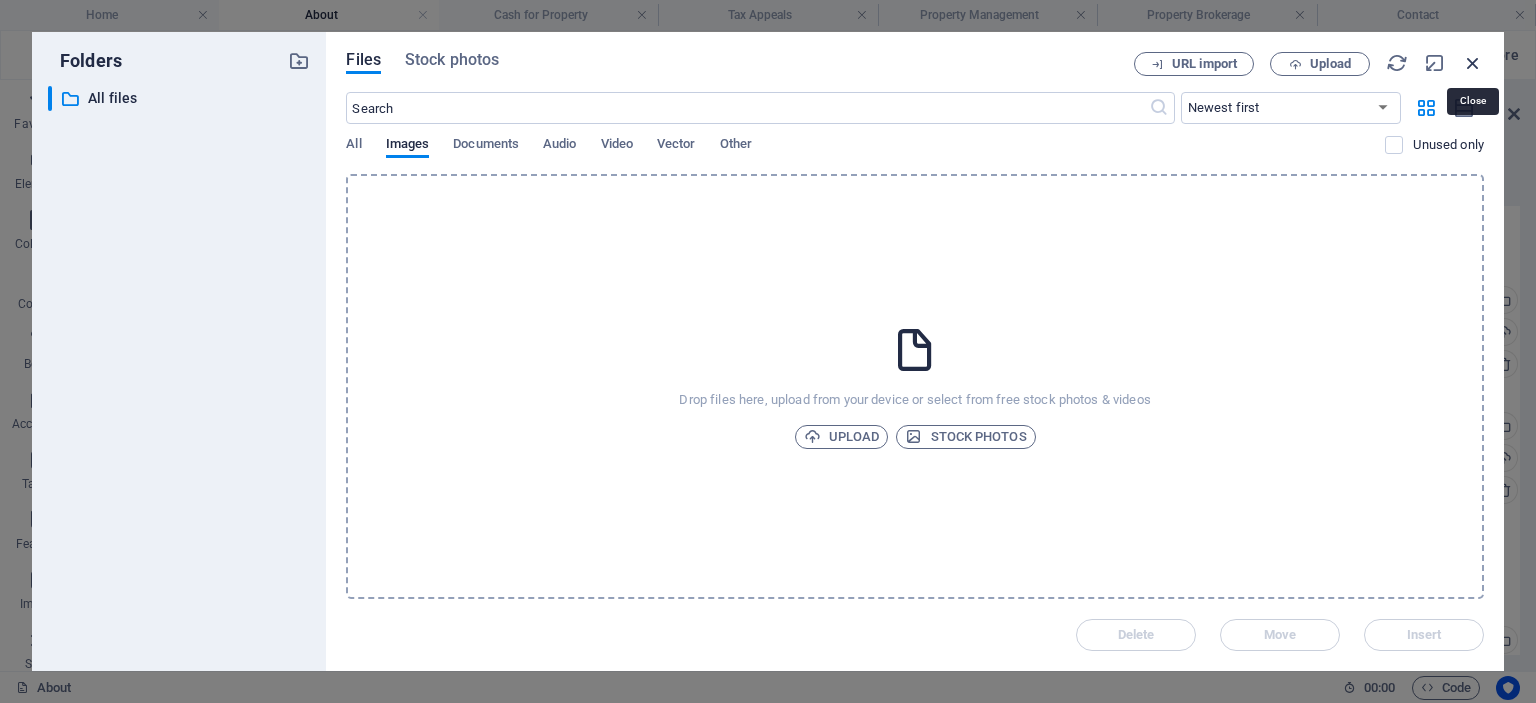 click at bounding box center [1473, 63] 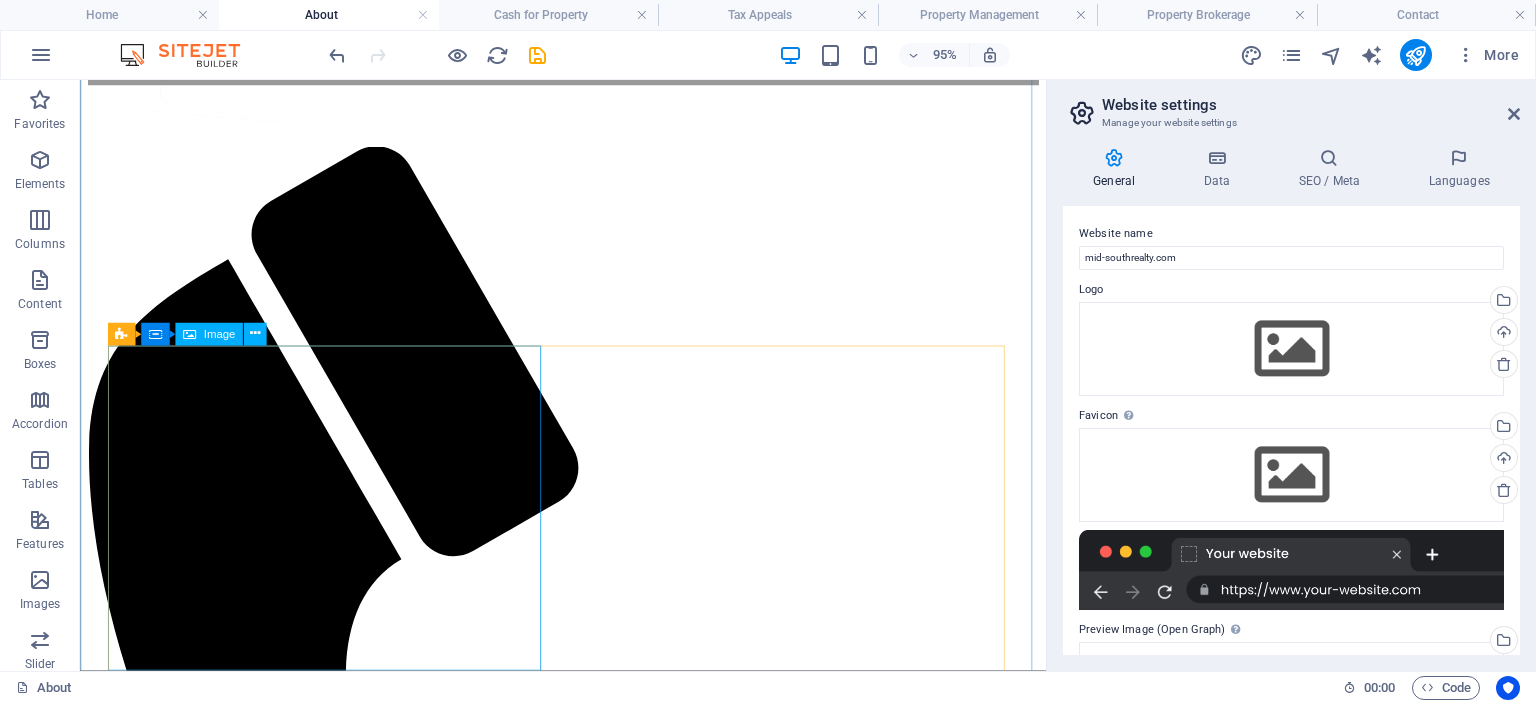 scroll, scrollTop: 177, scrollLeft: 0, axis: vertical 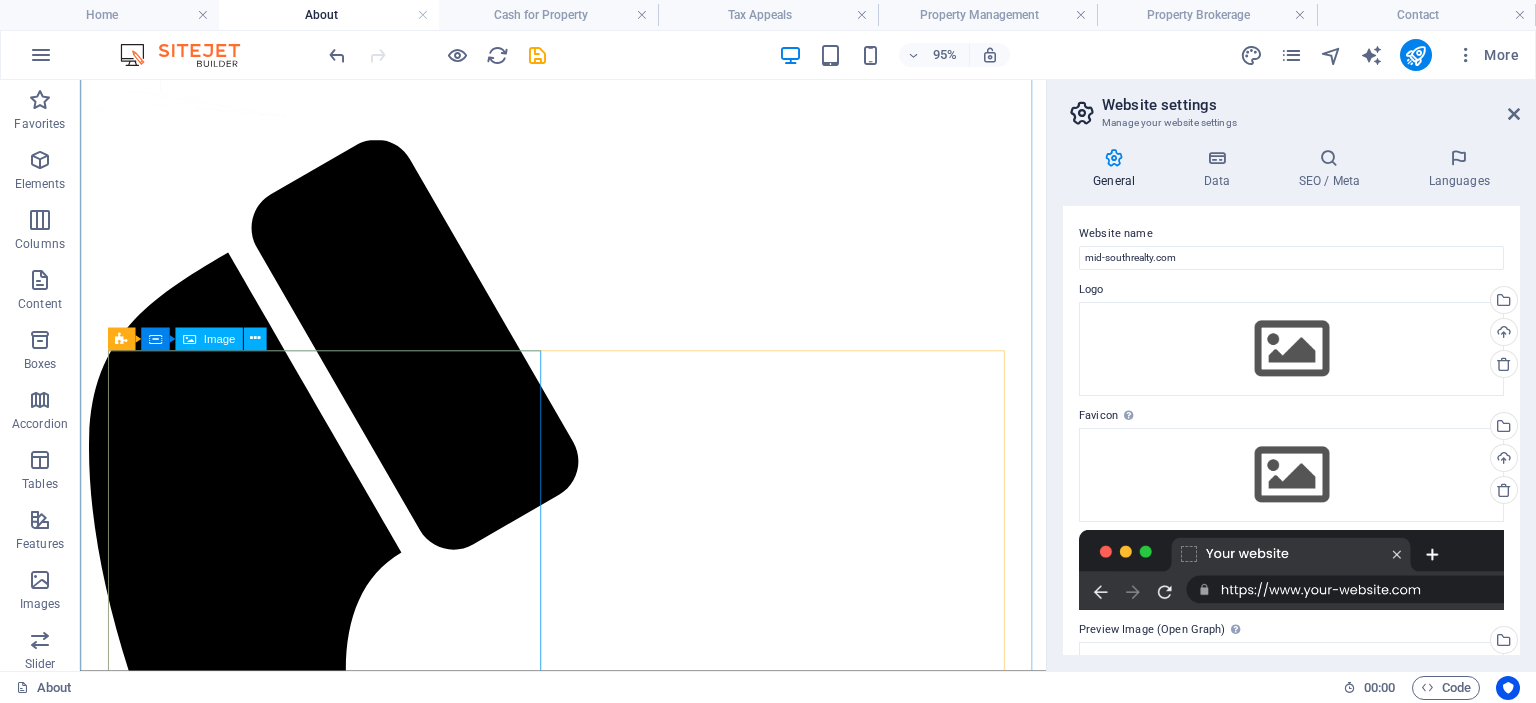 click at bounding box center [588, 2349] 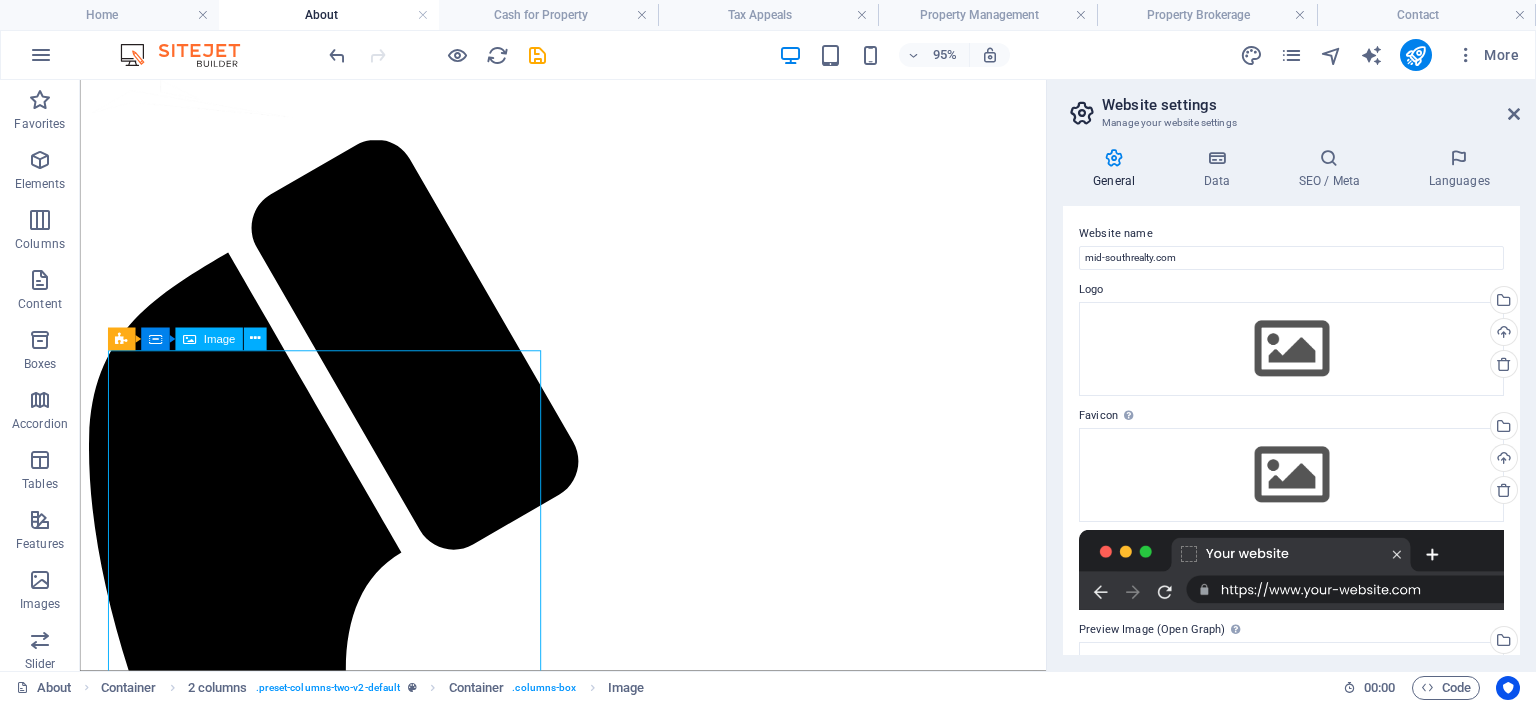 click at bounding box center (588, 2349) 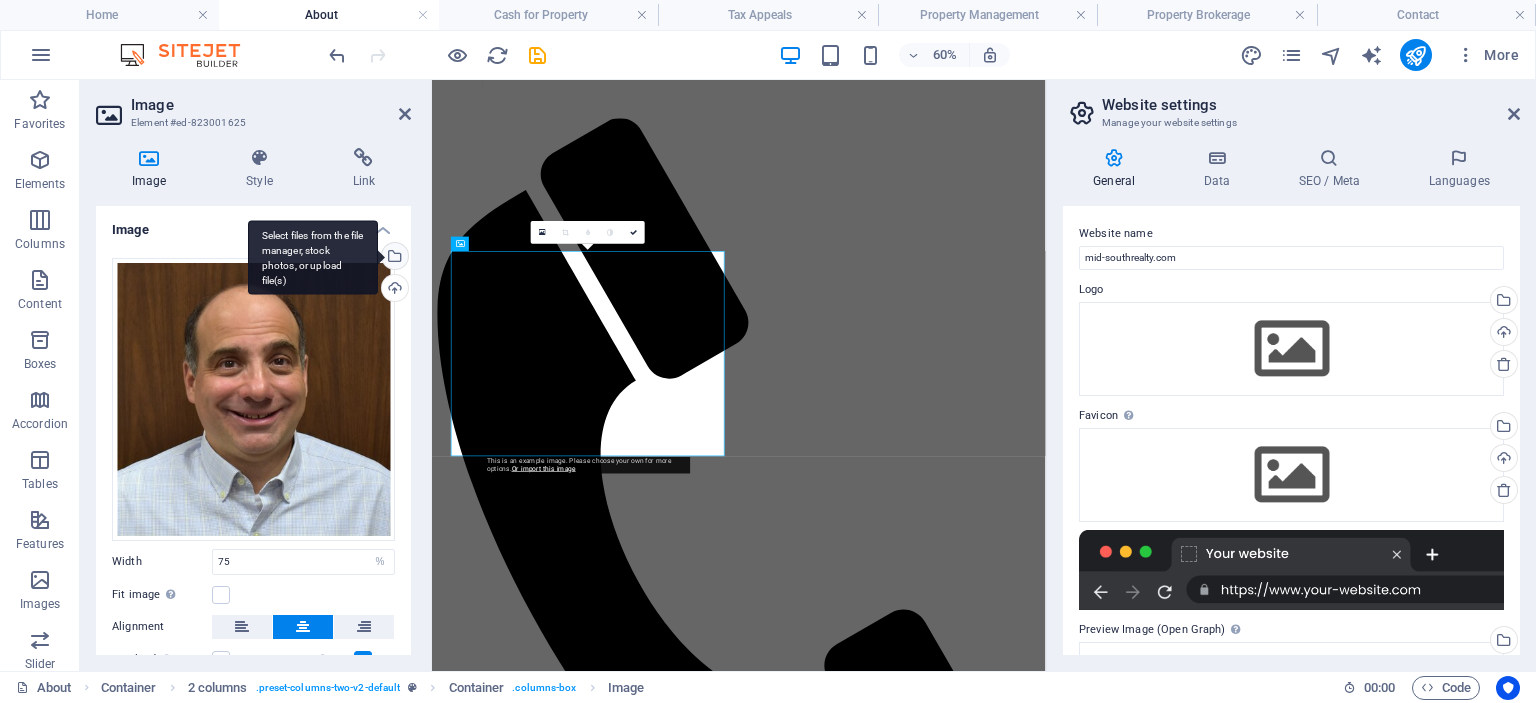 click on "Select files from the file manager, stock photos, or upload file(s)" at bounding box center [393, 258] 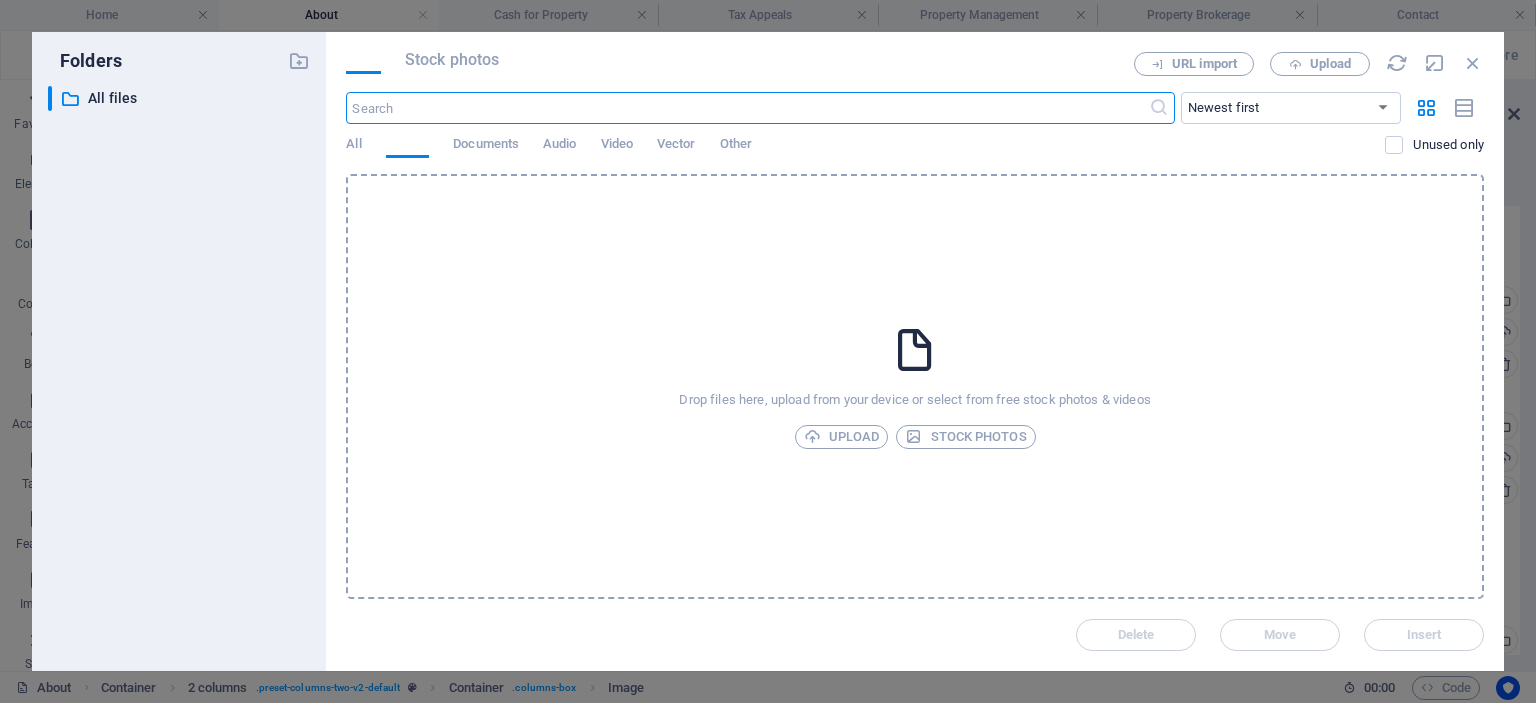 scroll, scrollTop: 0, scrollLeft: 0, axis: both 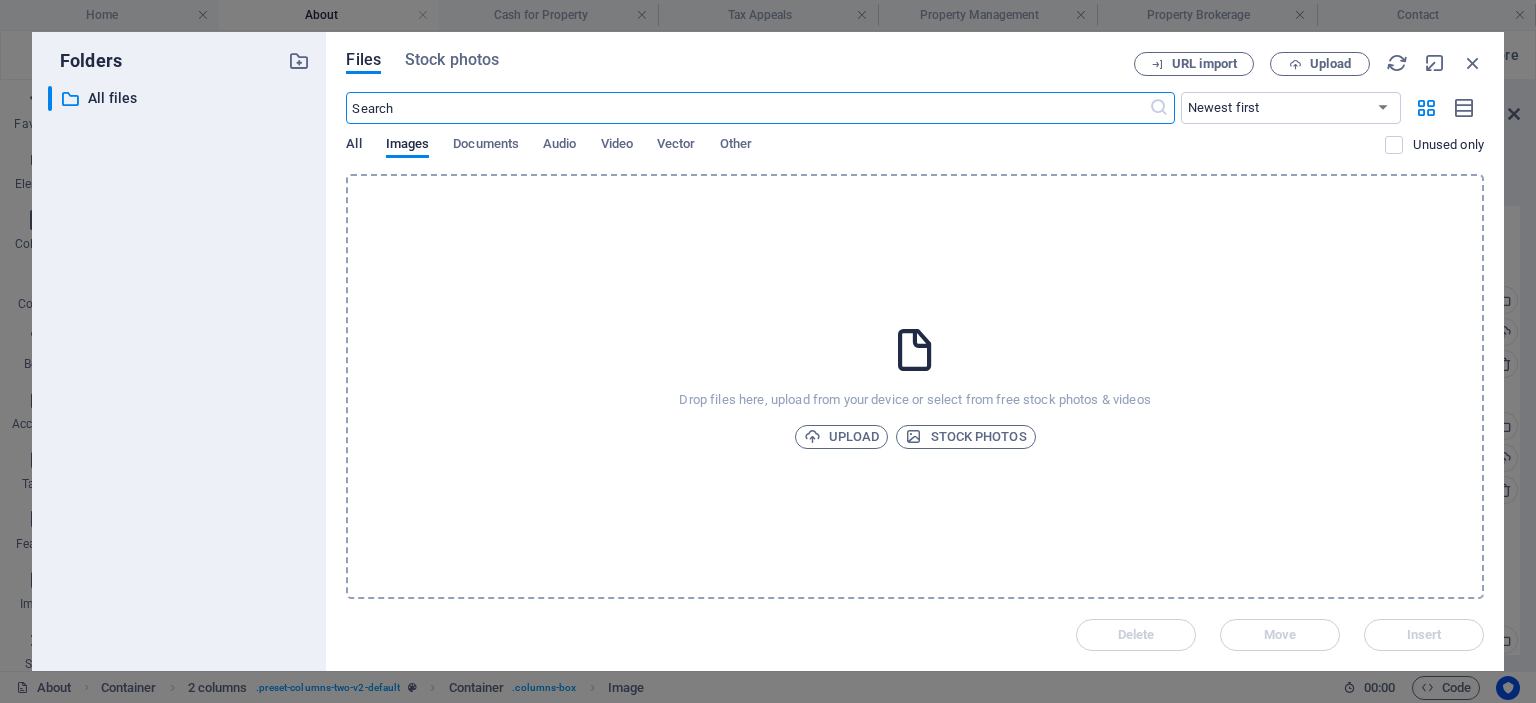 click on "All" at bounding box center (353, 146) 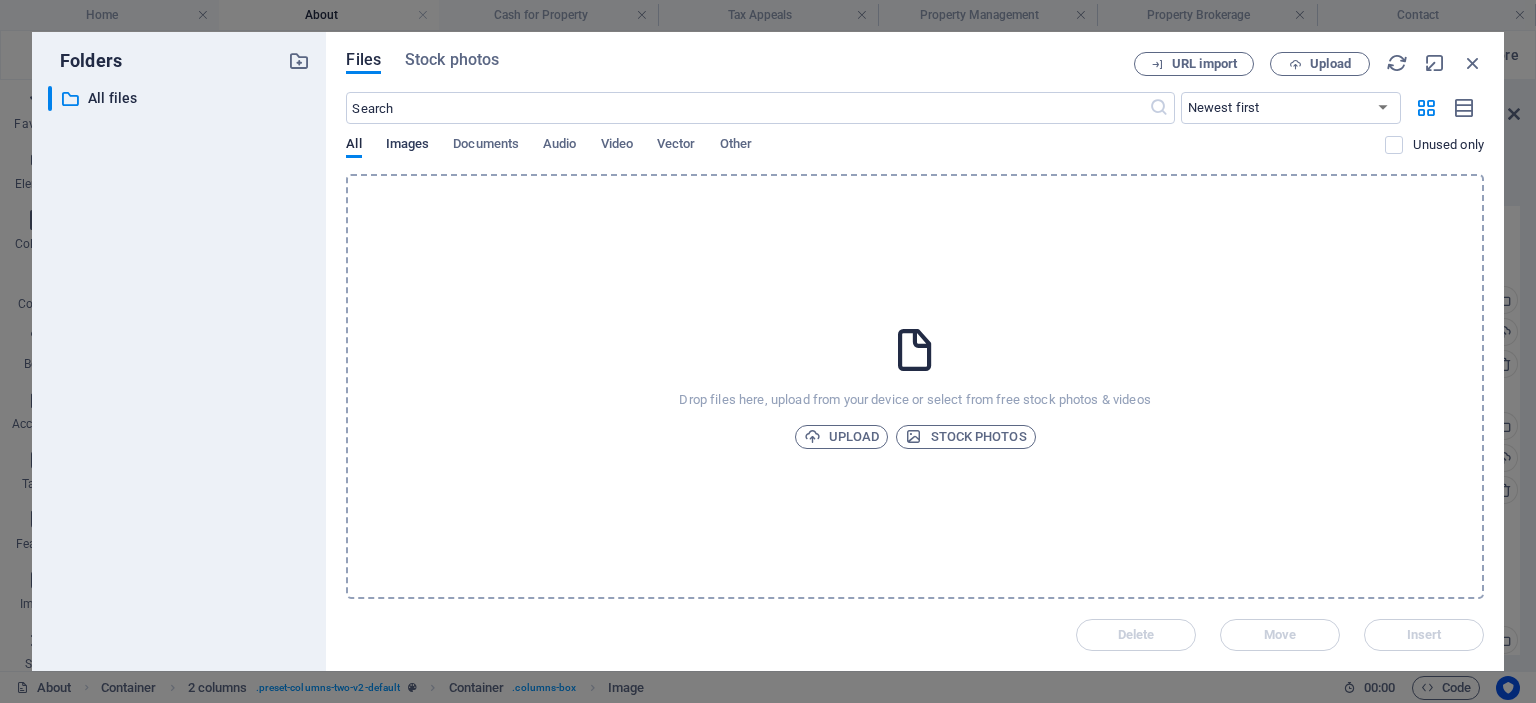 click on "Images" at bounding box center (408, 146) 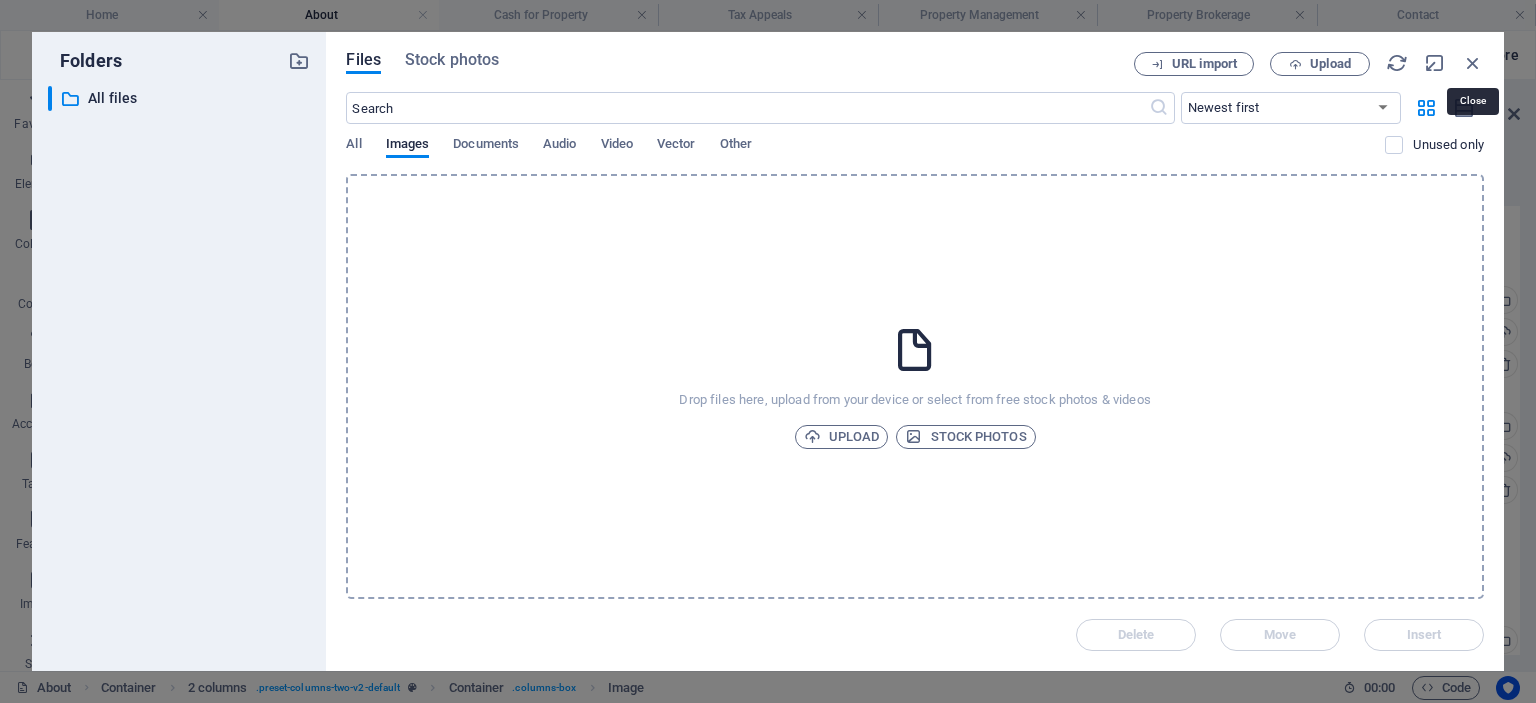 click at bounding box center (1473, 63) 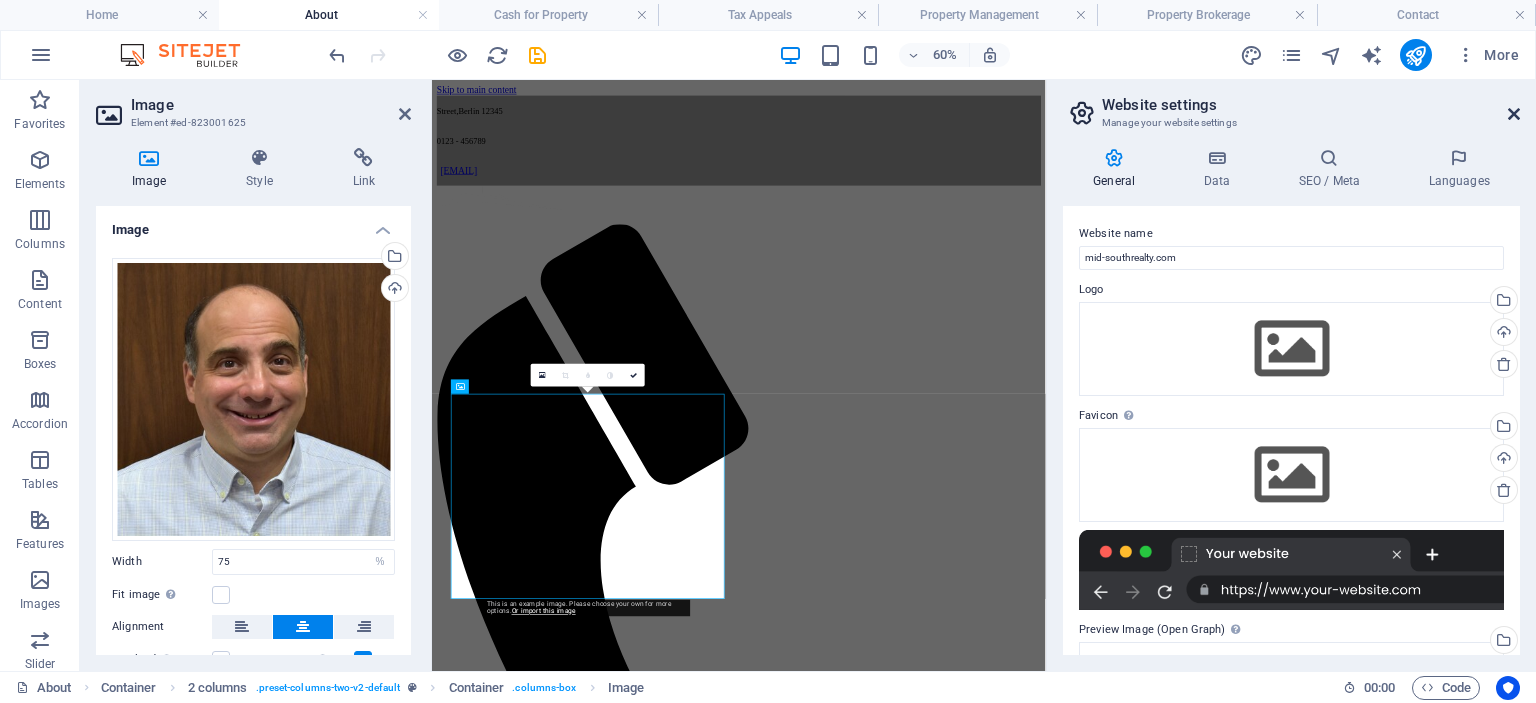 click at bounding box center [1514, 114] 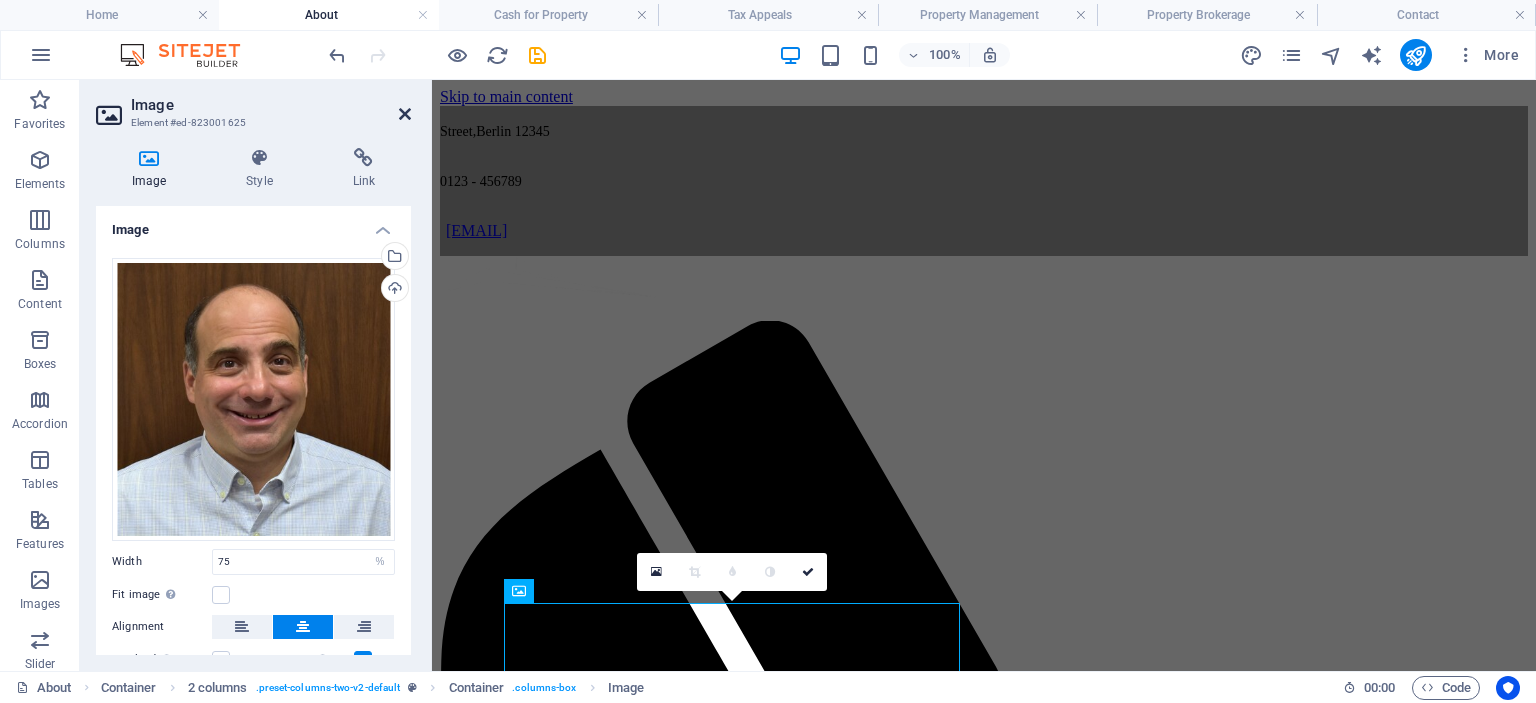 click at bounding box center (405, 114) 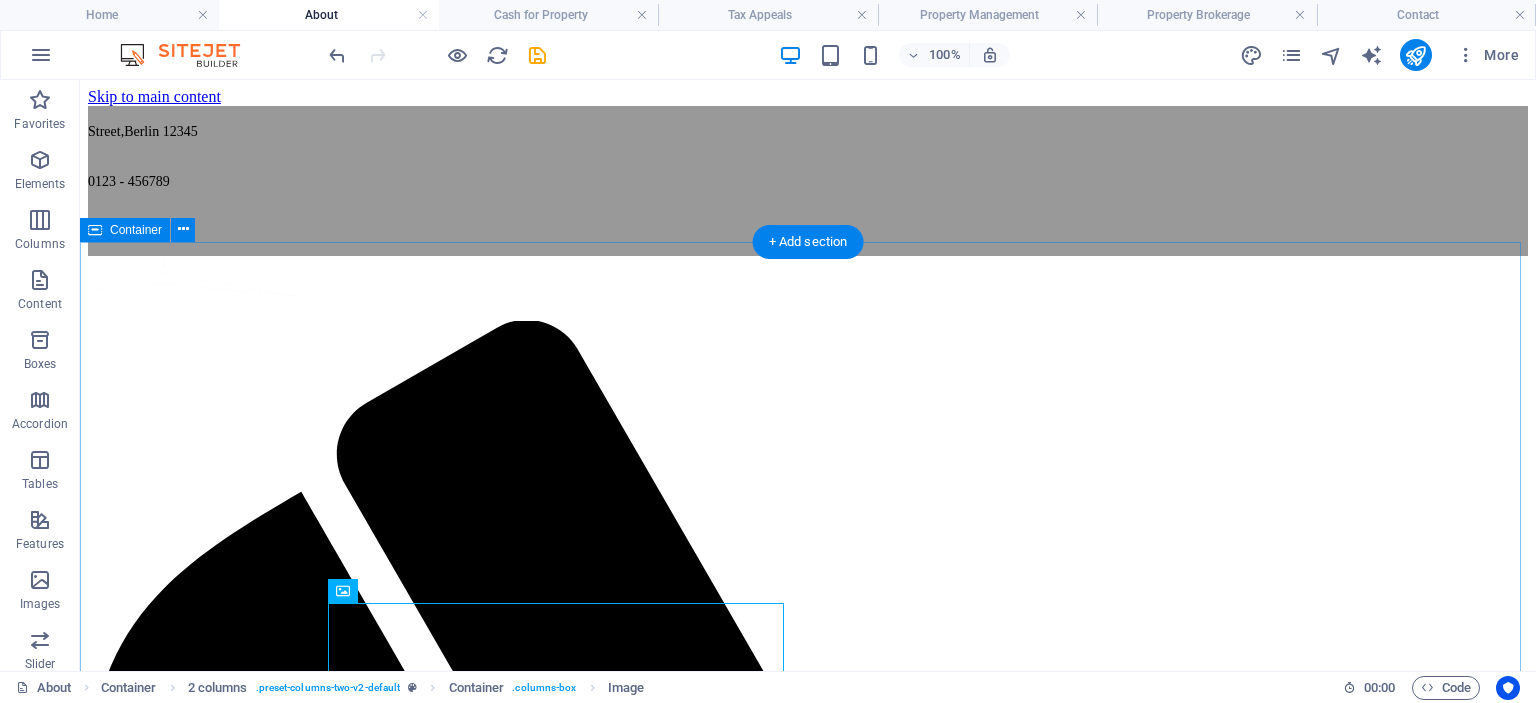 click on "About US           Founded in October, 1992,  Mid-South Realty, Inc.  is a full-service real estate agency that specializes in residential, investment, and commercial properties. Over the past three decades, we've assisted thousands of people in [COUNTY] to successfully achieve their personal and investment real estate goals.            Our dedicated, hardworking team offers unique knowledge in the local market and has many years of experience in selling both residential and commercial properties. Whether you need help buying or selling, managing investment properties, appealing property taxes, or even liquidating your home quickly, Mid-South Realty is your one-stop resource for your real estate goals. Our mission is simple: to deliver results-driven, honest, reliable, and personalized service and help you achieve your real estate goals with confidence. Meet the Brothers [FIRST] Couloubaritsis   [EMAIL] Real Estate Broker Tennessee License ID Number: [NUMBER] Real Estate Broker" at bounding box center [808, 5767] 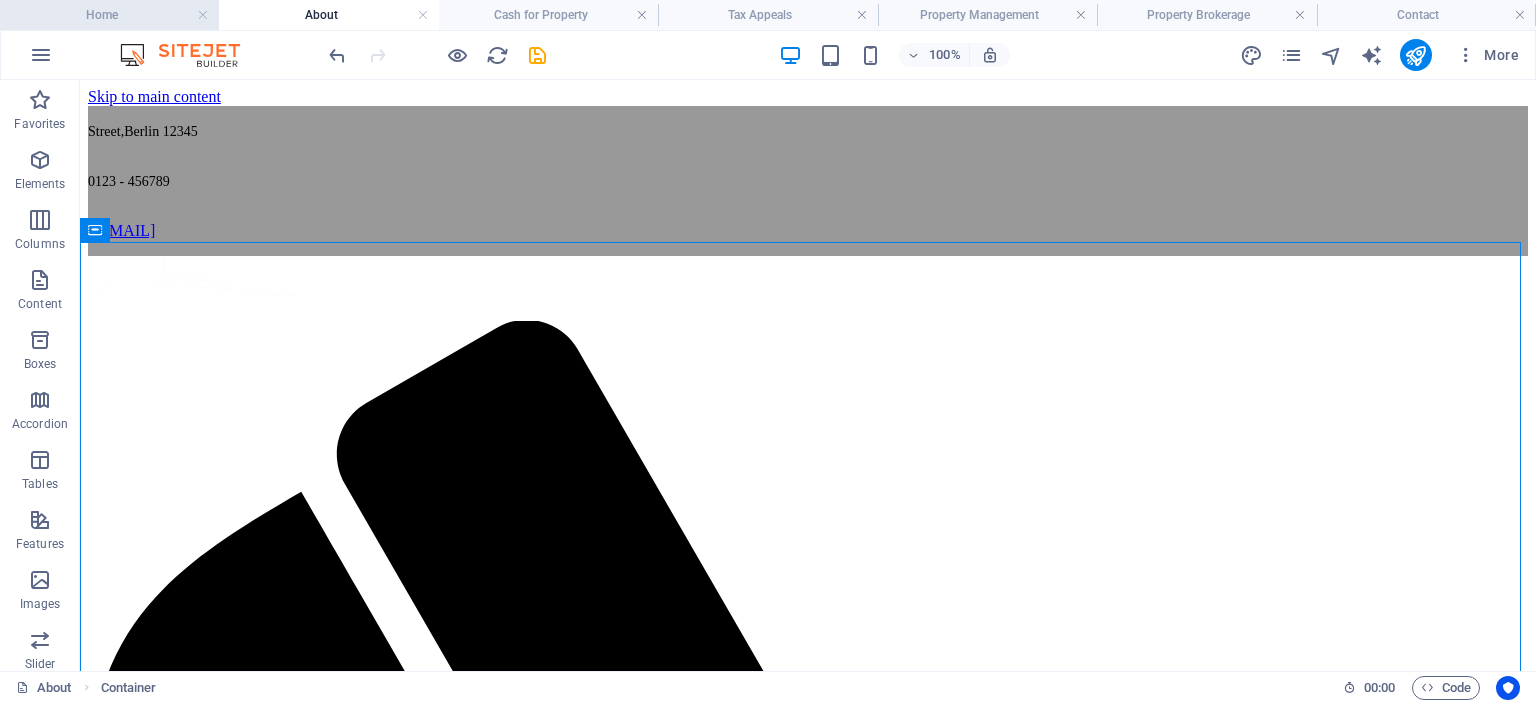 click on "Home" at bounding box center [109, 15] 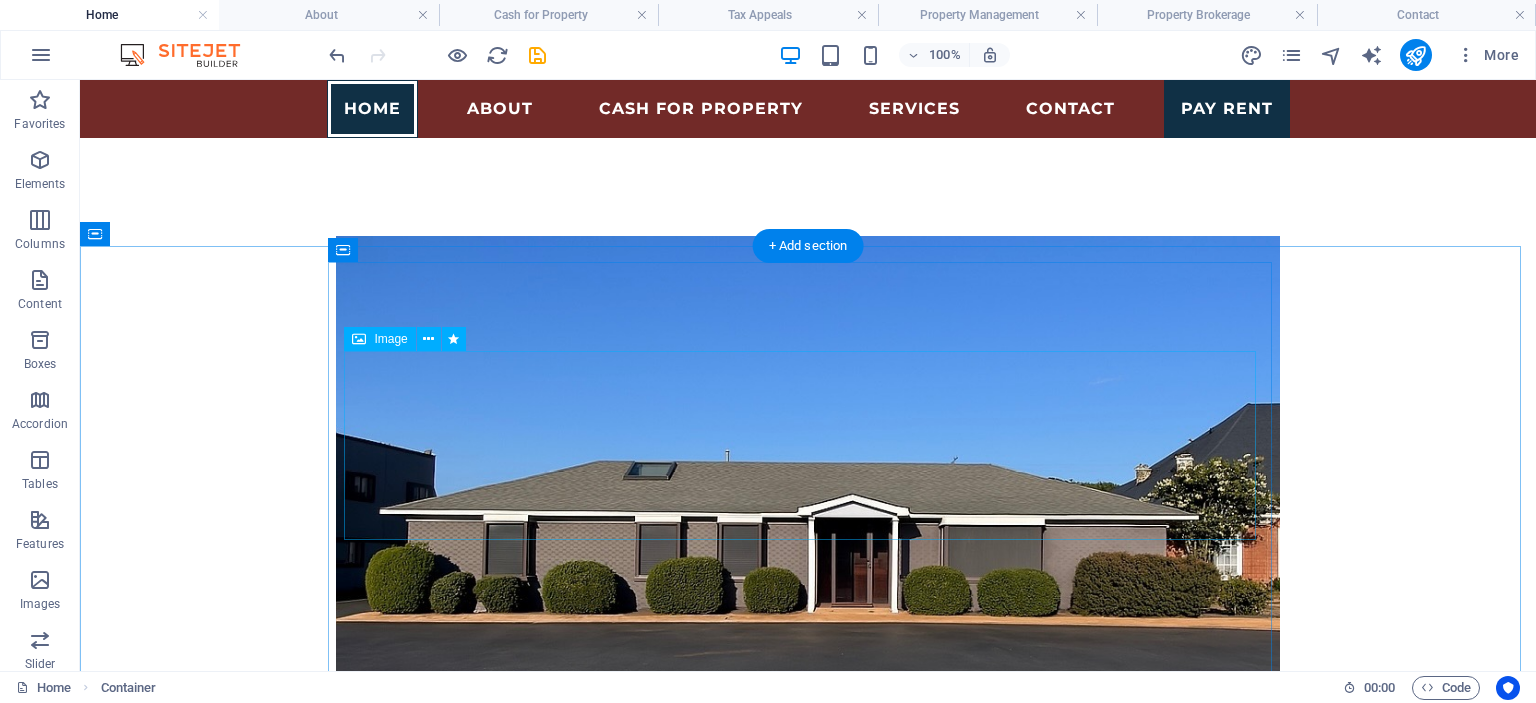 scroll, scrollTop: 0, scrollLeft: 0, axis: both 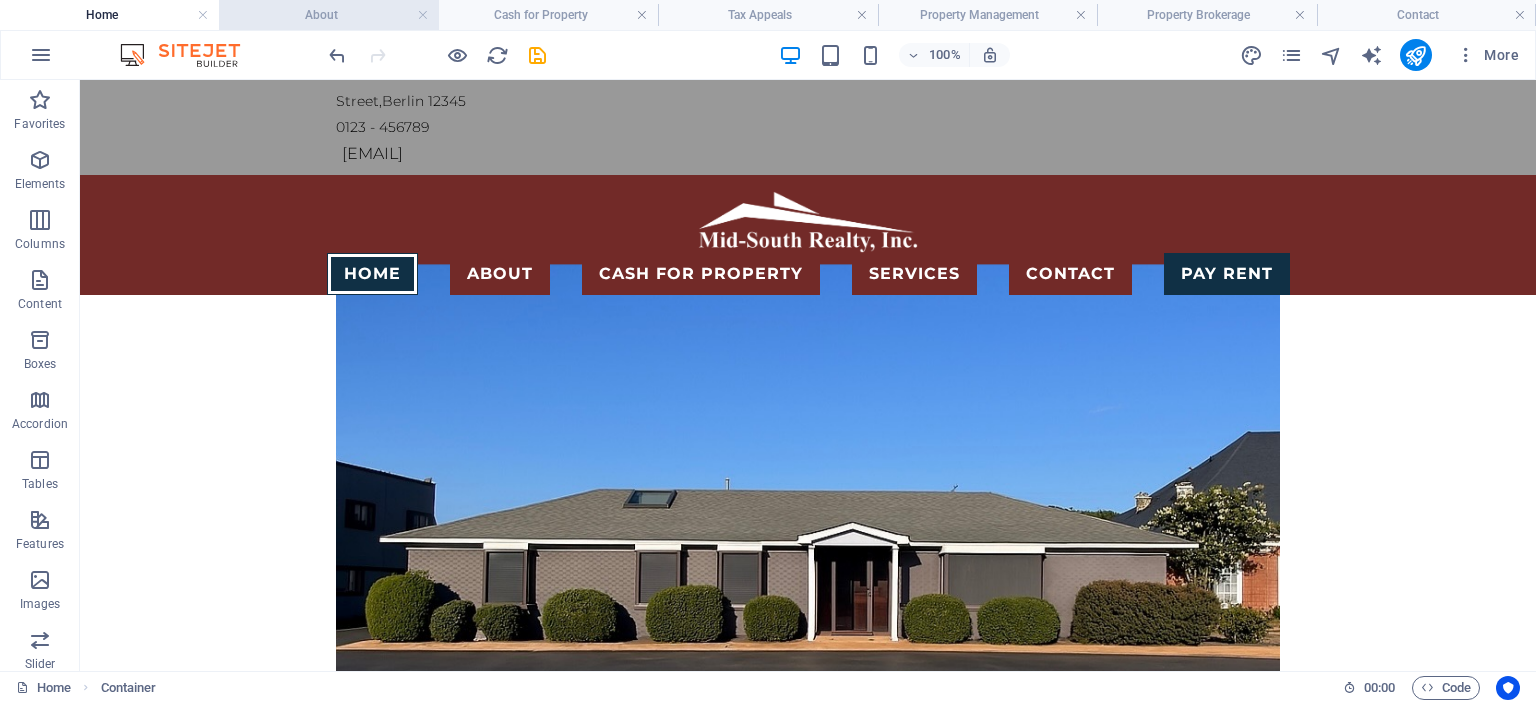 click on "About" at bounding box center [328, 15] 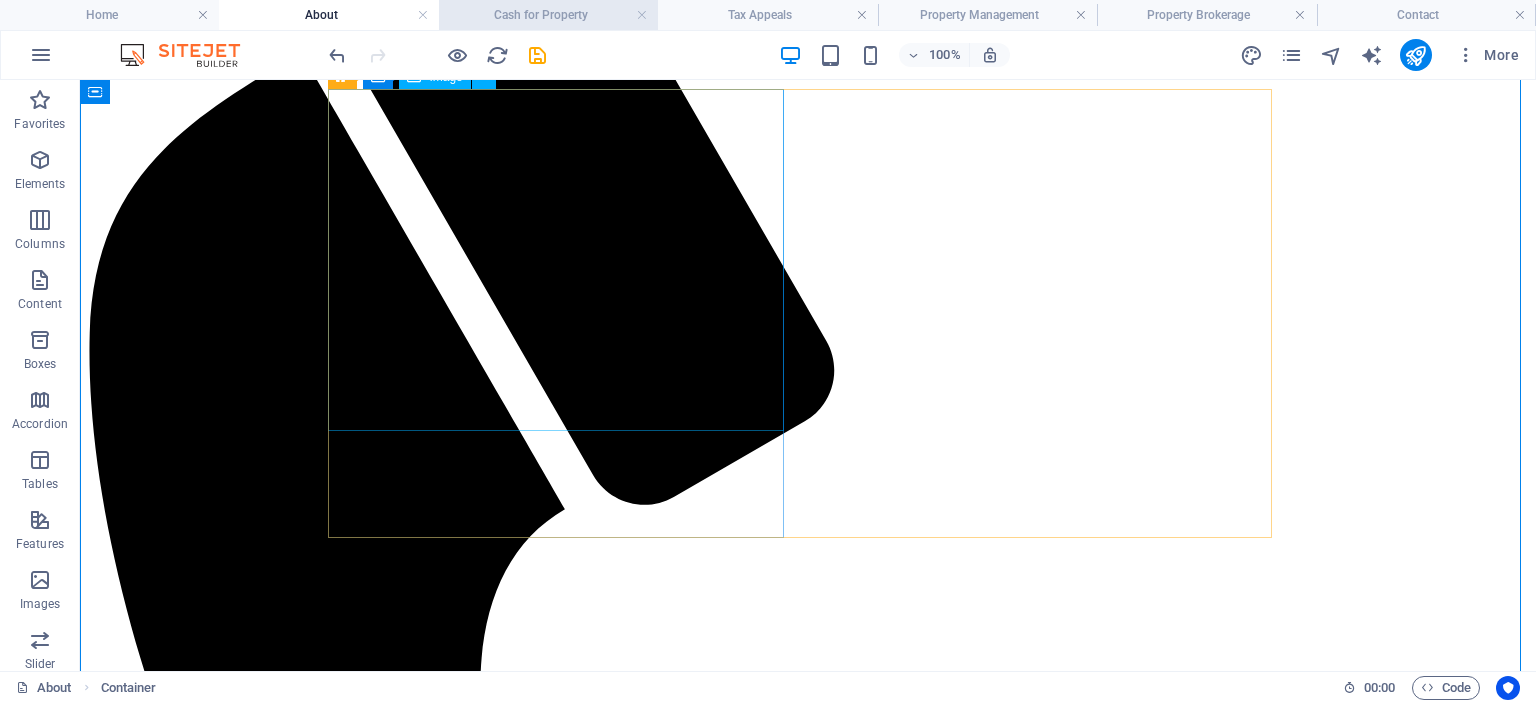 scroll, scrollTop: 440, scrollLeft: 0, axis: vertical 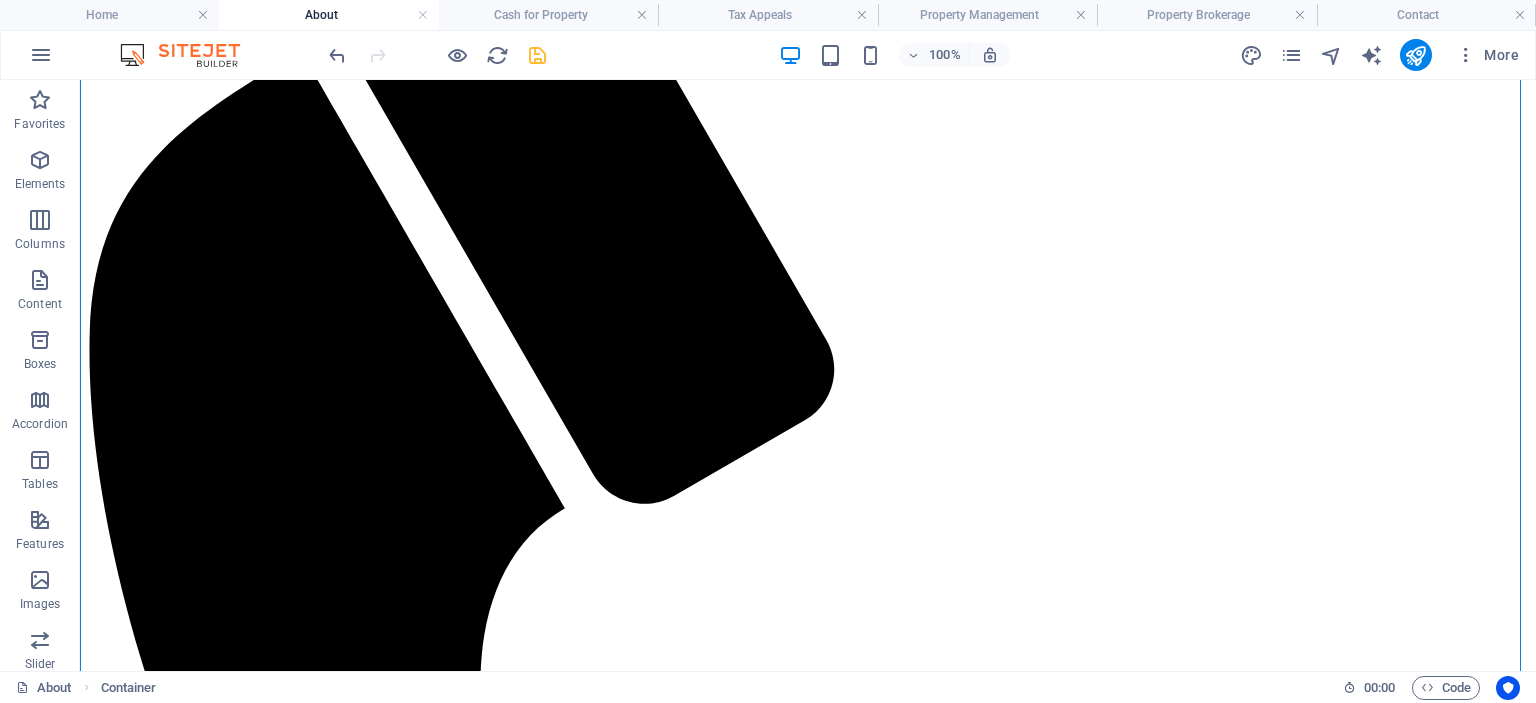 click at bounding box center (537, 55) 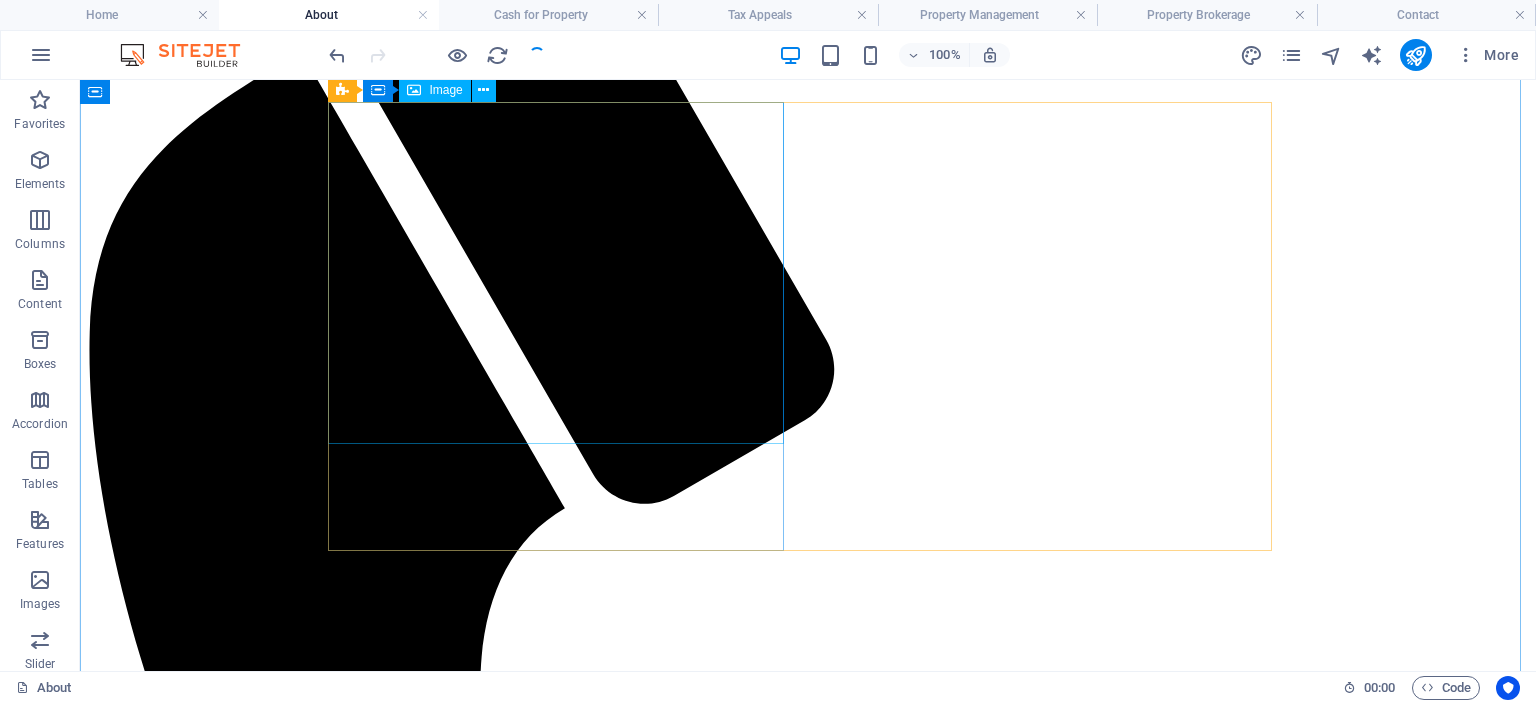 scroll, scrollTop: 0, scrollLeft: 0, axis: both 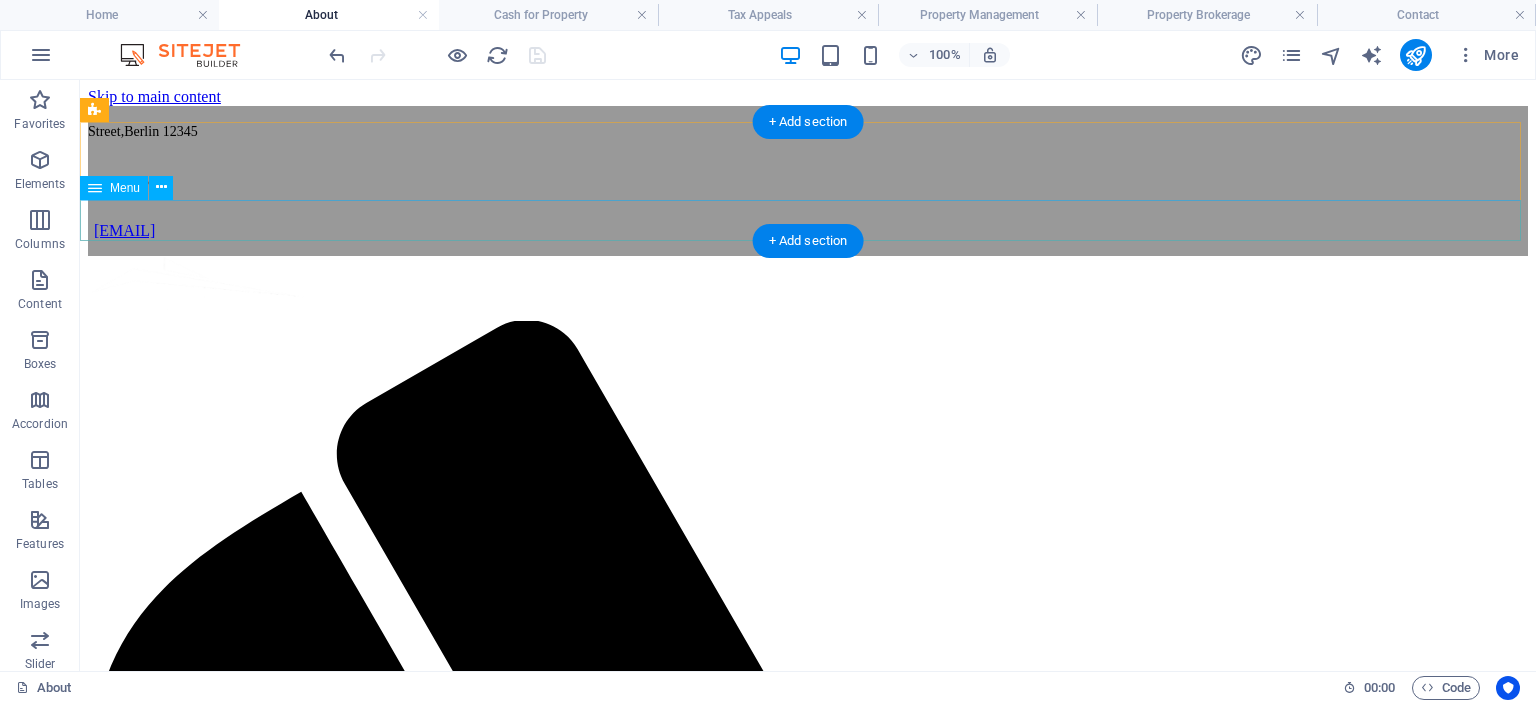 click on "Home About Cash For Property Services Property Management Tax Appeals Property Brokerage Contact Pay Rent" at bounding box center [808, 2334] 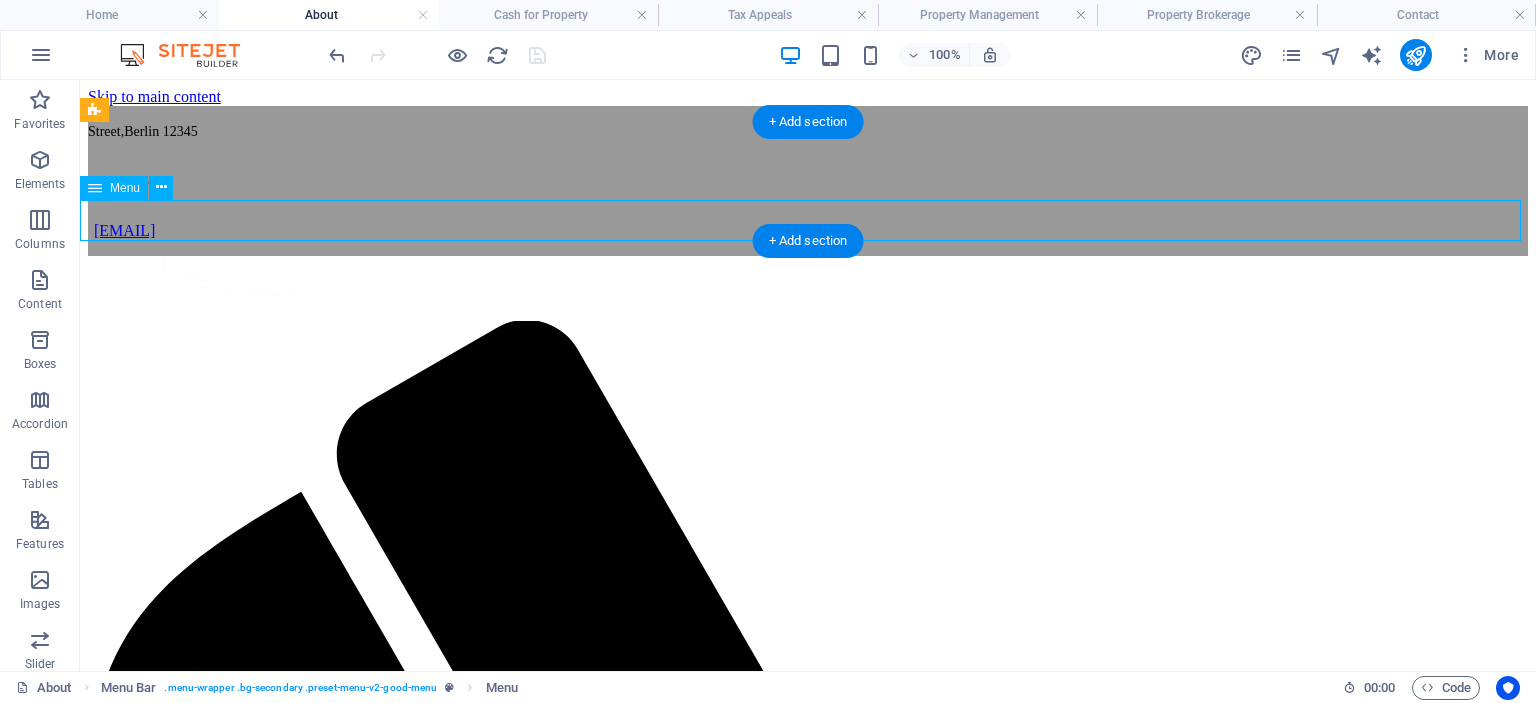 click on "Home About Cash For Property Services Property Management Tax Appeals Property Brokerage Contact Pay Rent" at bounding box center (808, 2334) 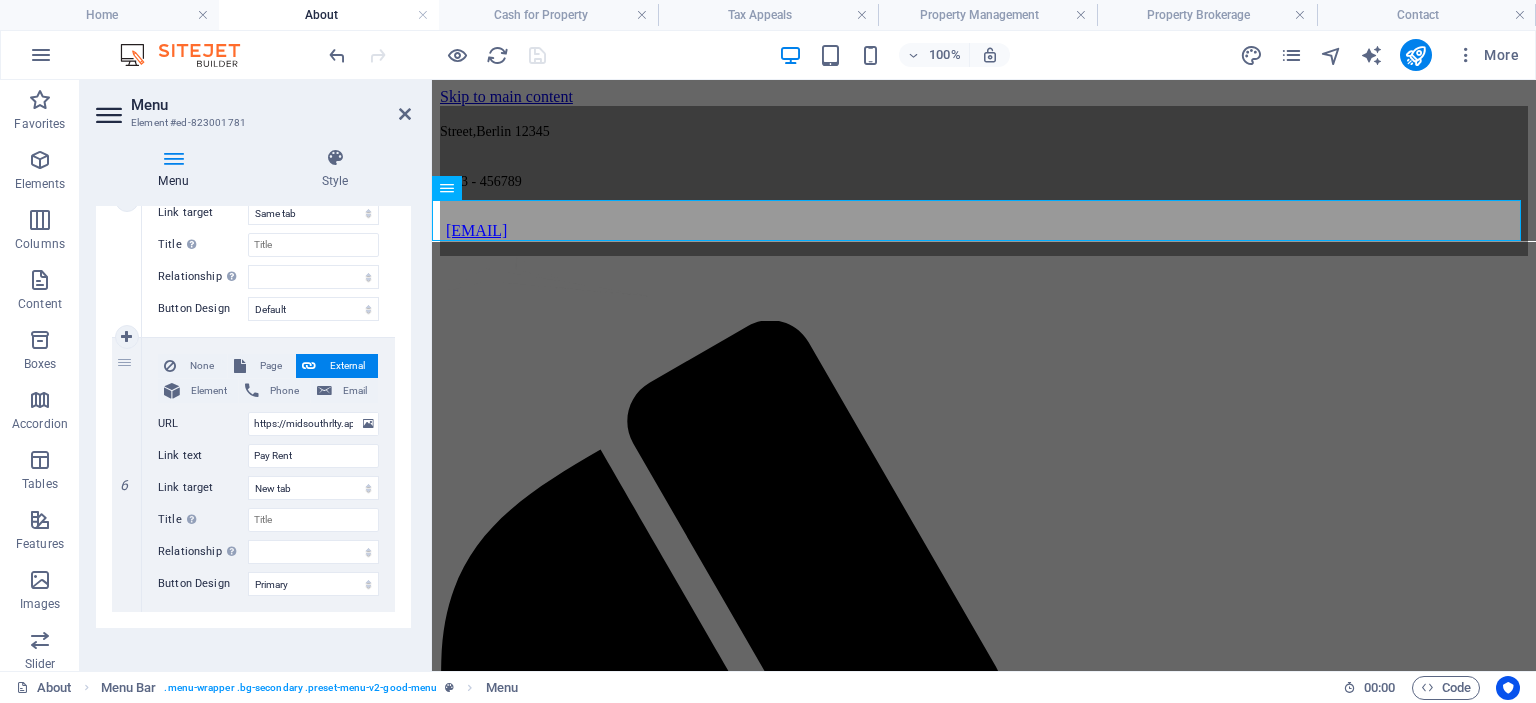 scroll, scrollTop: 2216, scrollLeft: 0, axis: vertical 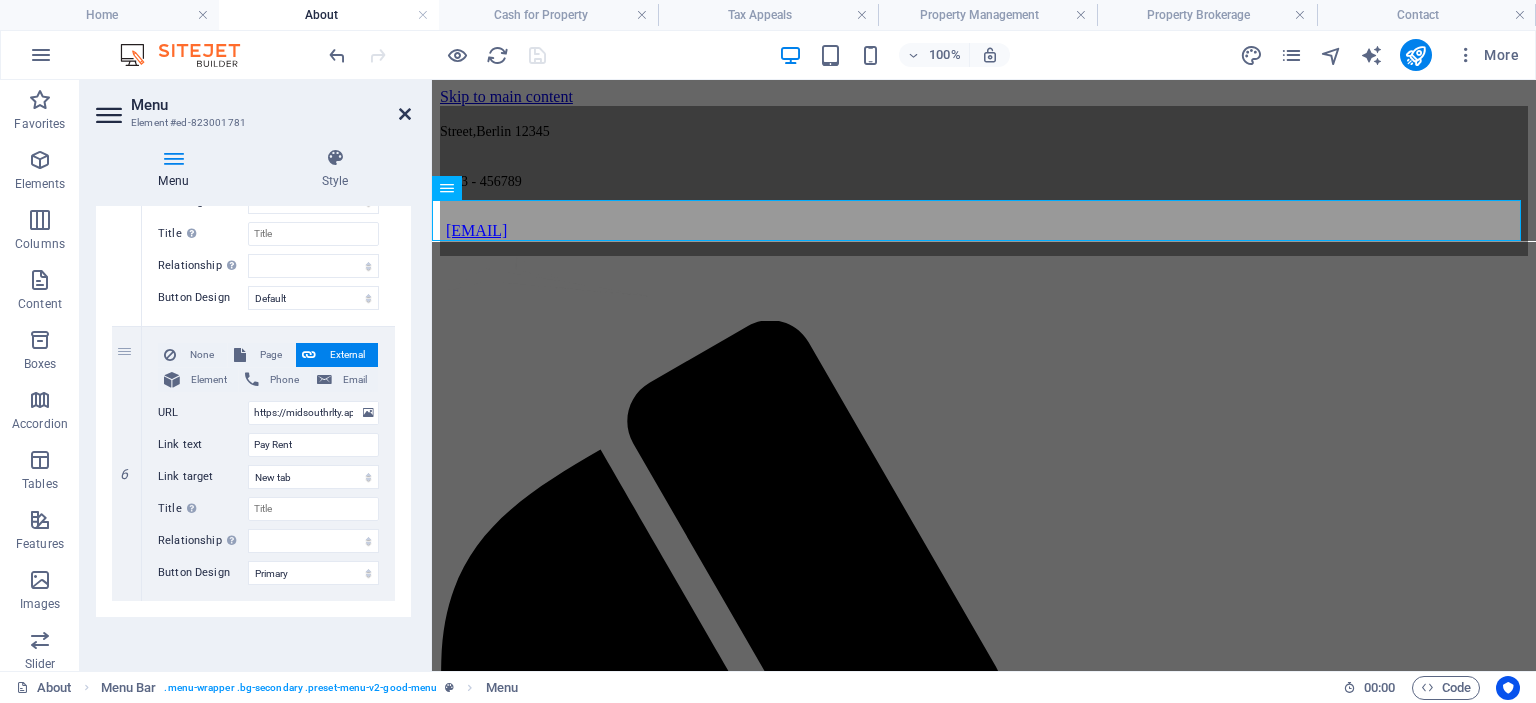drag, startPoint x: 405, startPoint y: 115, endPoint x: 409, endPoint y: 203, distance: 88.09086 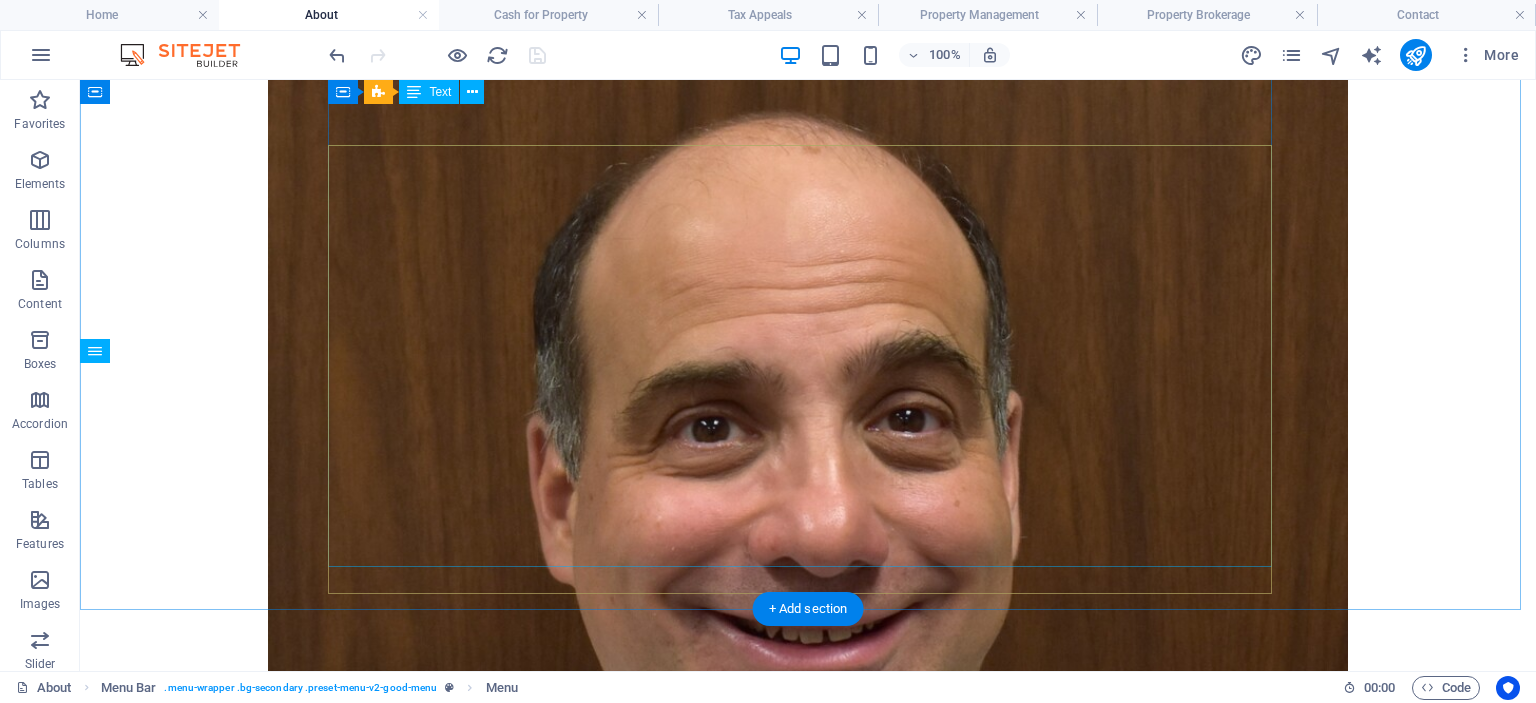 scroll, scrollTop: 2667, scrollLeft: 0, axis: vertical 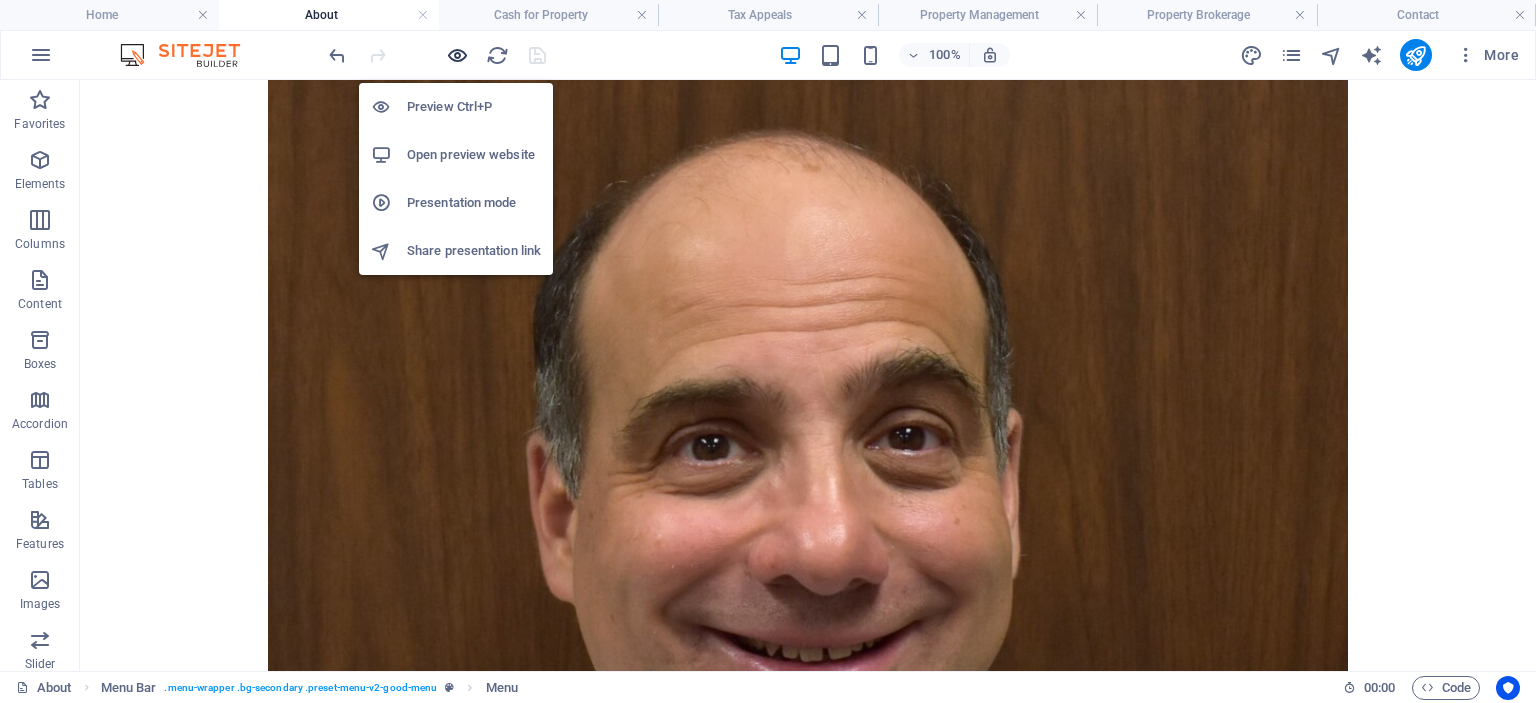 click at bounding box center [457, 55] 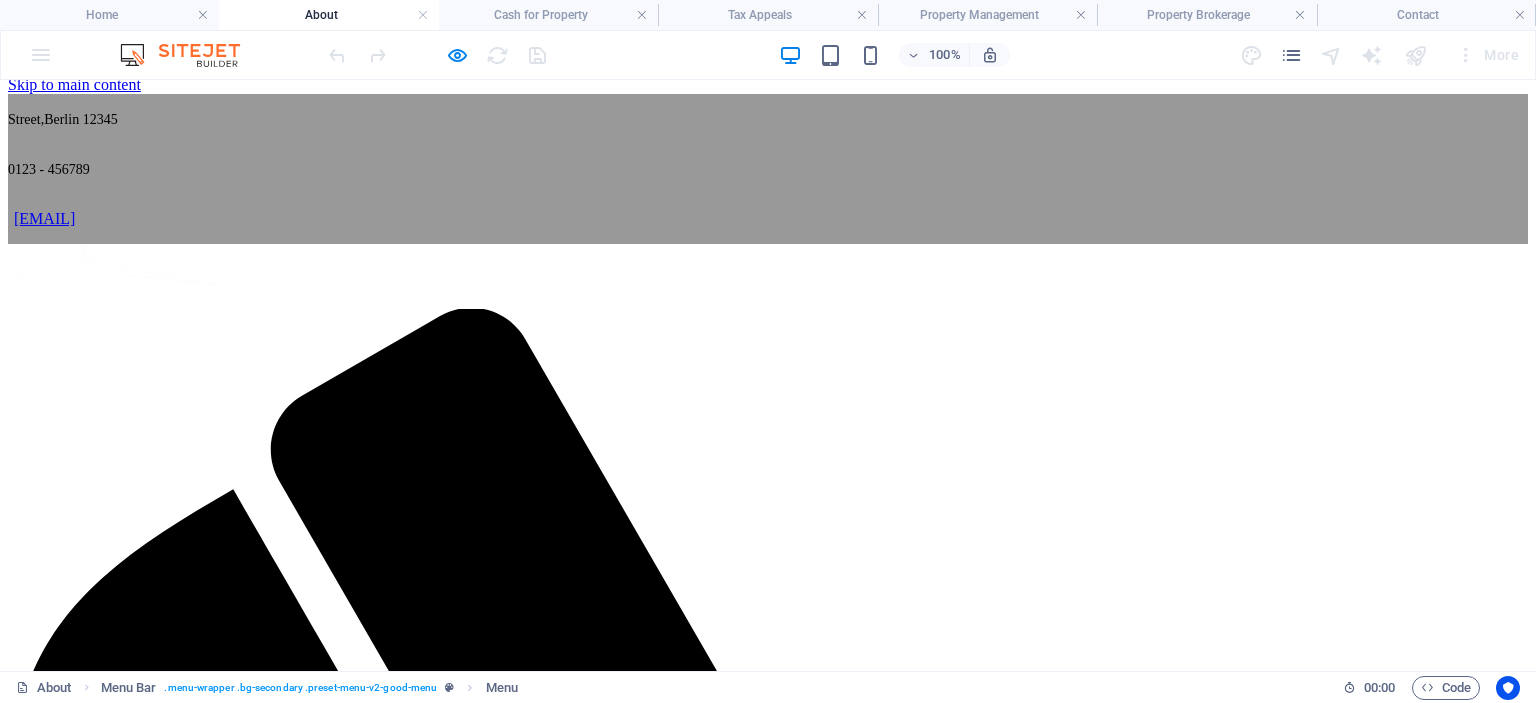 scroll, scrollTop: 0, scrollLeft: 0, axis: both 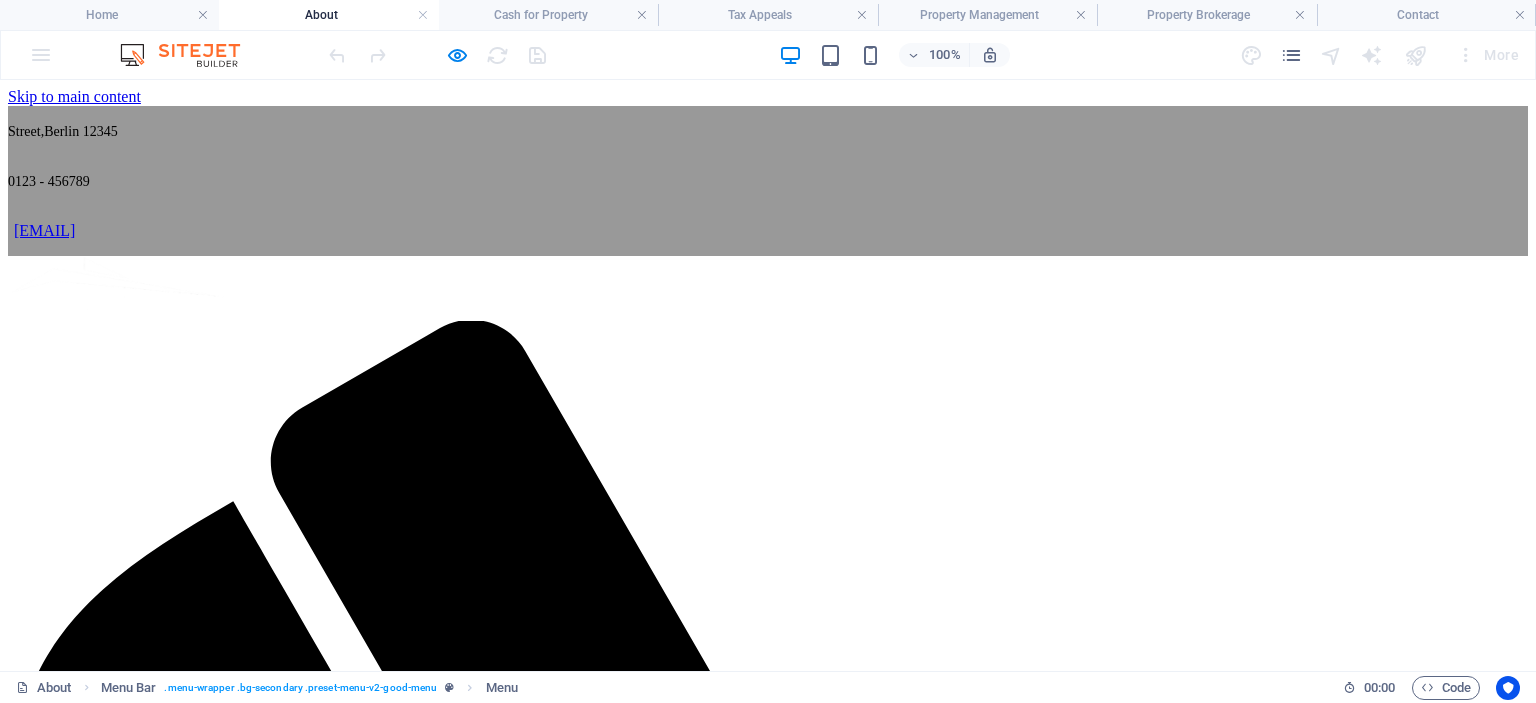 click on "Home" at bounding box center (67, 2367) 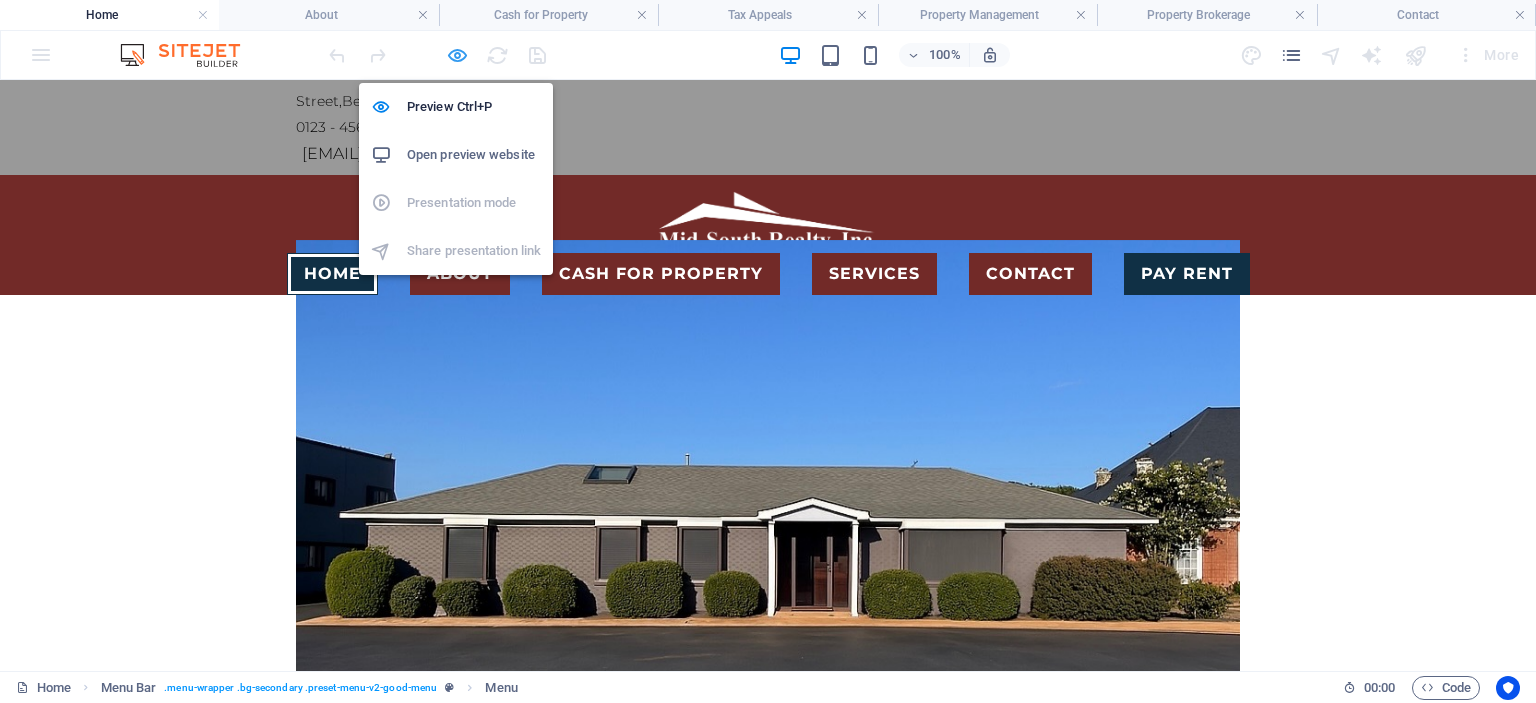click at bounding box center (457, 55) 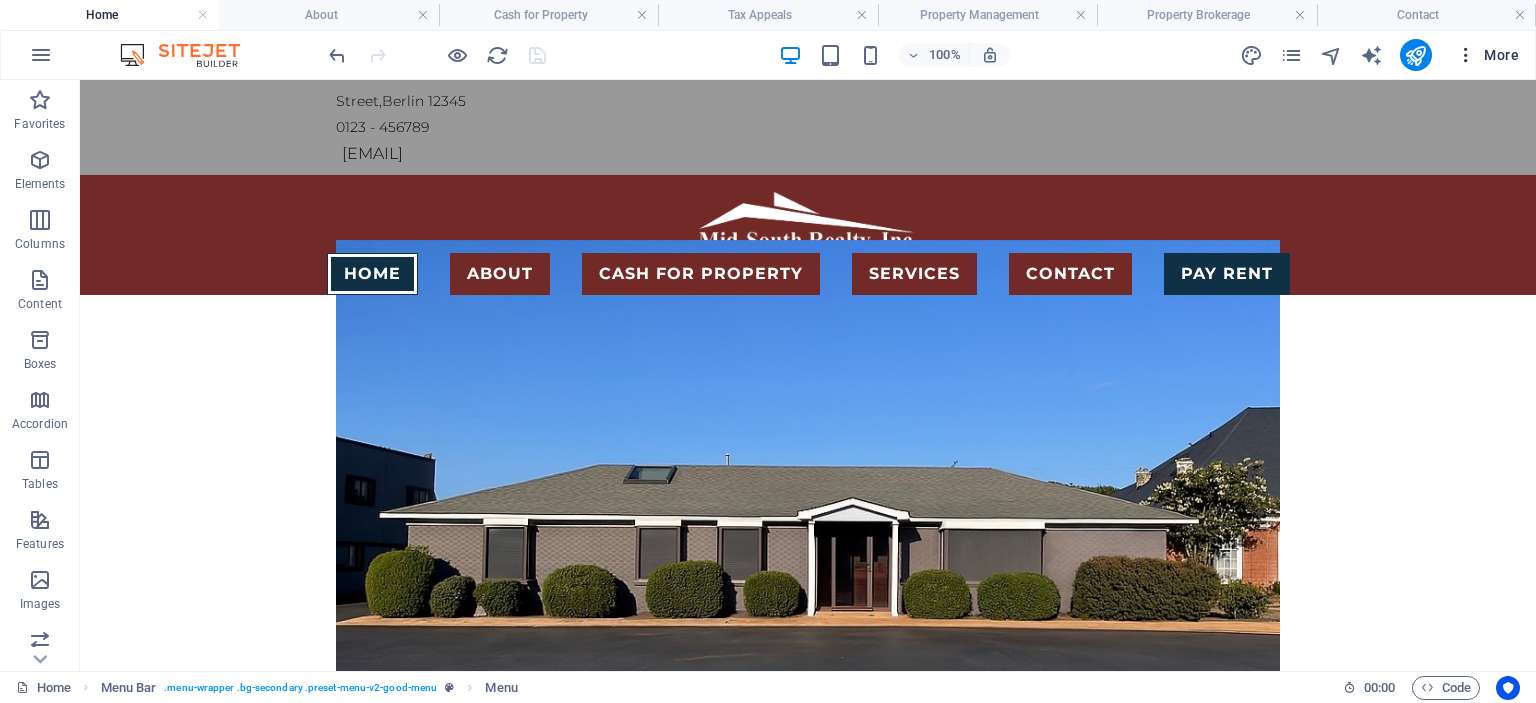click on "More" at bounding box center (1487, 55) 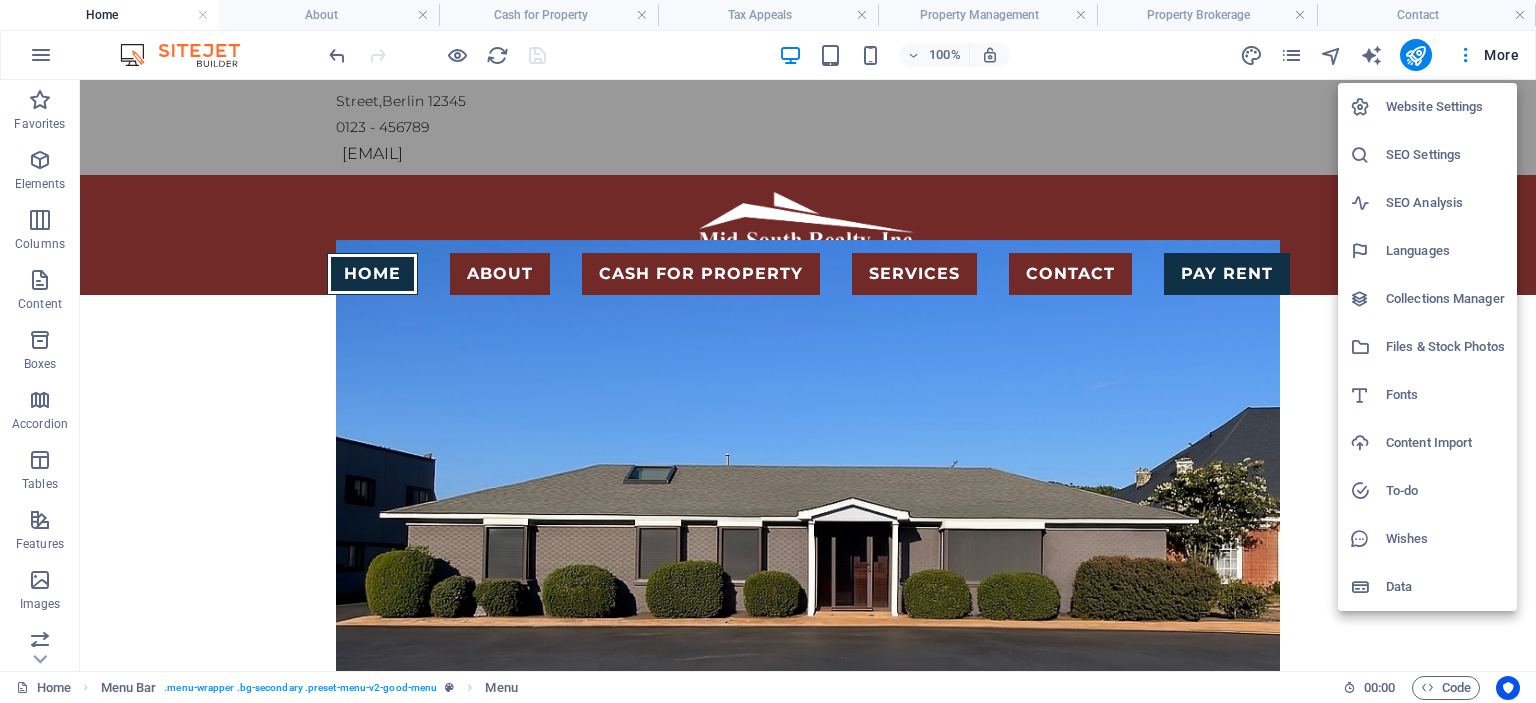 click on "Website Settings" at bounding box center (1445, 107) 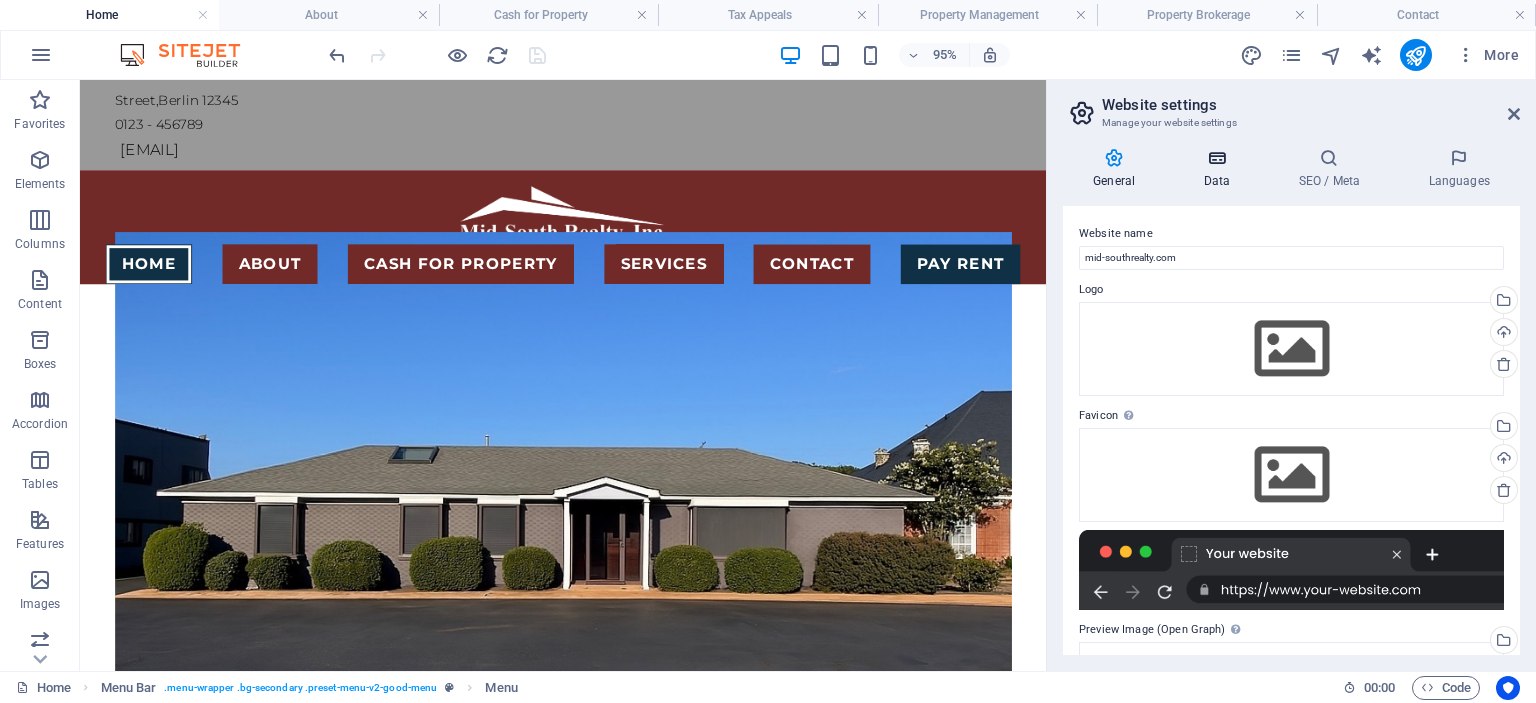 click at bounding box center (1216, 158) 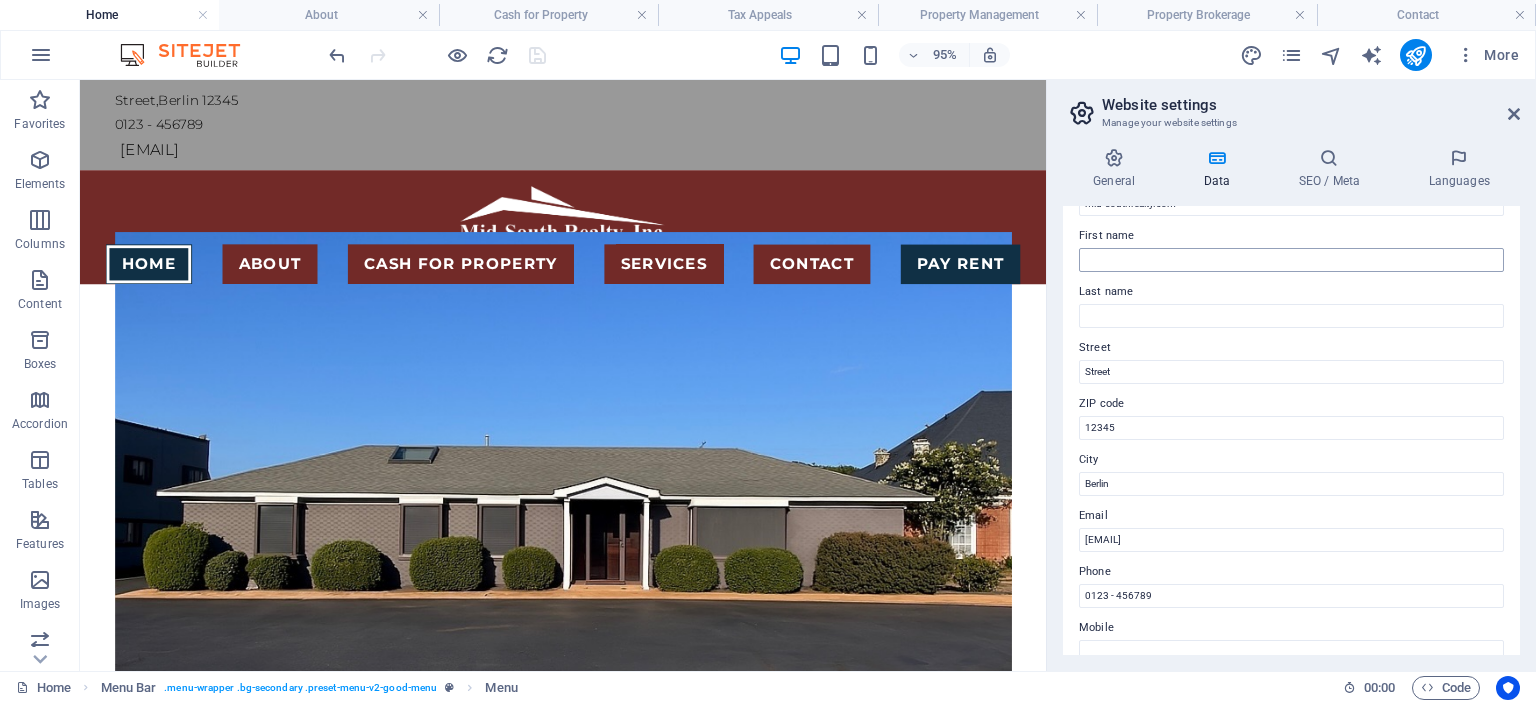 scroll, scrollTop: 100, scrollLeft: 0, axis: vertical 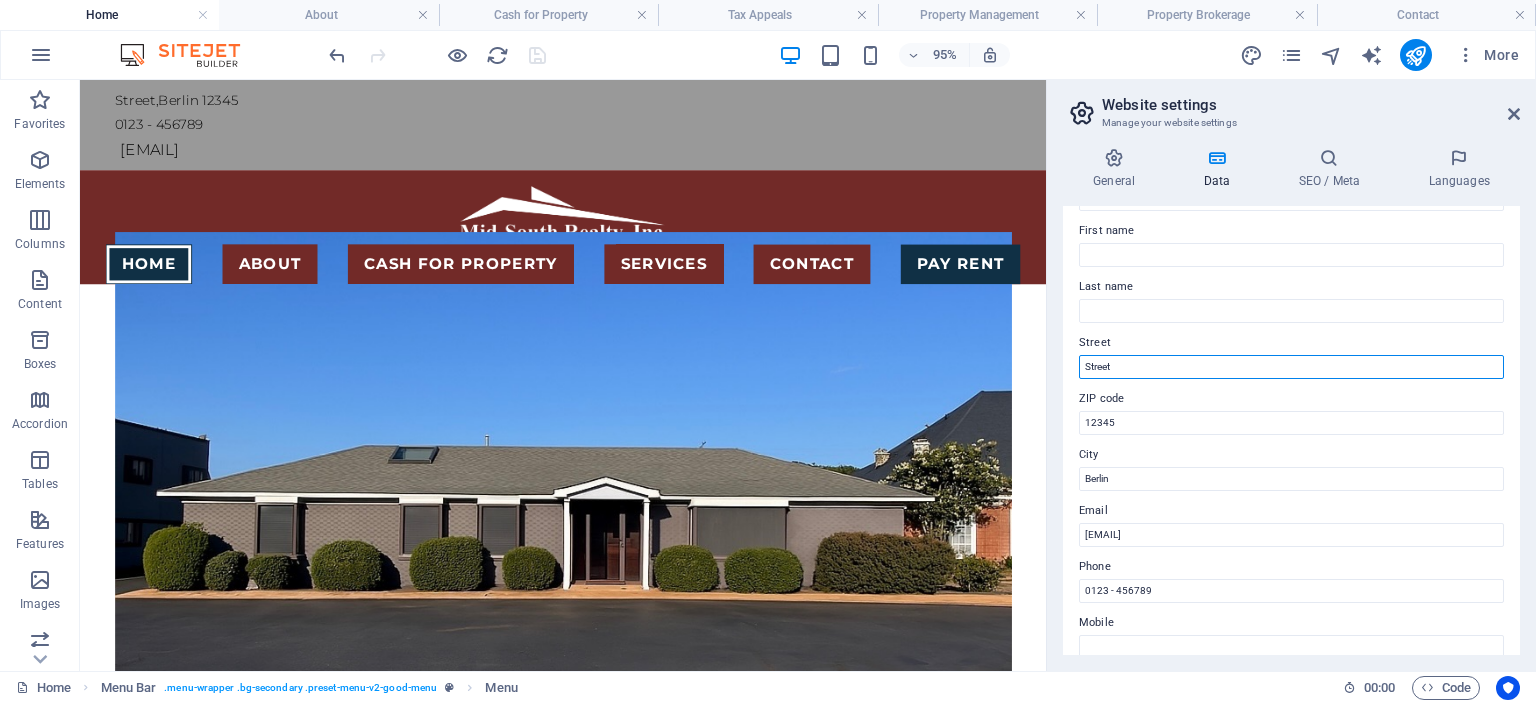 click on "Street" at bounding box center [1291, 367] 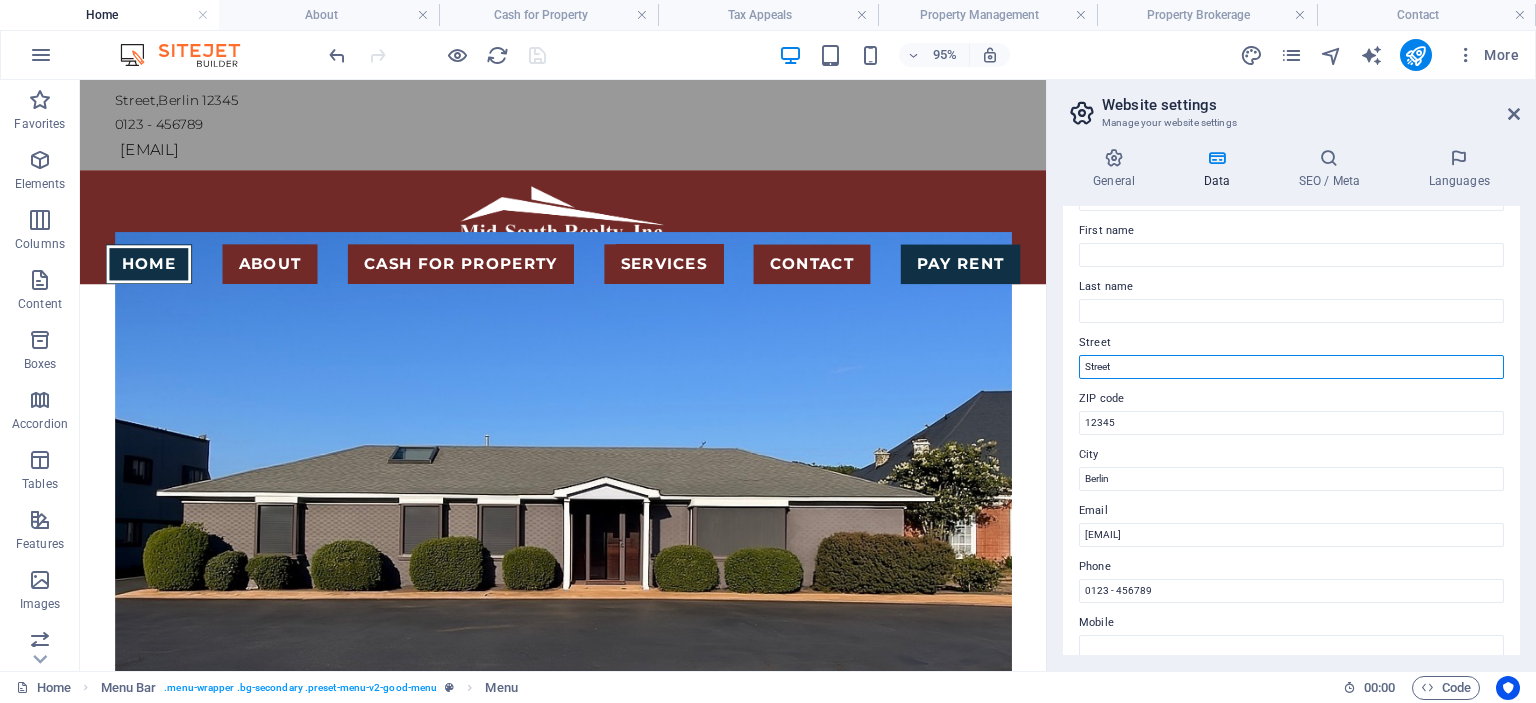 drag, startPoint x: 1196, startPoint y: 366, endPoint x: 1061, endPoint y: 354, distance: 135.53229 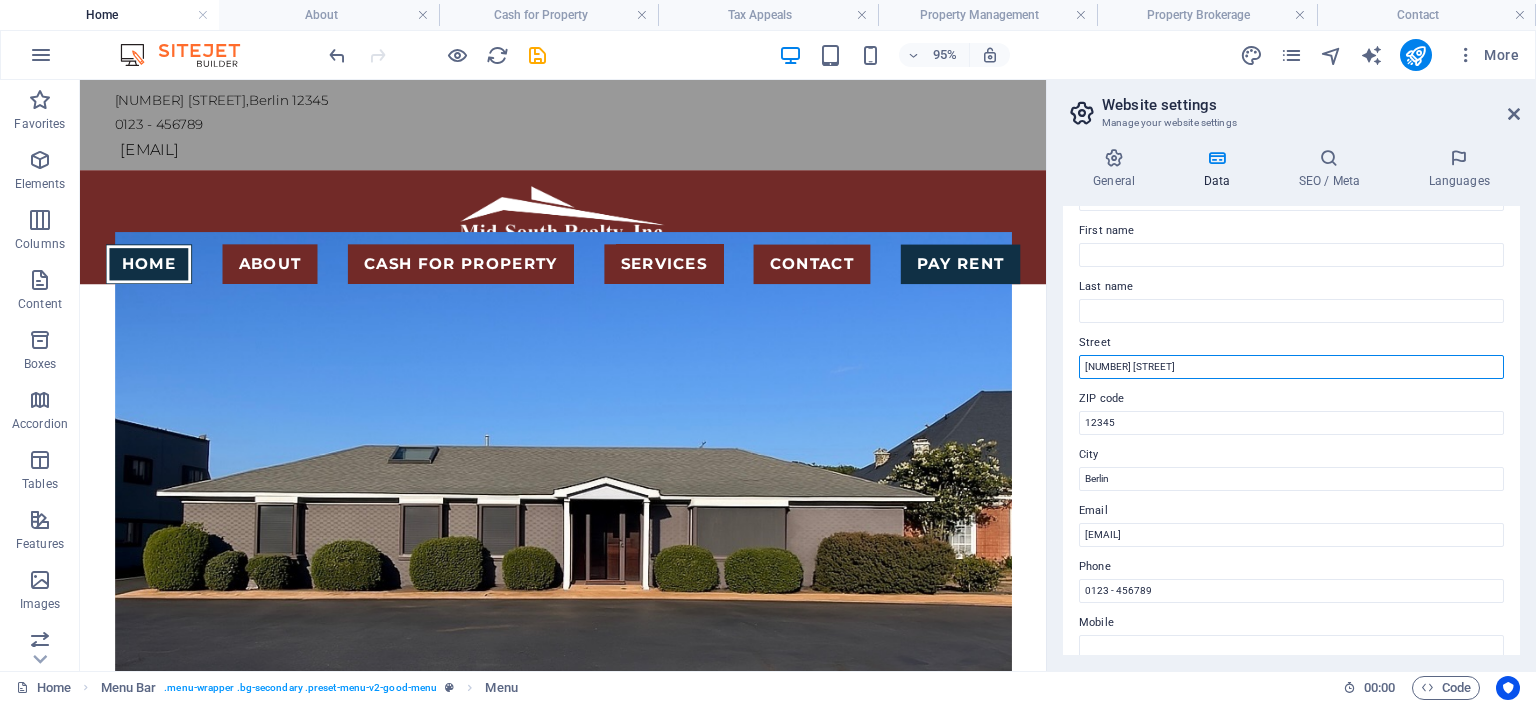 click on "[NUMBER] [STREET]" at bounding box center [1291, 367] 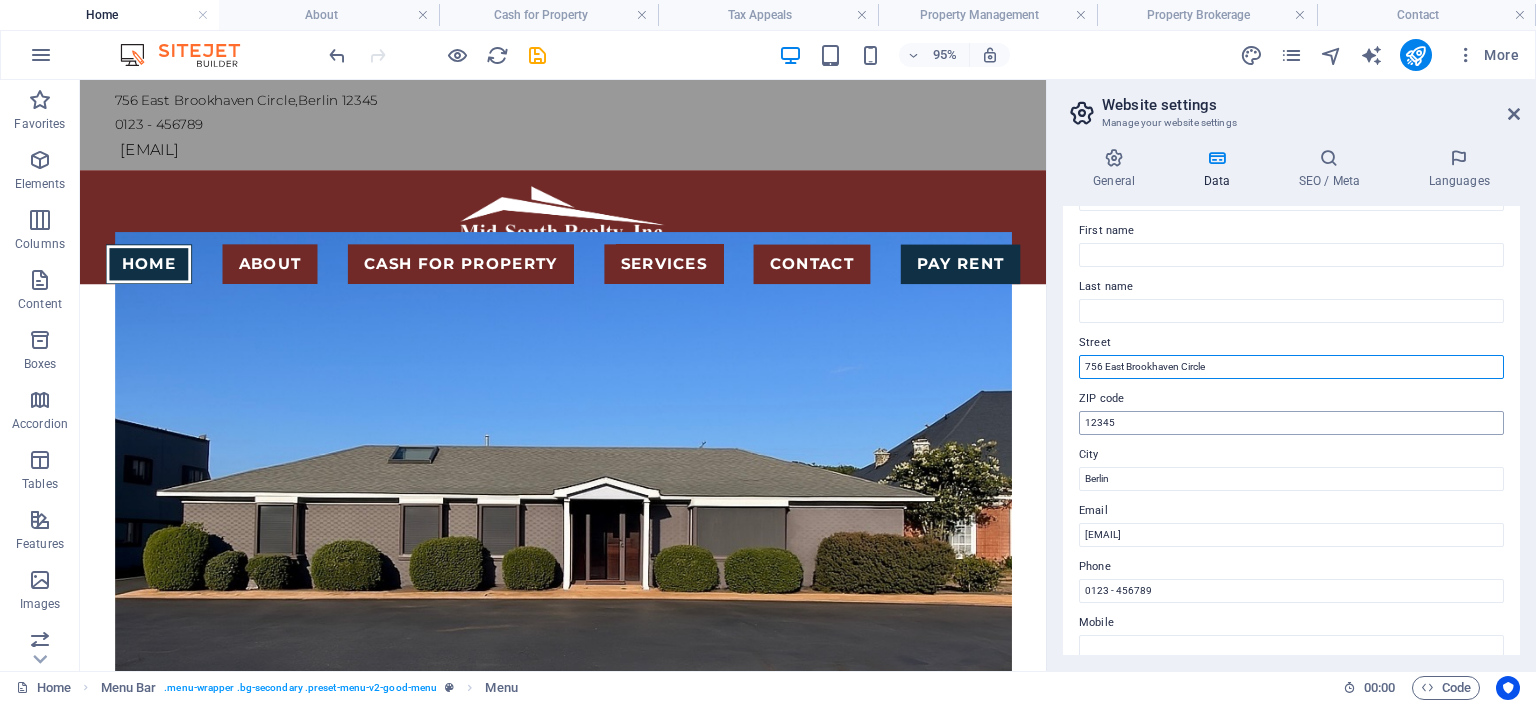 type on "756 East Brookhaven Circle" 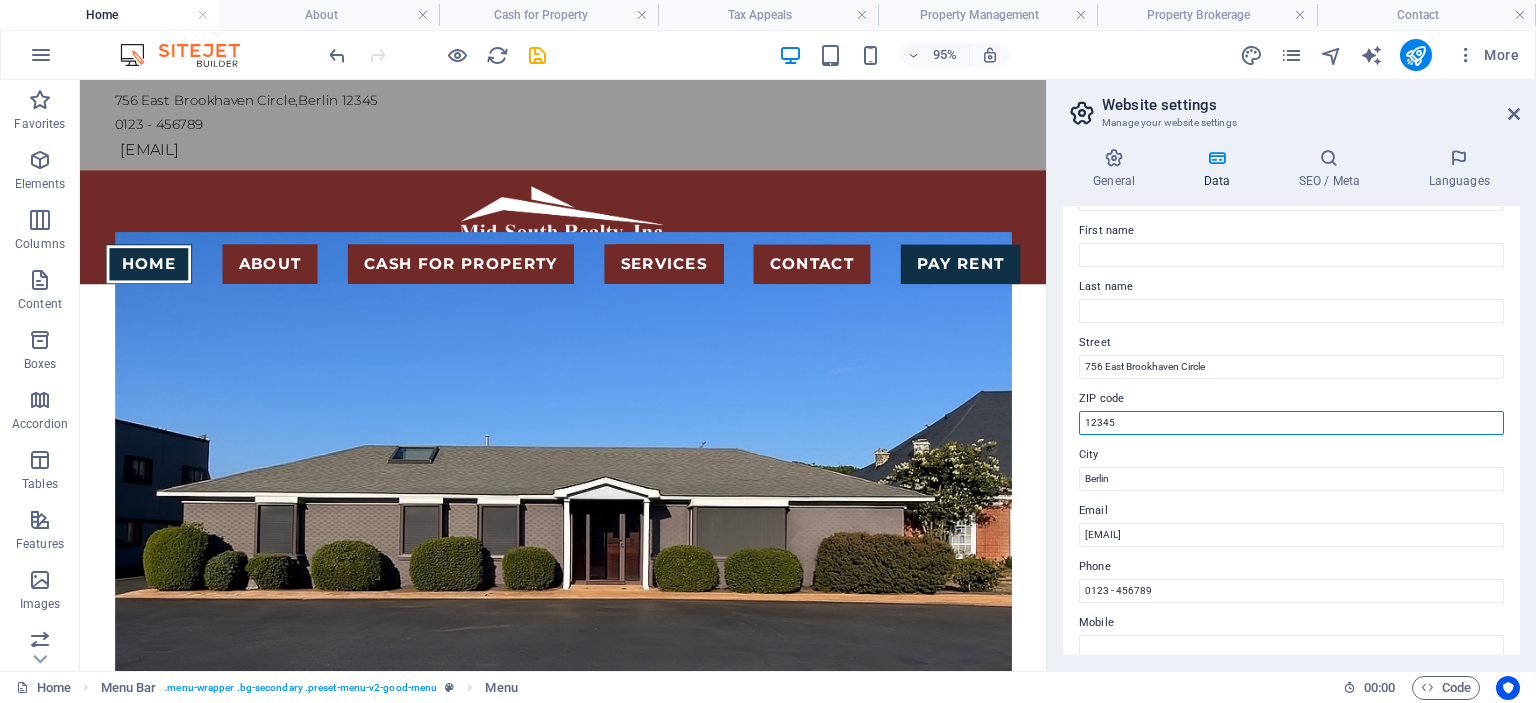 drag, startPoint x: 1198, startPoint y: 412, endPoint x: 1067, endPoint y: 405, distance: 131.18689 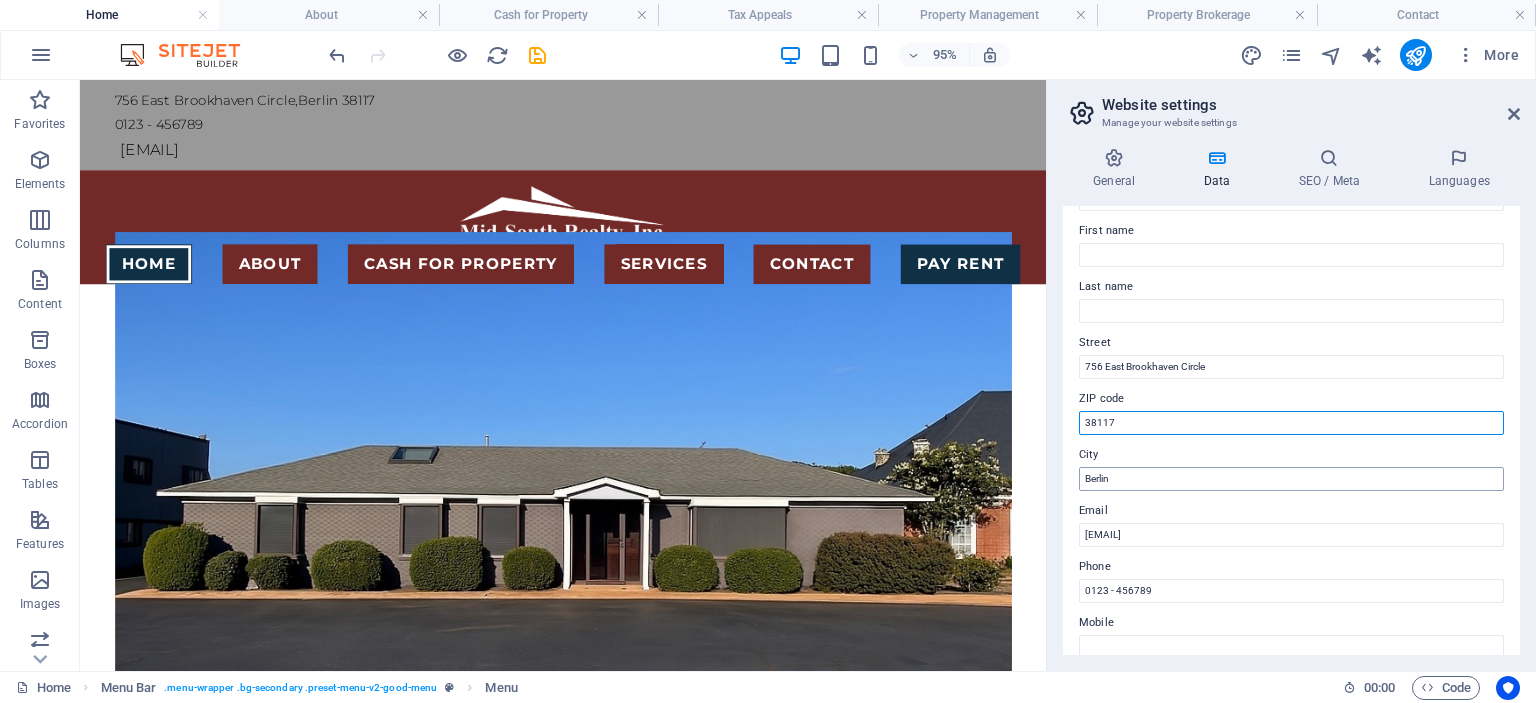 type on "38117" 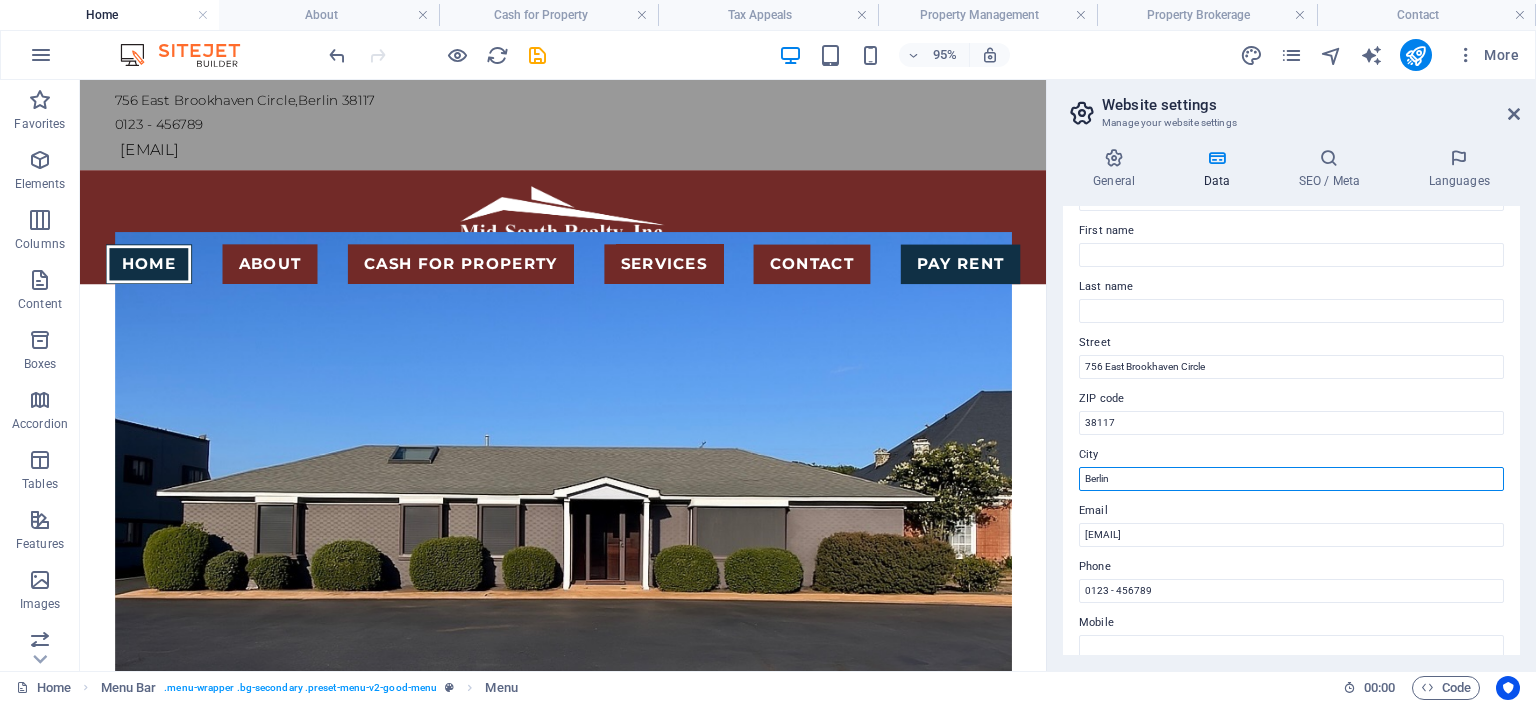 click on "Berlin" at bounding box center (1291, 479) 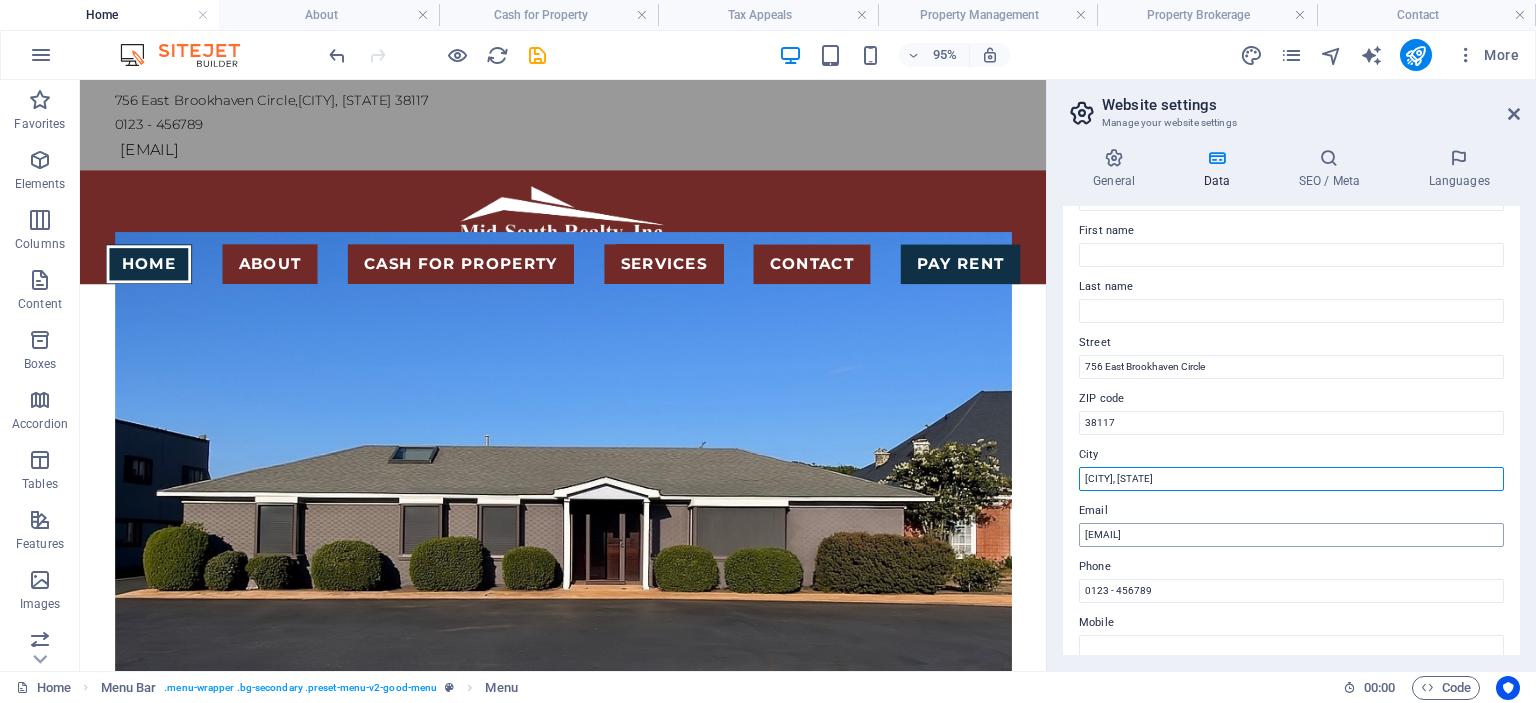 type on "[CITY], [STATE]" 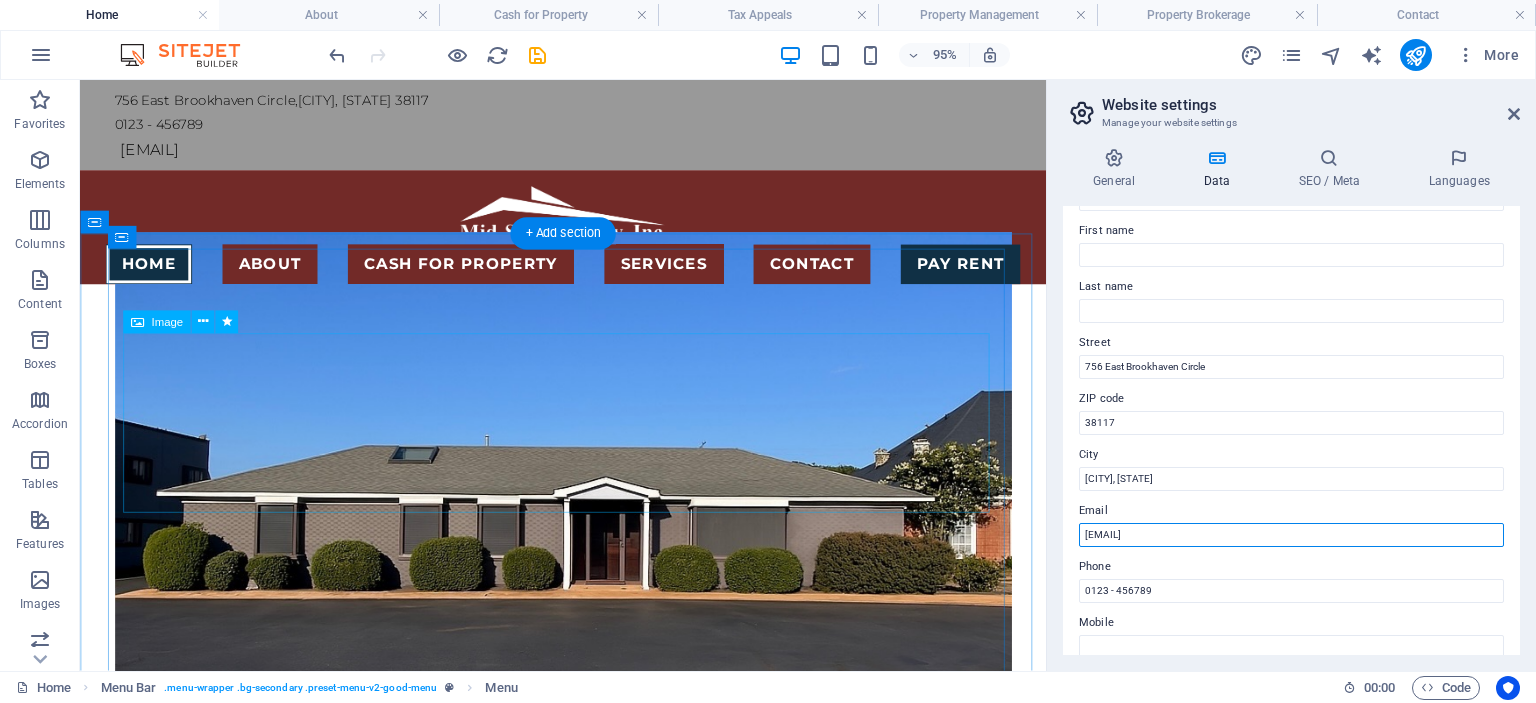 drag, startPoint x: 1444, startPoint y: 611, endPoint x: 1072, endPoint y: 502, distance: 387.6403 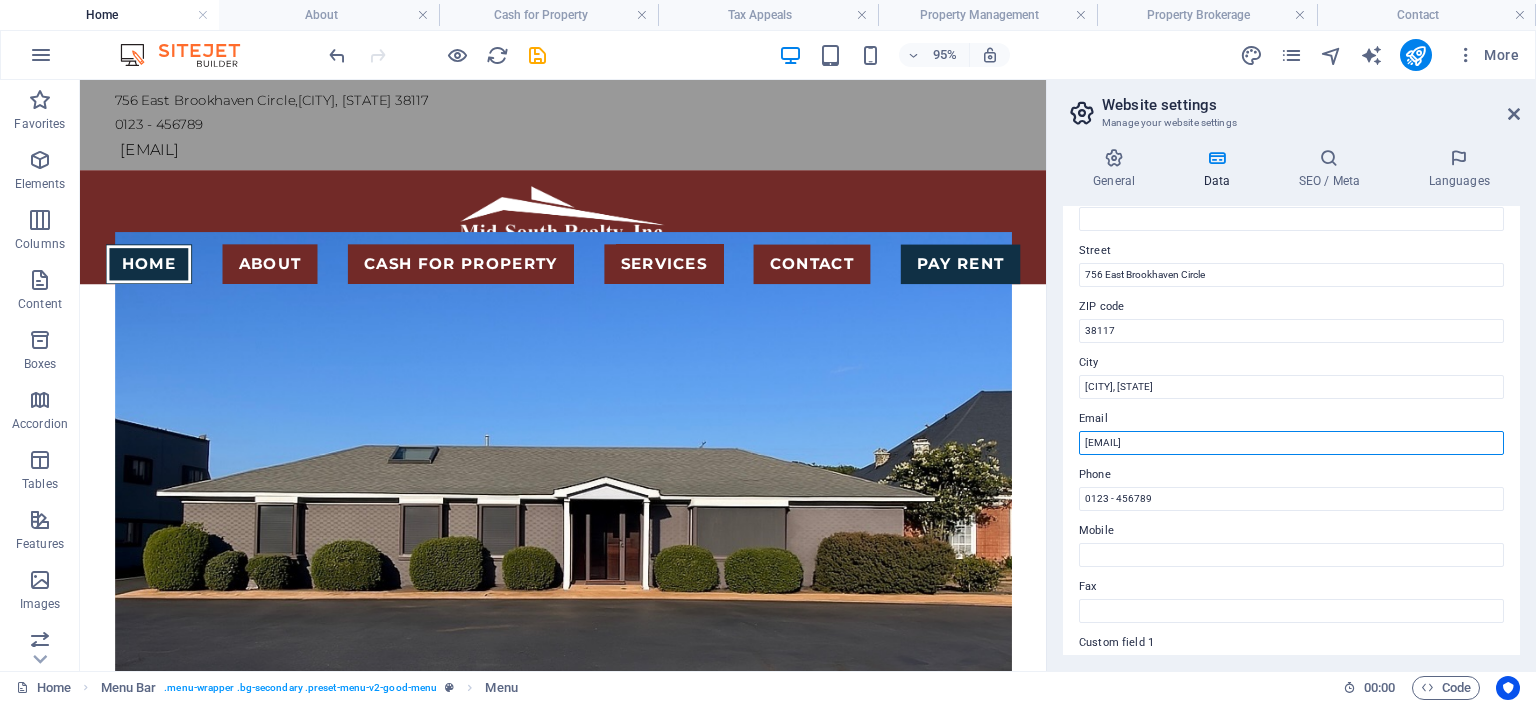 scroll, scrollTop: 195, scrollLeft: 0, axis: vertical 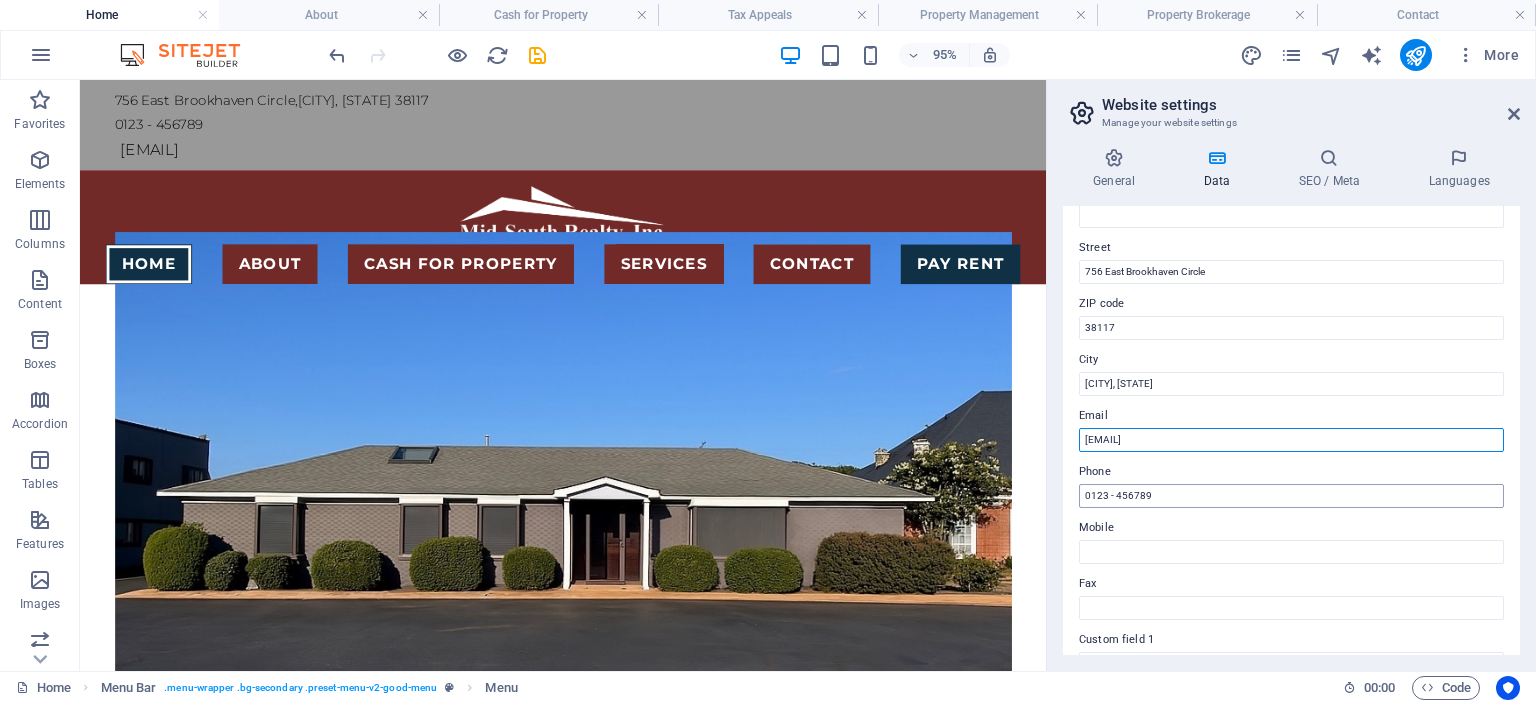 type on "[EMAIL]" 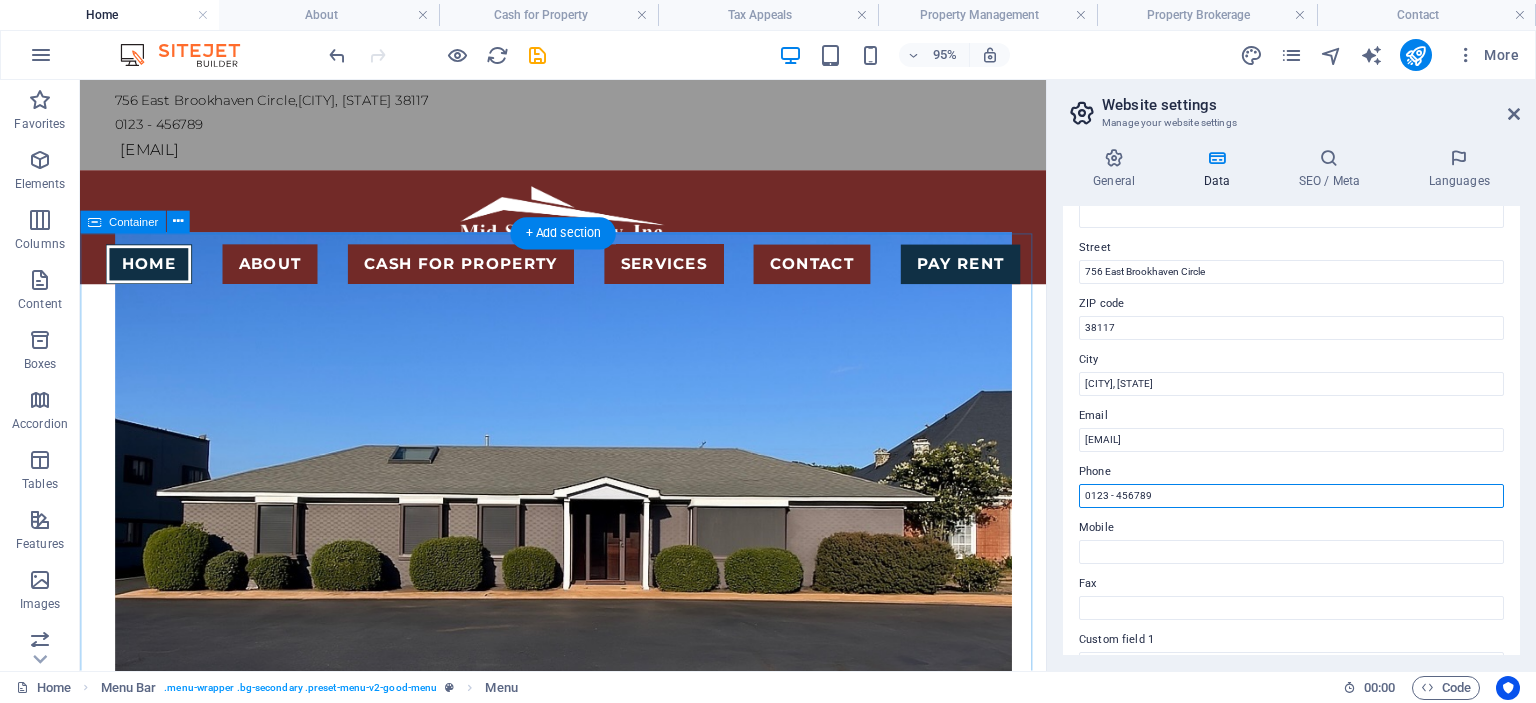 drag, startPoint x: 1336, startPoint y: 571, endPoint x: 1073, endPoint y: 513, distance: 269.31952 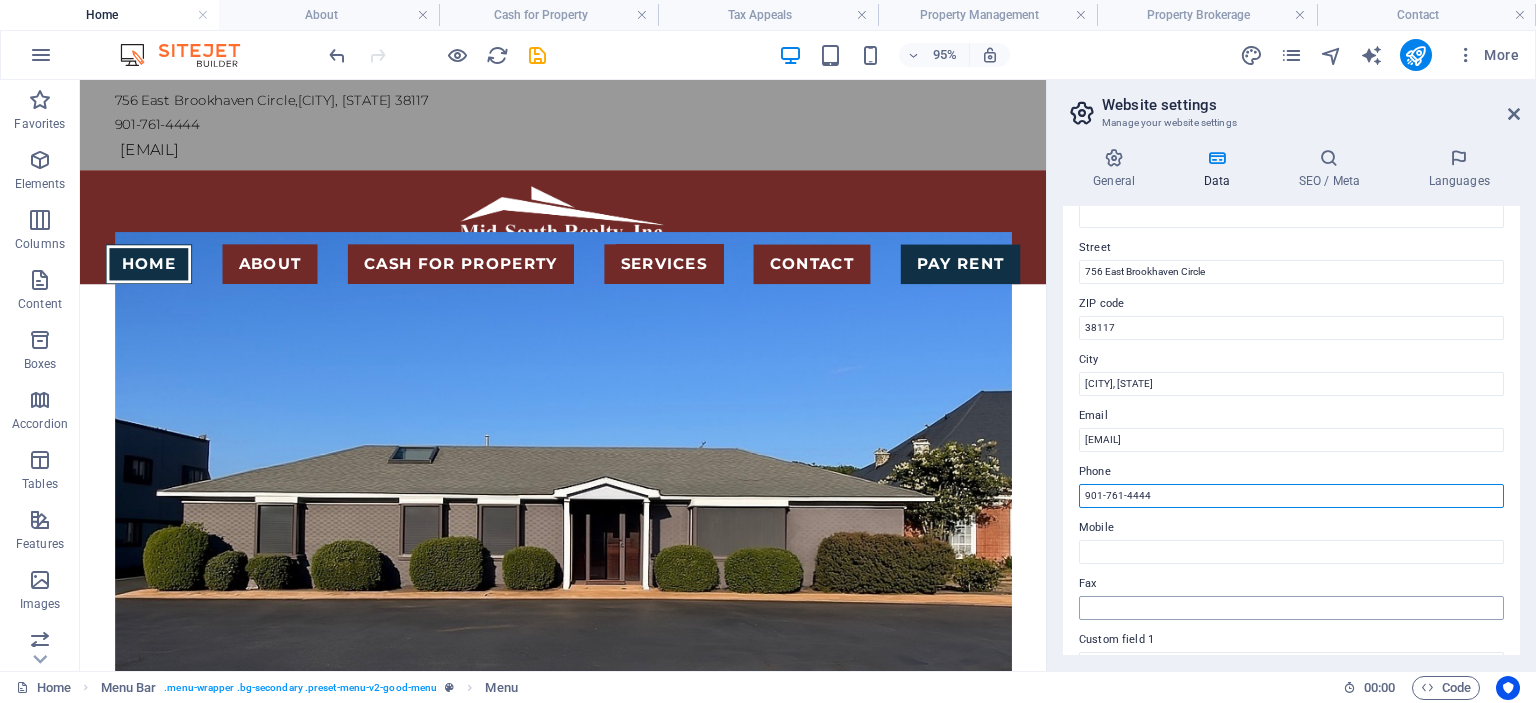 type on "901-761-4444" 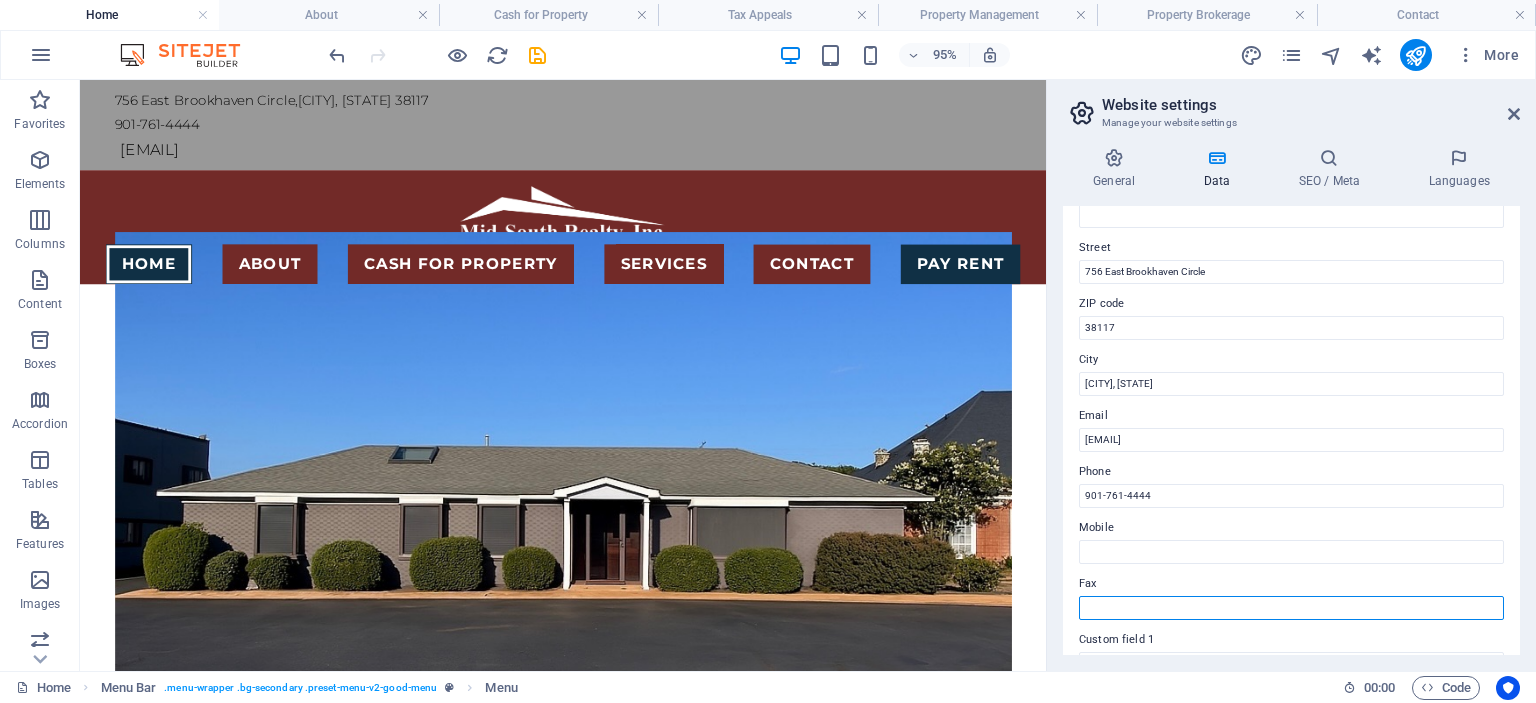 click on "Fax" at bounding box center (1291, 608) 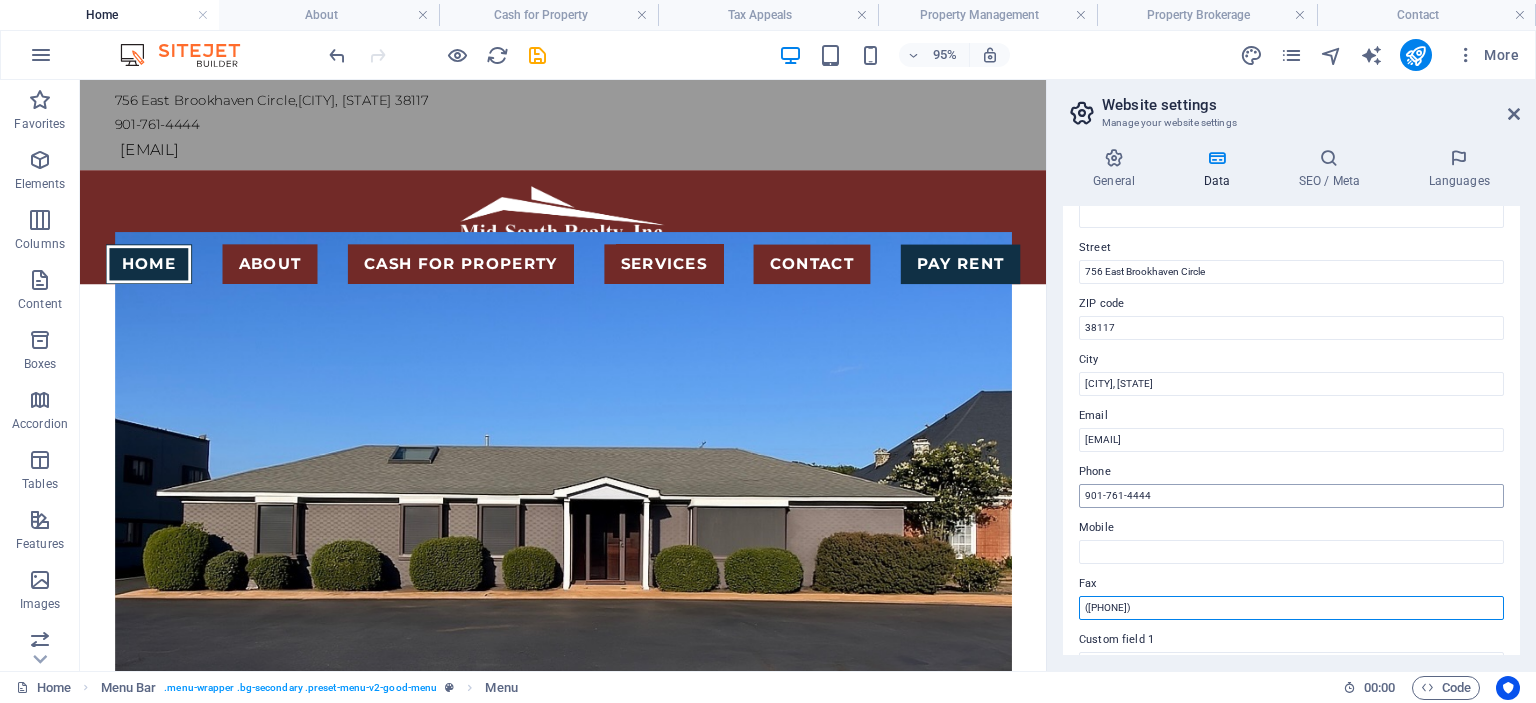 type on "([PHONE])" 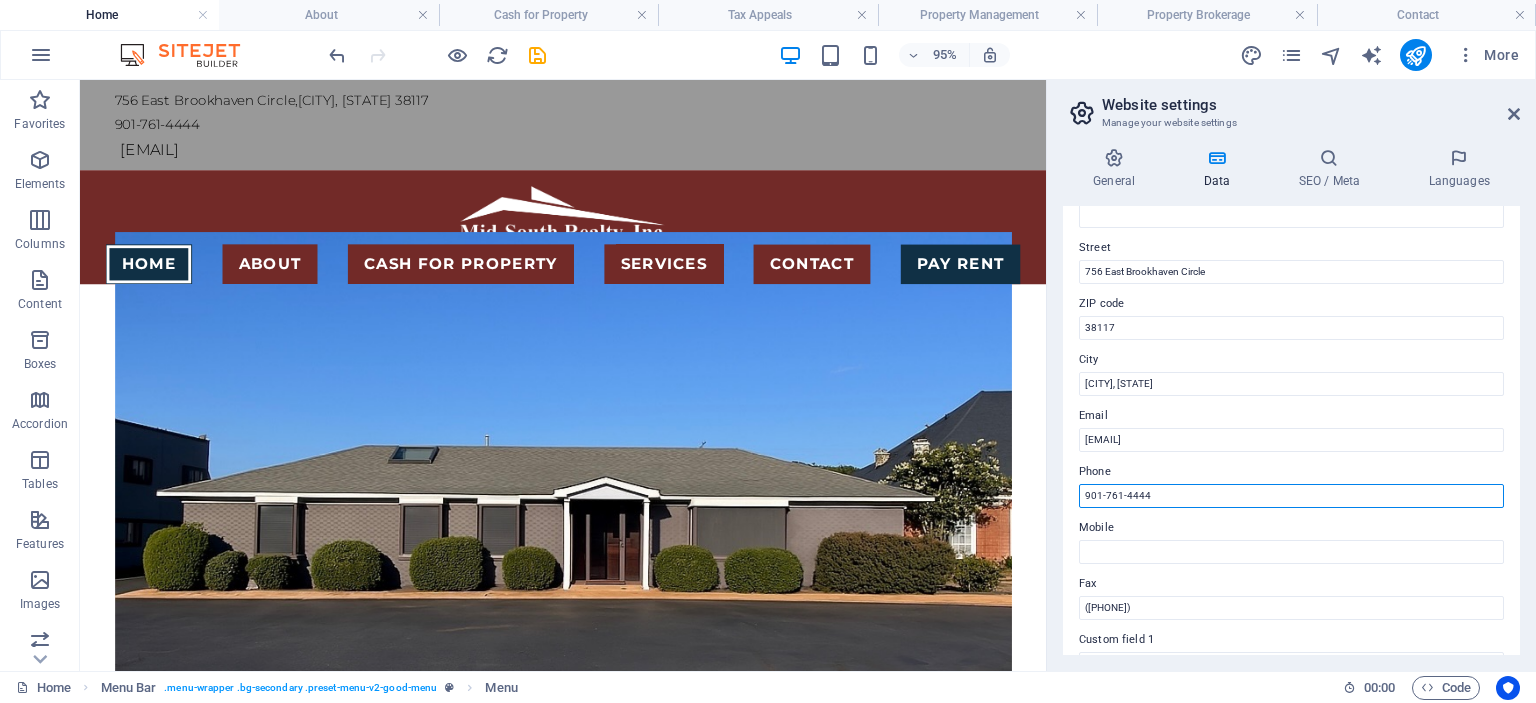 drag, startPoint x: 1105, startPoint y: 492, endPoint x: 1162, endPoint y: 477, distance: 58.940647 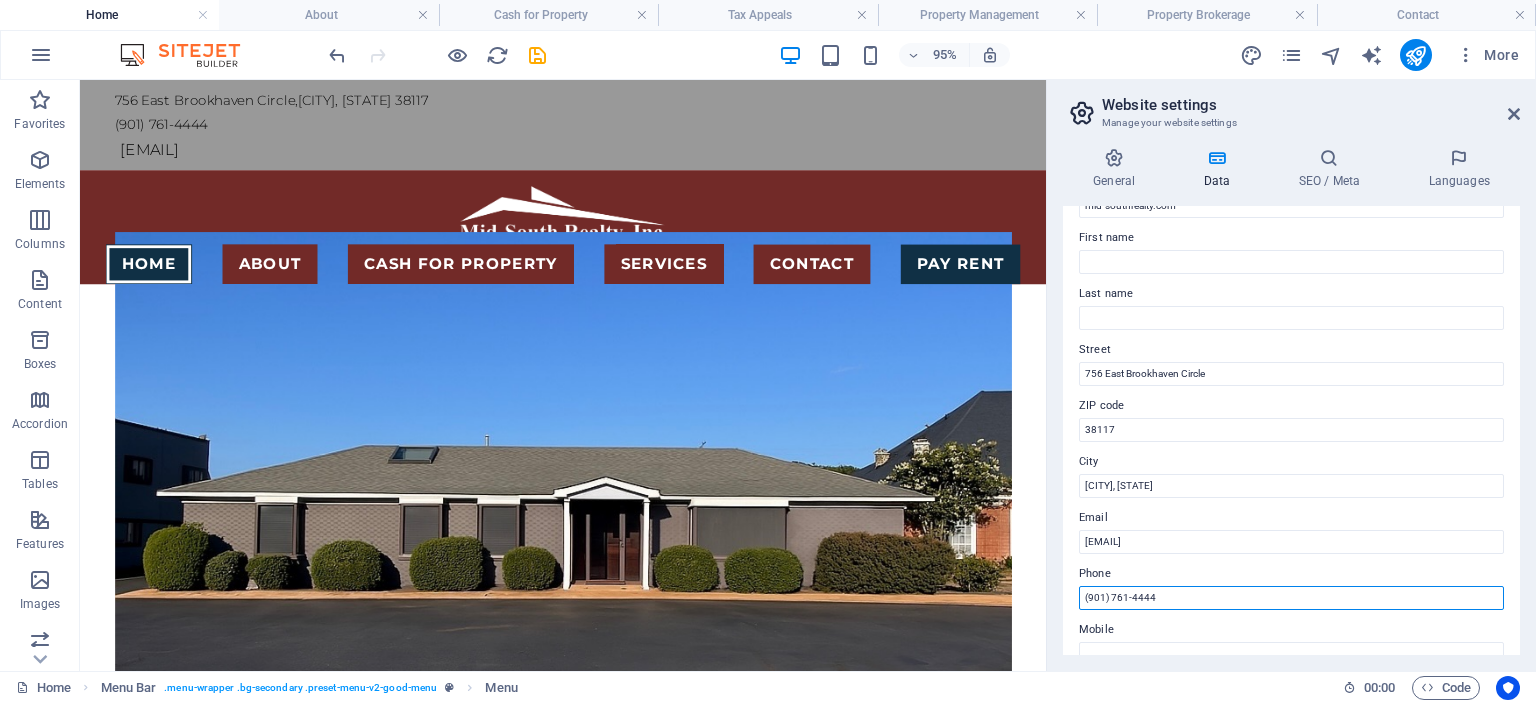 scroll, scrollTop: 0, scrollLeft: 0, axis: both 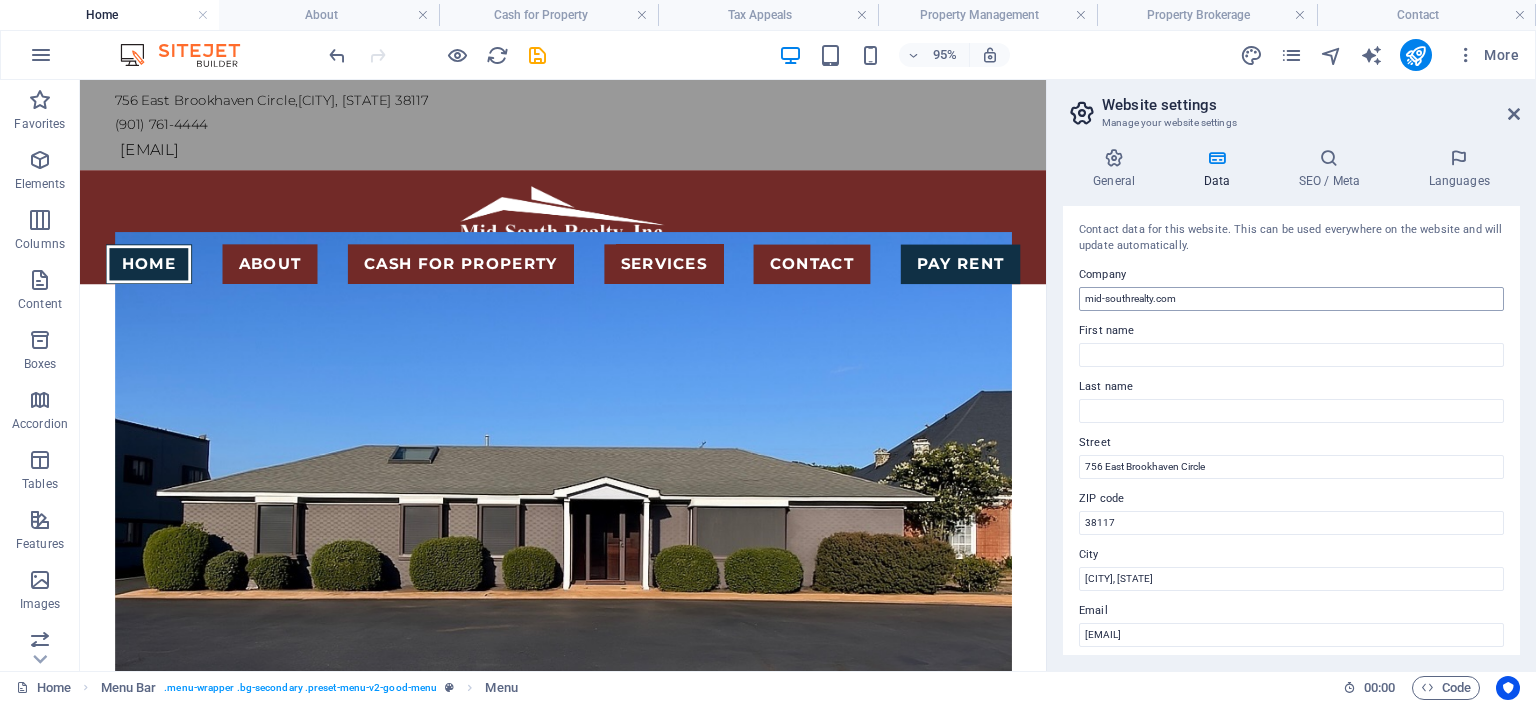 type on "(901) 761-4444" 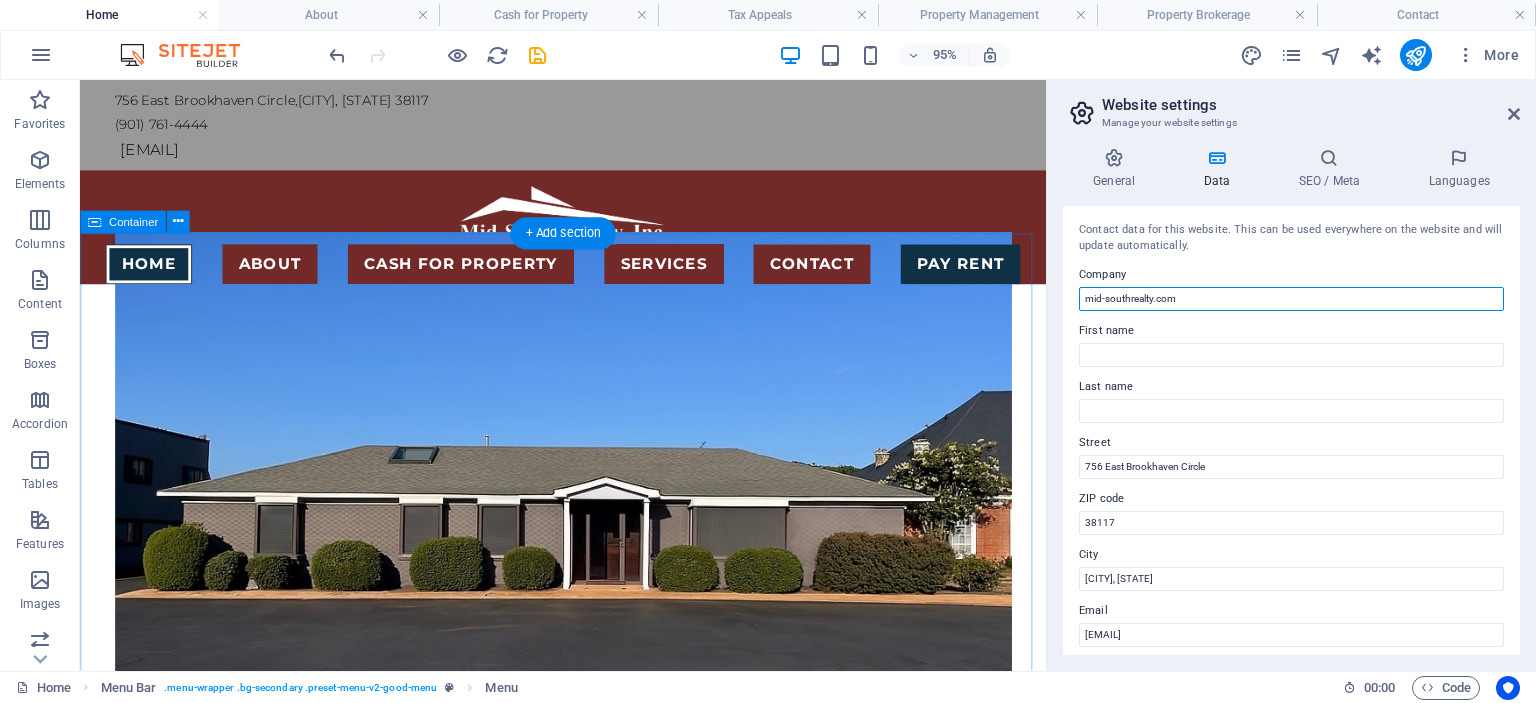 drag, startPoint x: 1292, startPoint y: 379, endPoint x: 1033, endPoint y: 298, distance: 271.3706 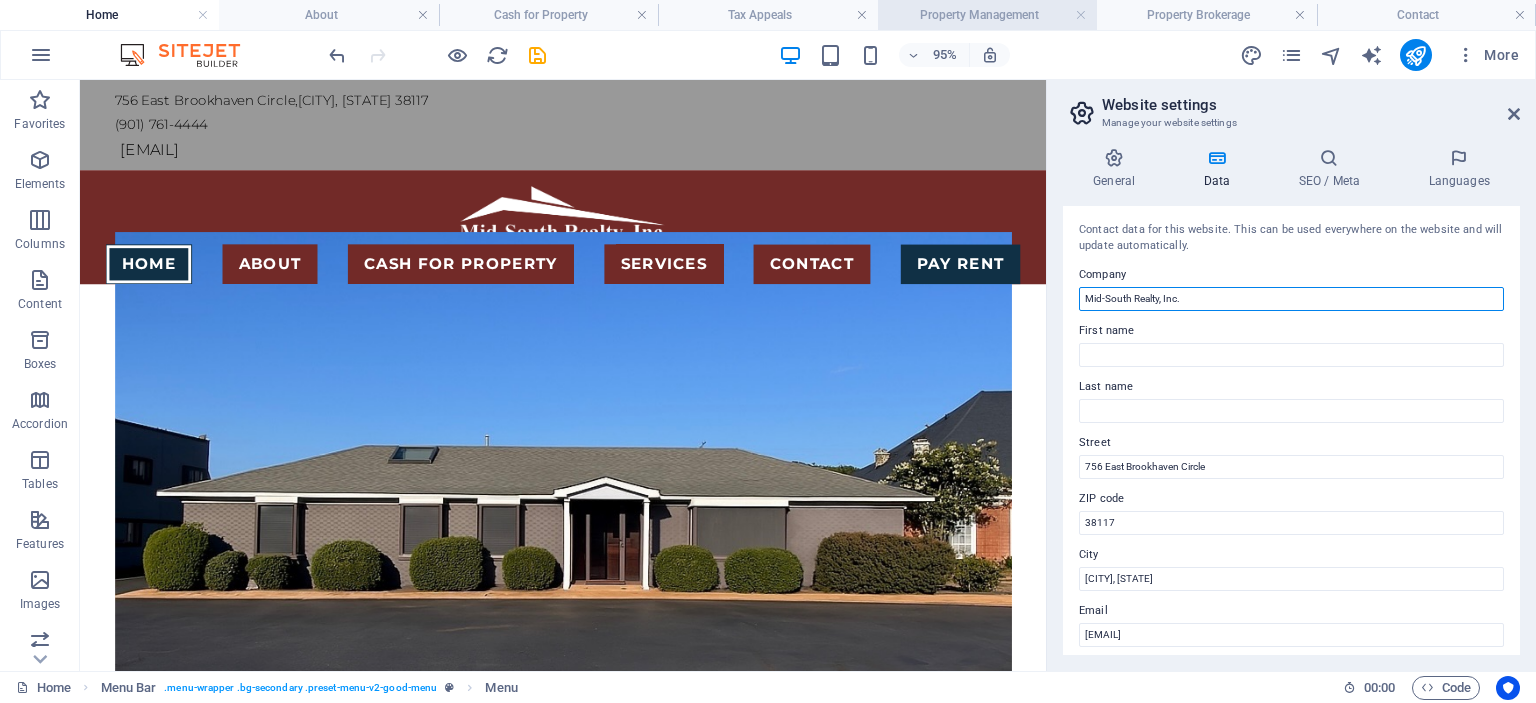 type on "Mid-South Realty, Inc." 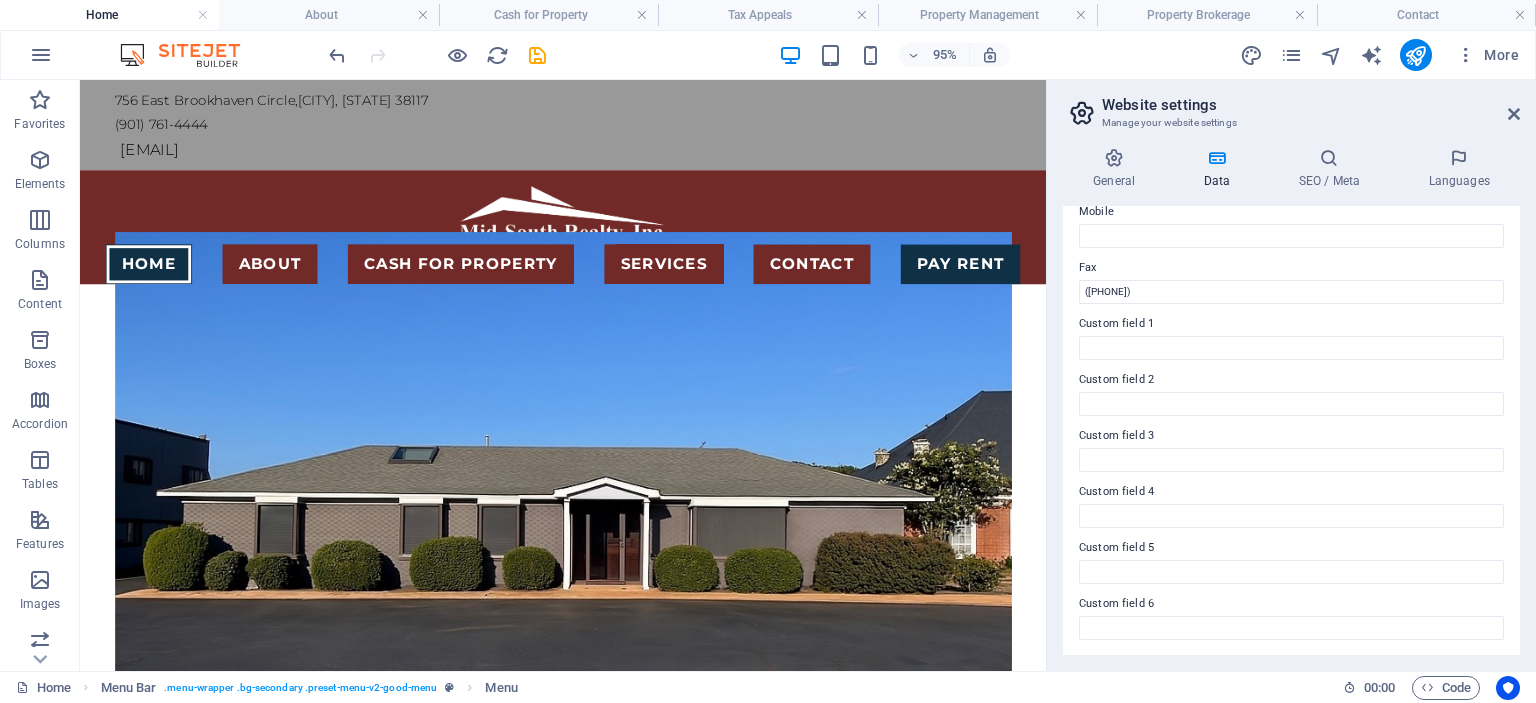 scroll, scrollTop: 0, scrollLeft: 0, axis: both 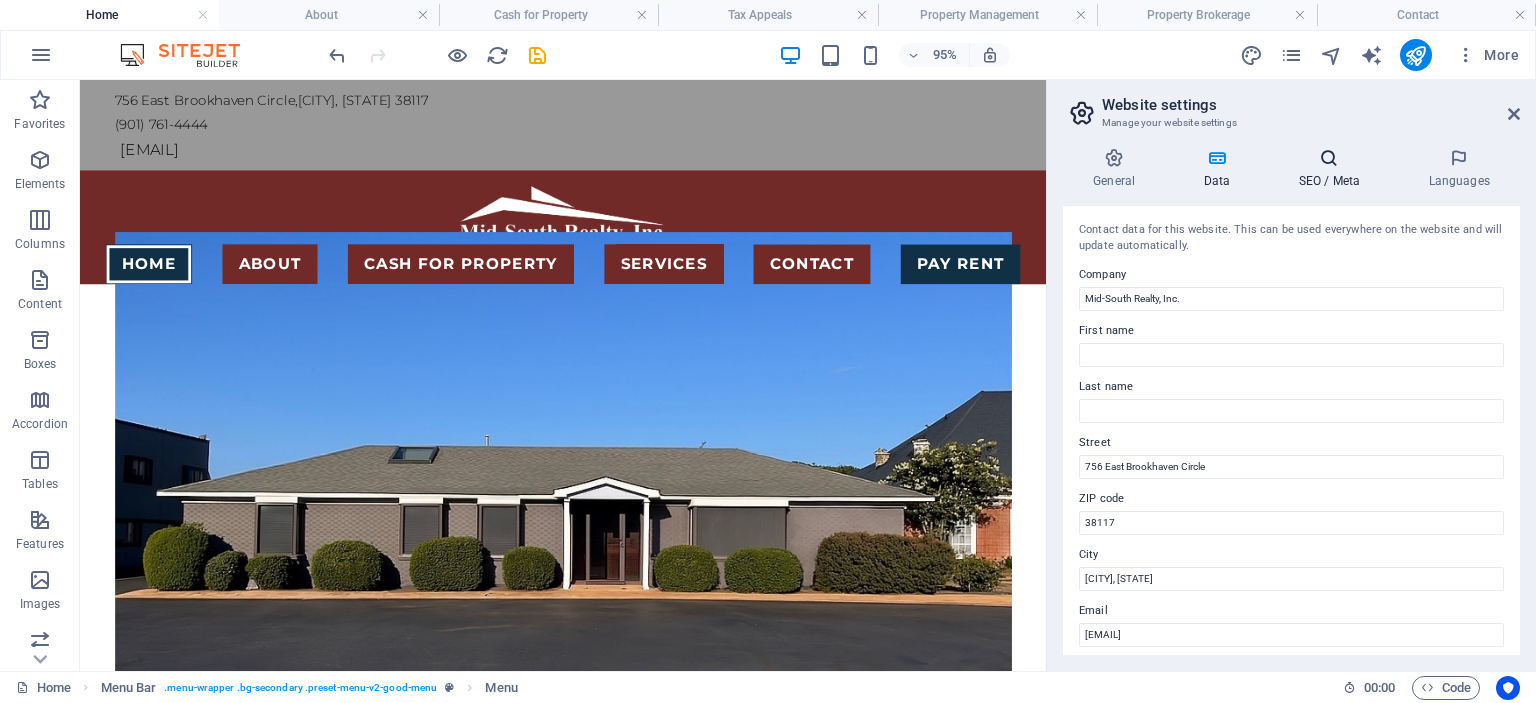 click at bounding box center (1329, 158) 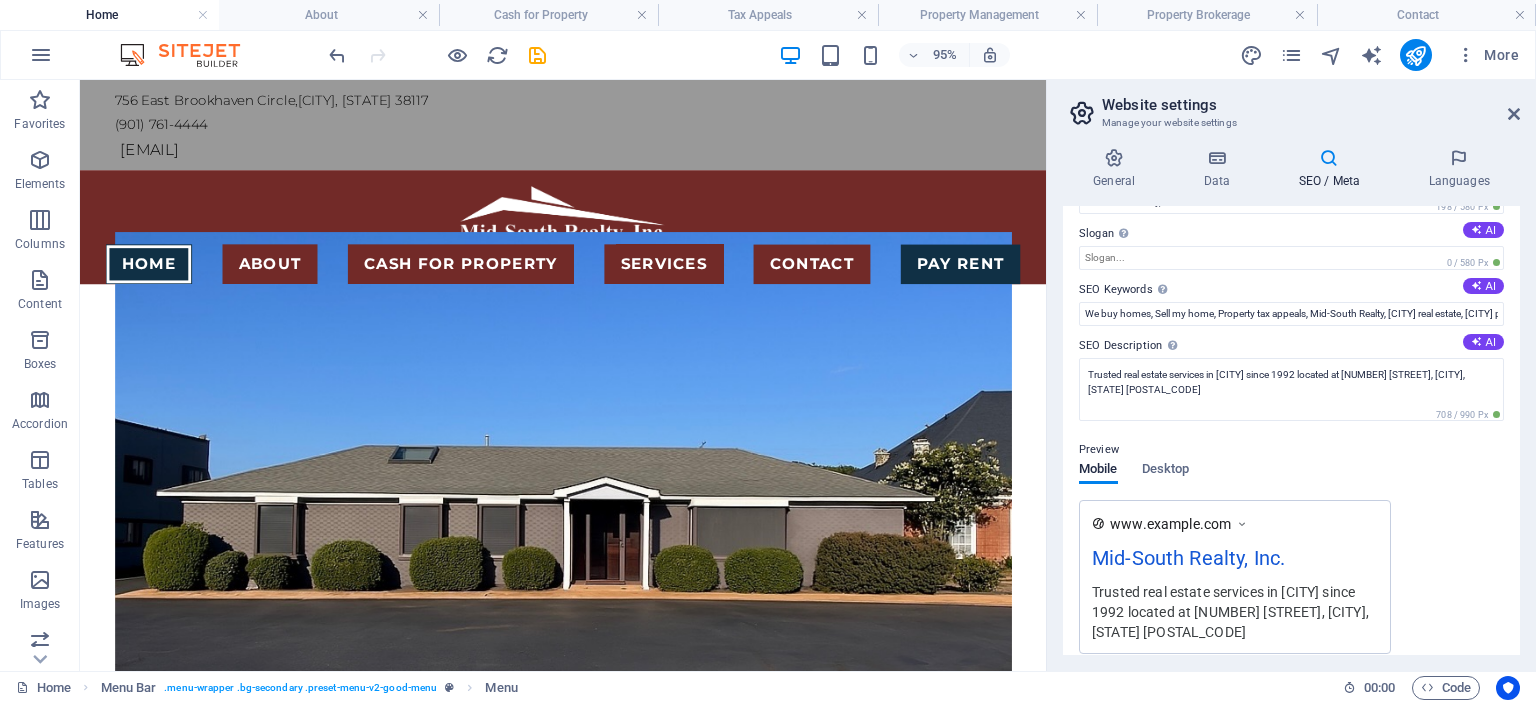 scroll, scrollTop: 0, scrollLeft: 0, axis: both 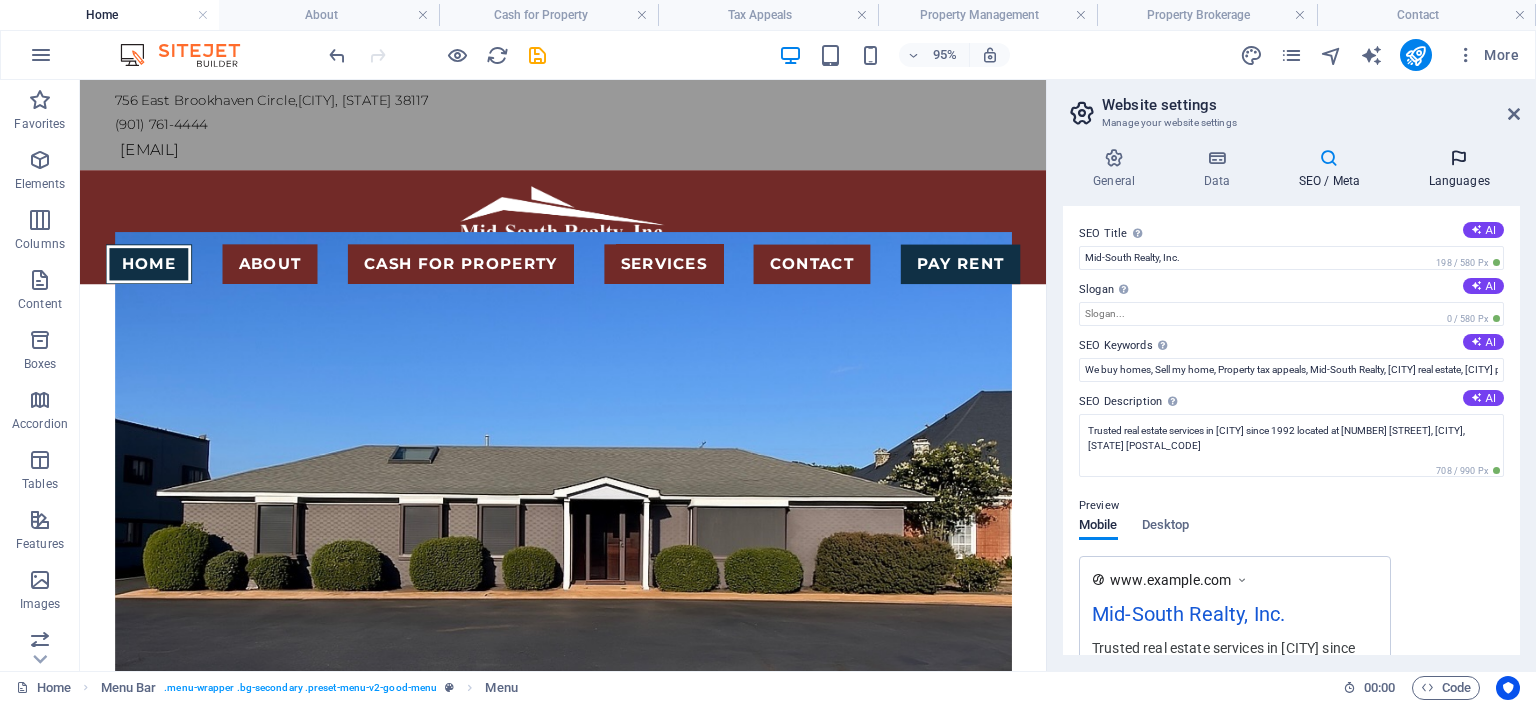 click on "Languages" at bounding box center (1459, 169) 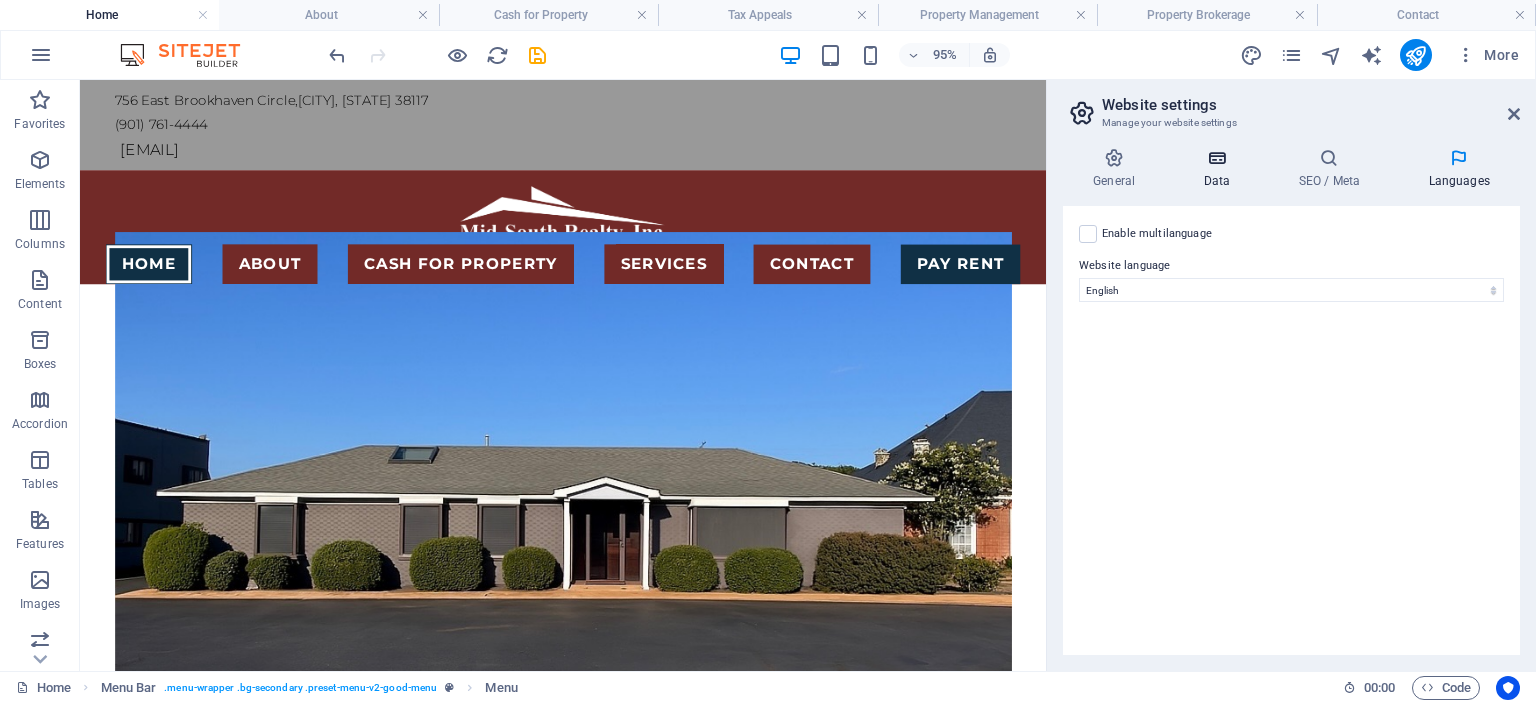 click at bounding box center [1216, 158] 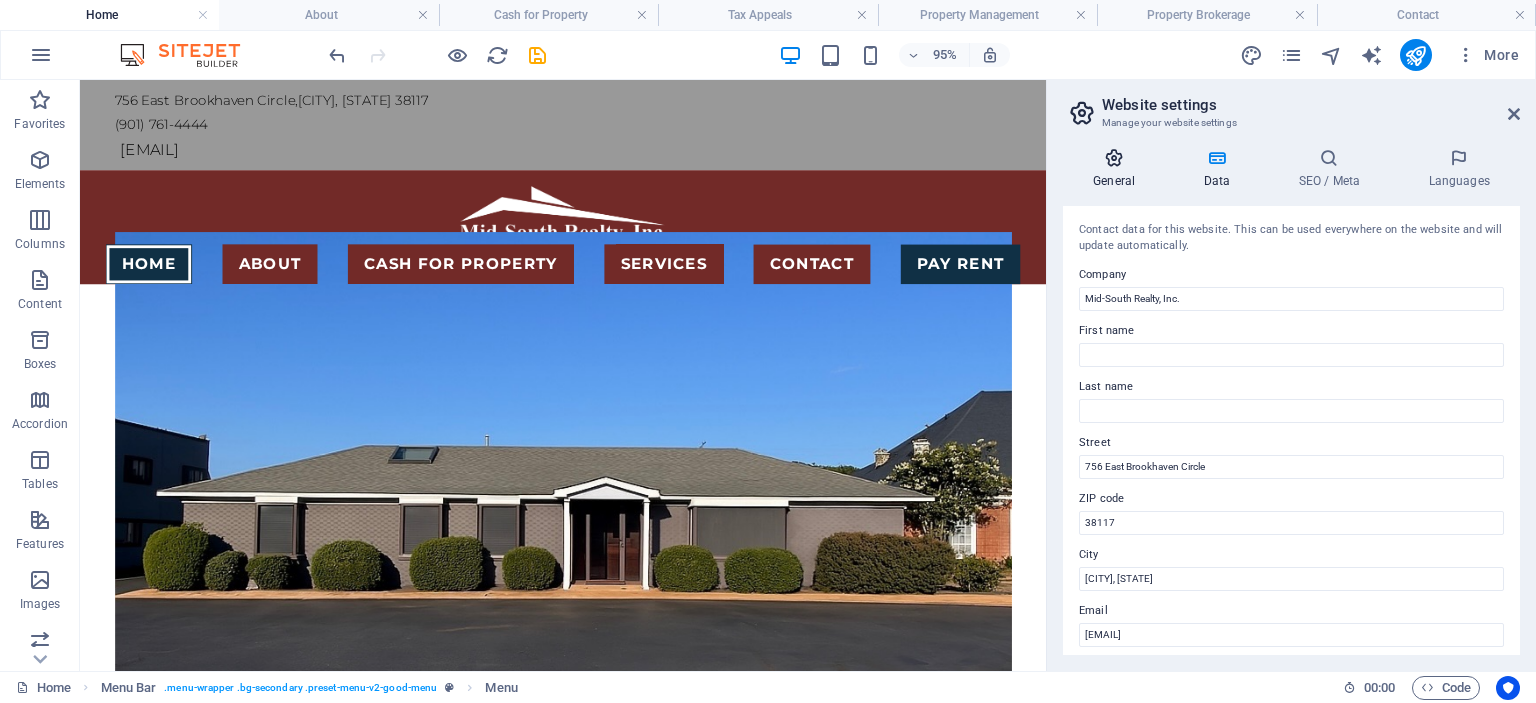 click on "General" at bounding box center (1118, 169) 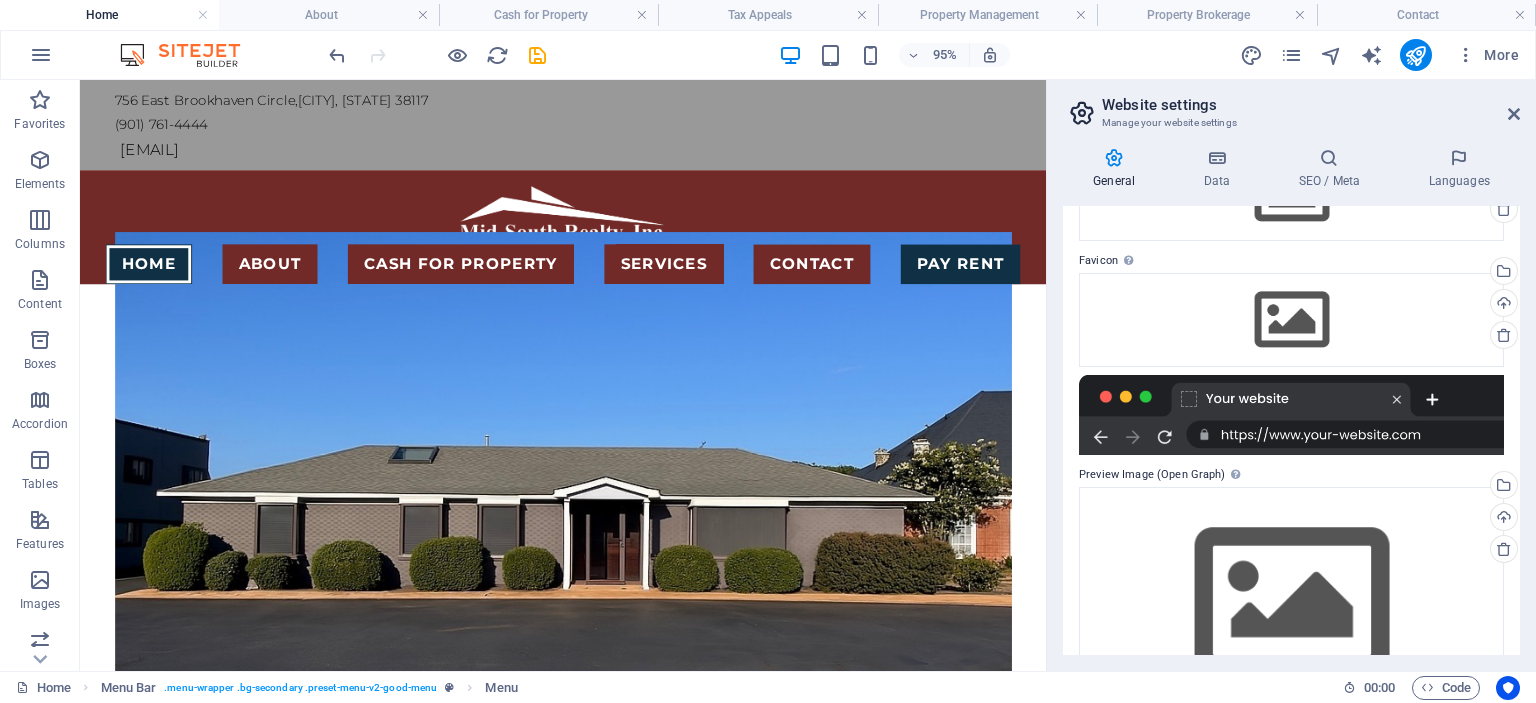 scroll, scrollTop: 0, scrollLeft: 0, axis: both 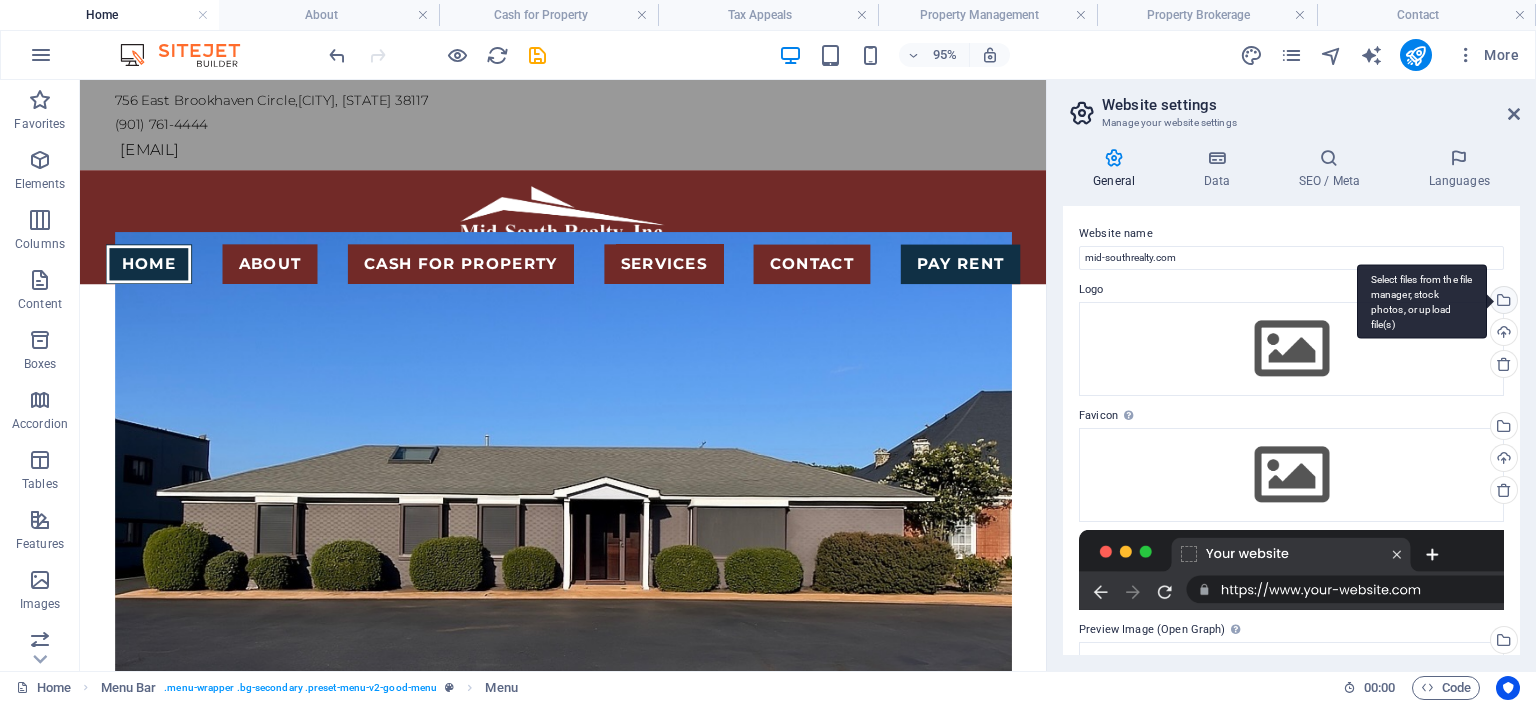 click on "Select files from the file manager, stock photos, or upload file(s)" at bounding box center [1502, 302] 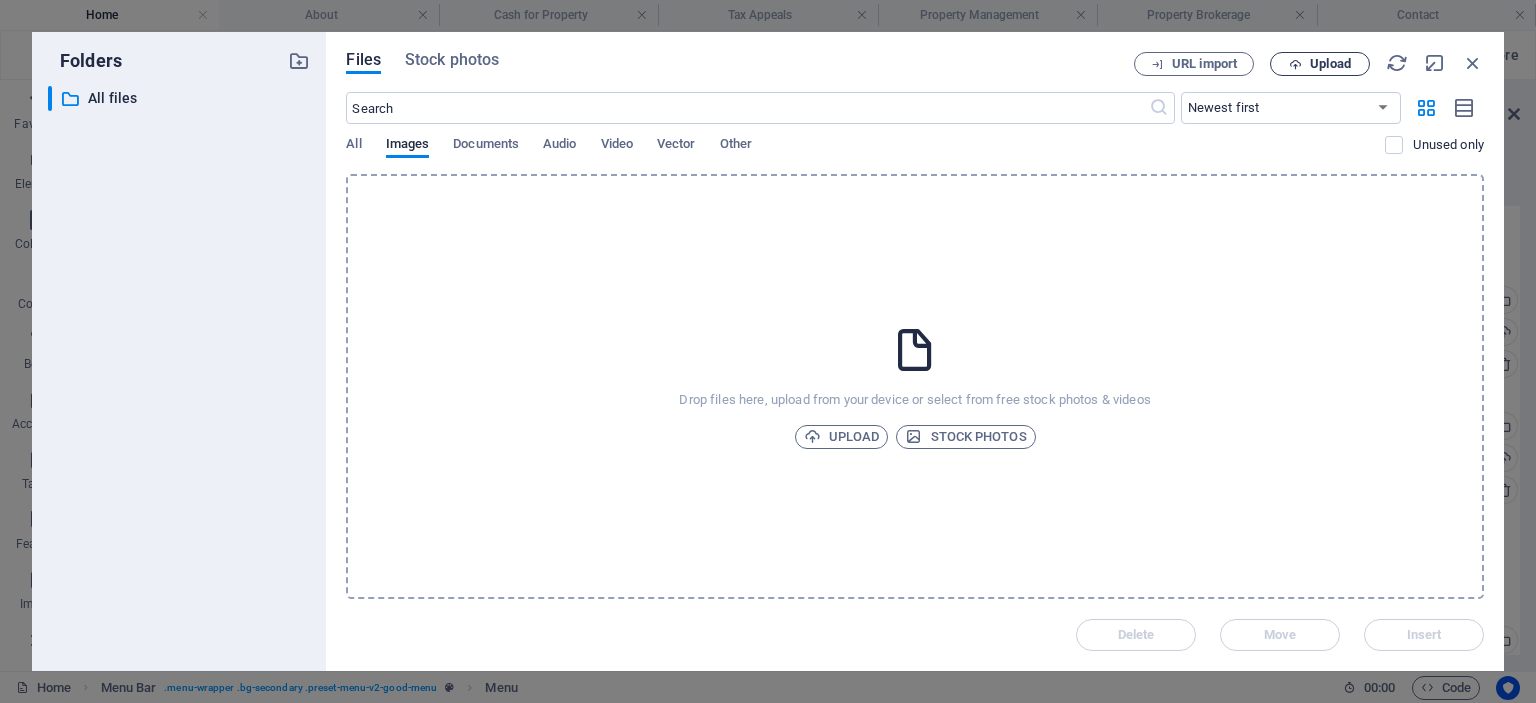 click on "Upload" at bounding box center (1320, 64) 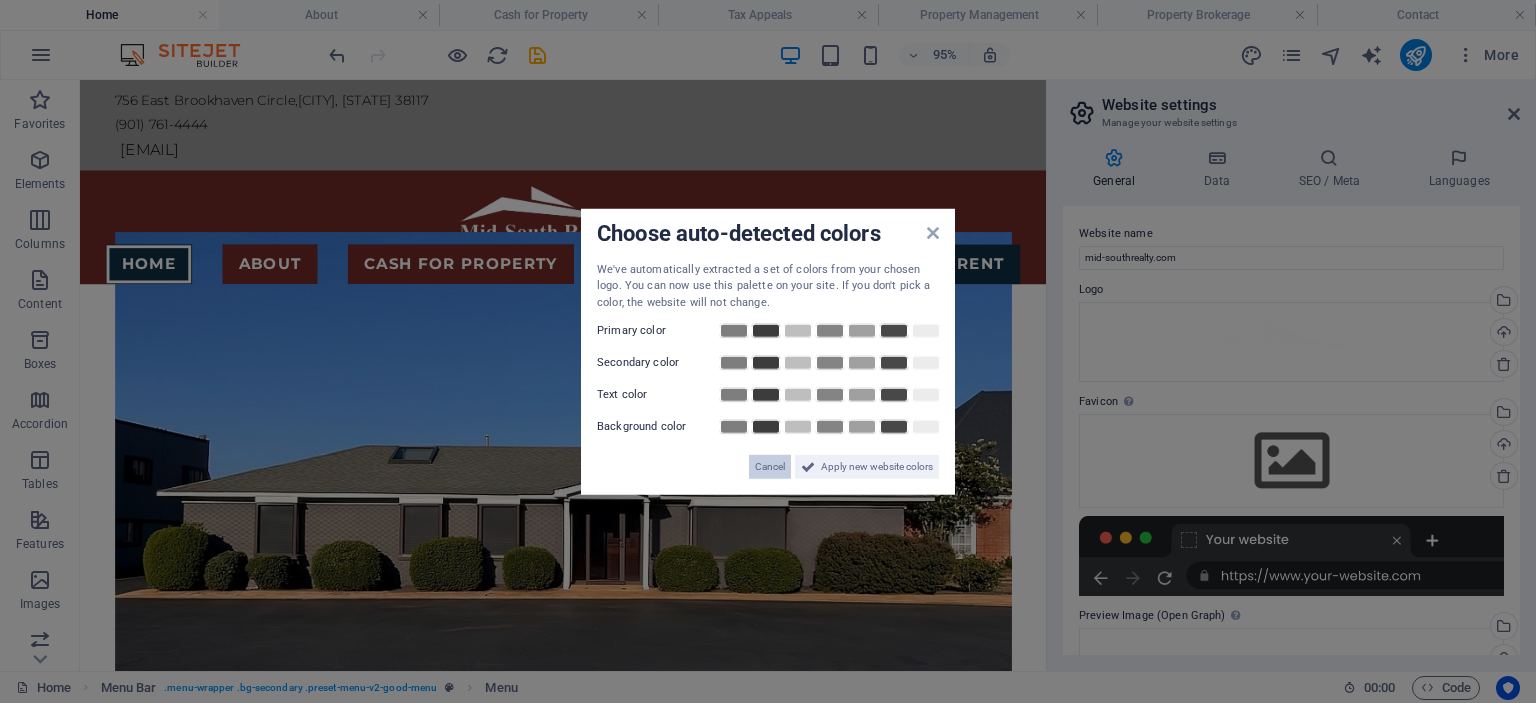 click on "Cancel" at bounding box center [770, 467] 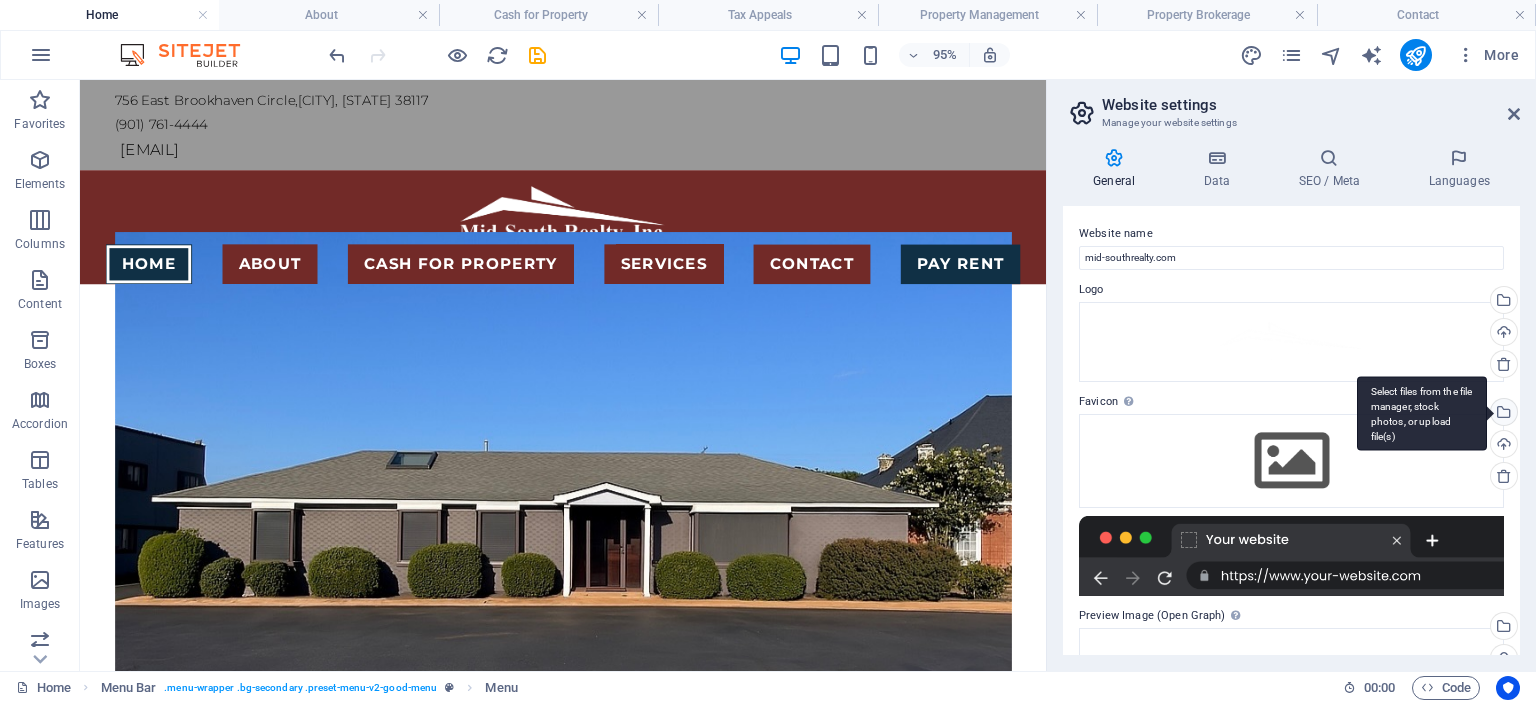 click on "Select files from the file manager, stock photos, or upload file(s)" at bounding box center (1502, 414) 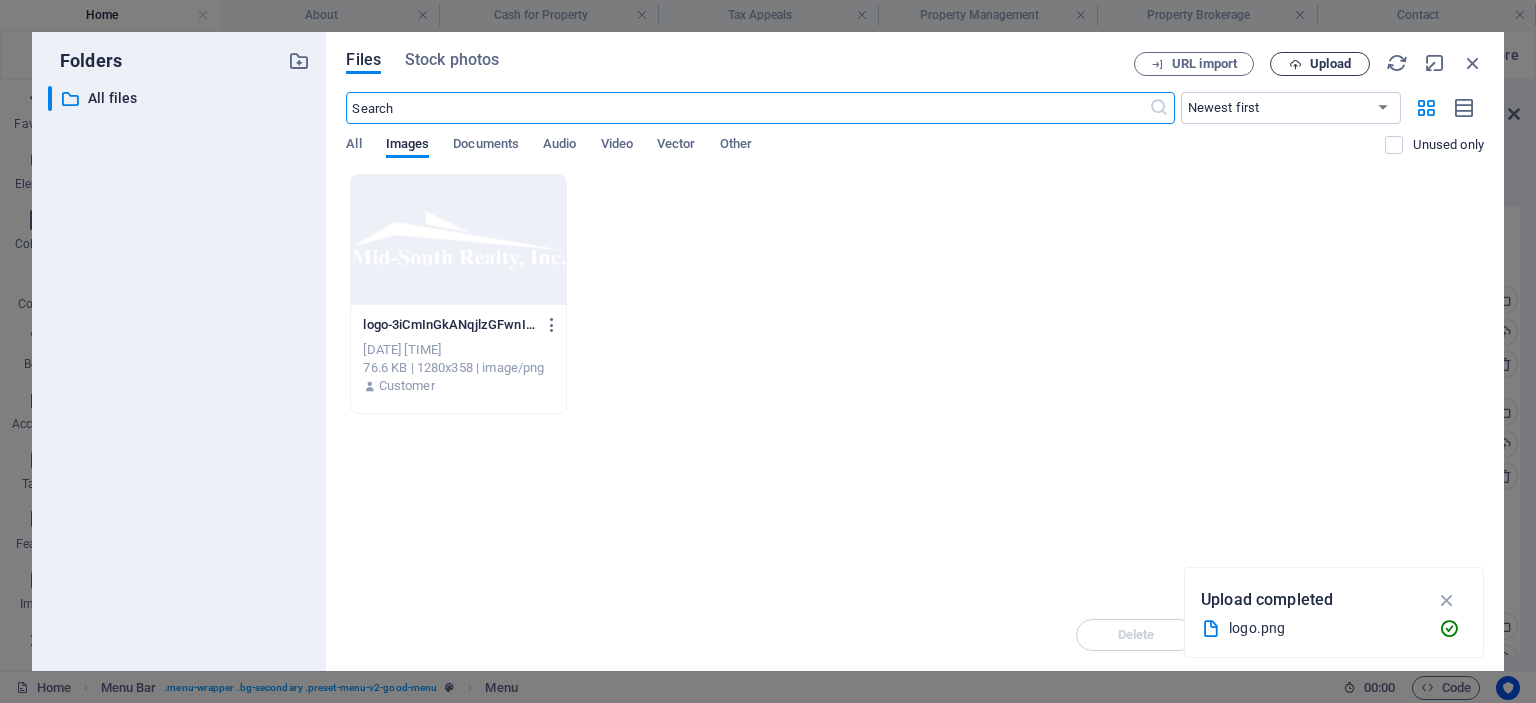 click on "Upload" at bounding box center [1330, 64] 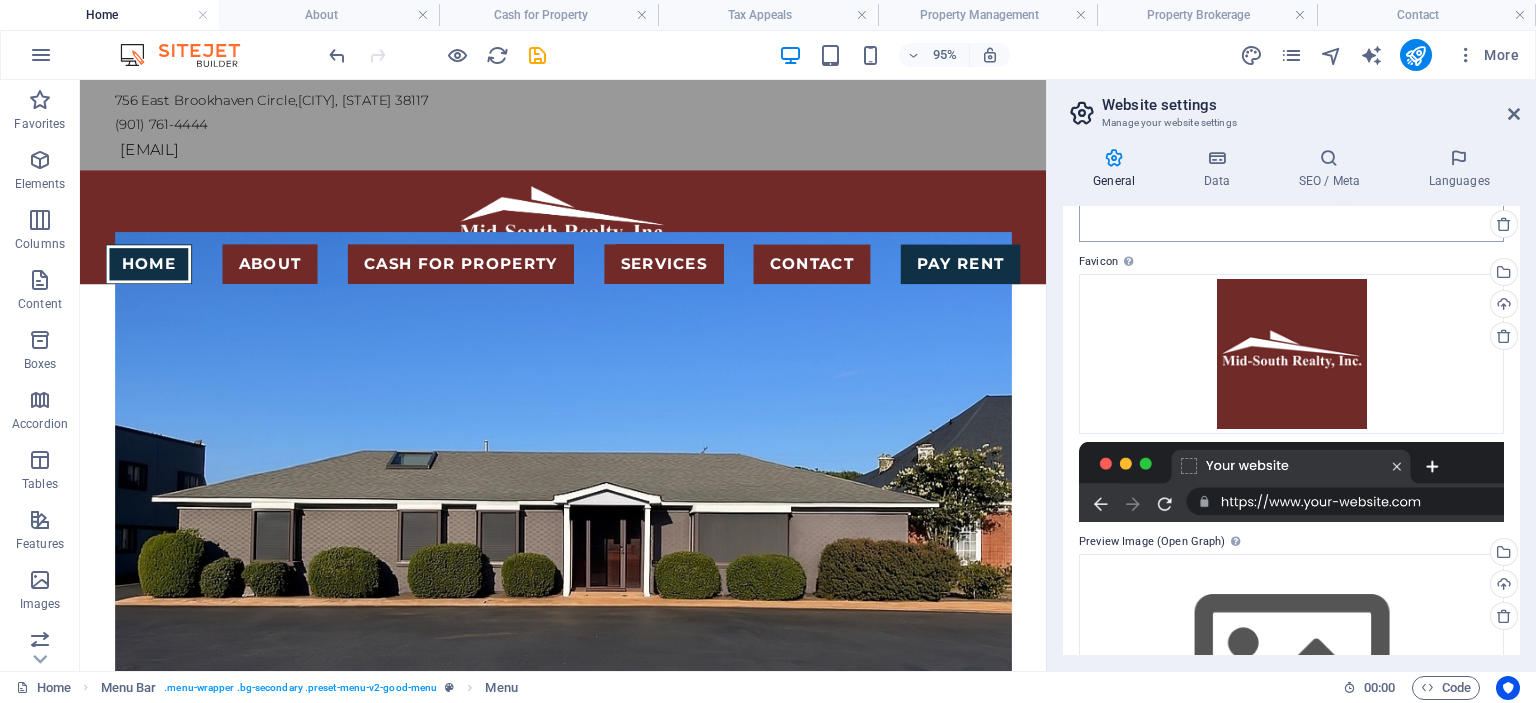 scroll, scrollTop: 284, scrollLeft: 0, axis: vertical 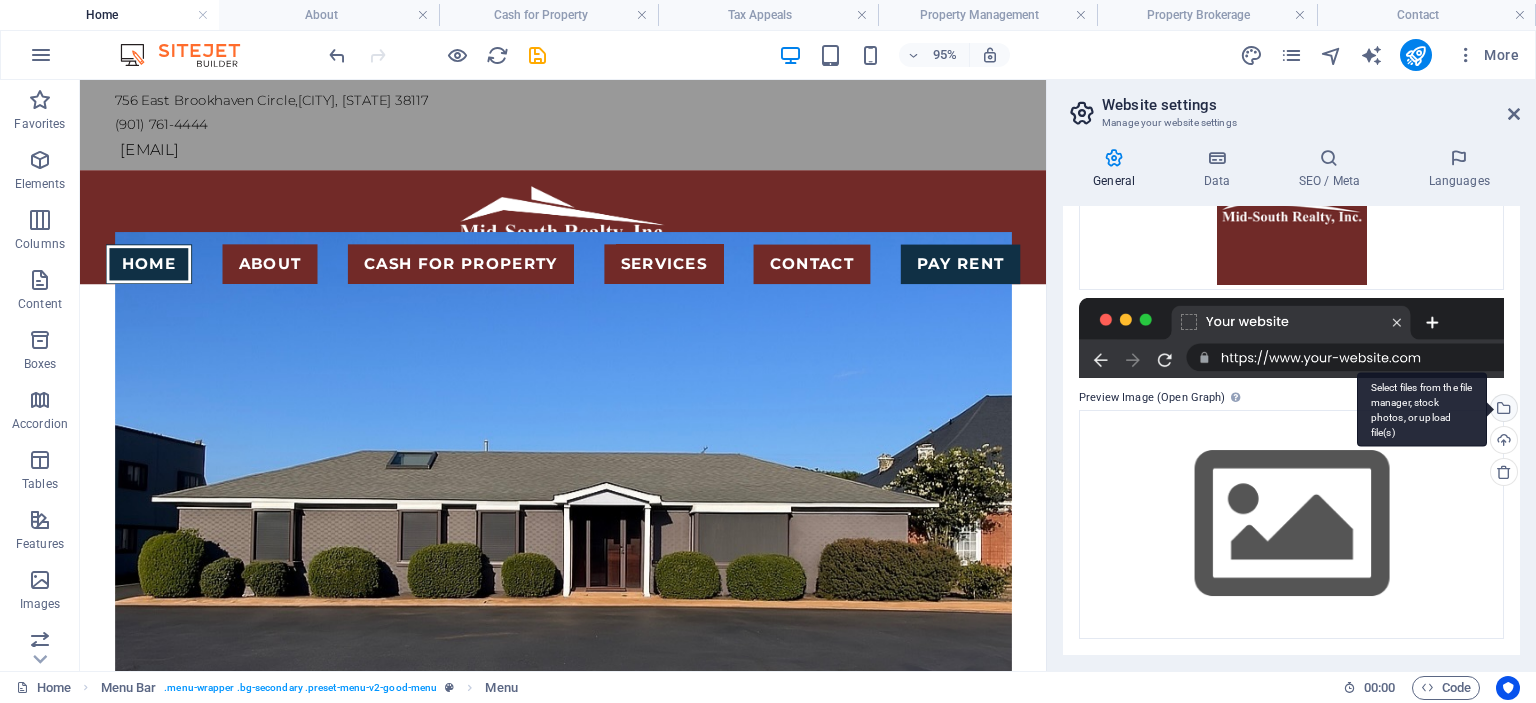 click on "Select files from the file manager, stock photos, or upload file(s)" at bounding box center [1502, 410] 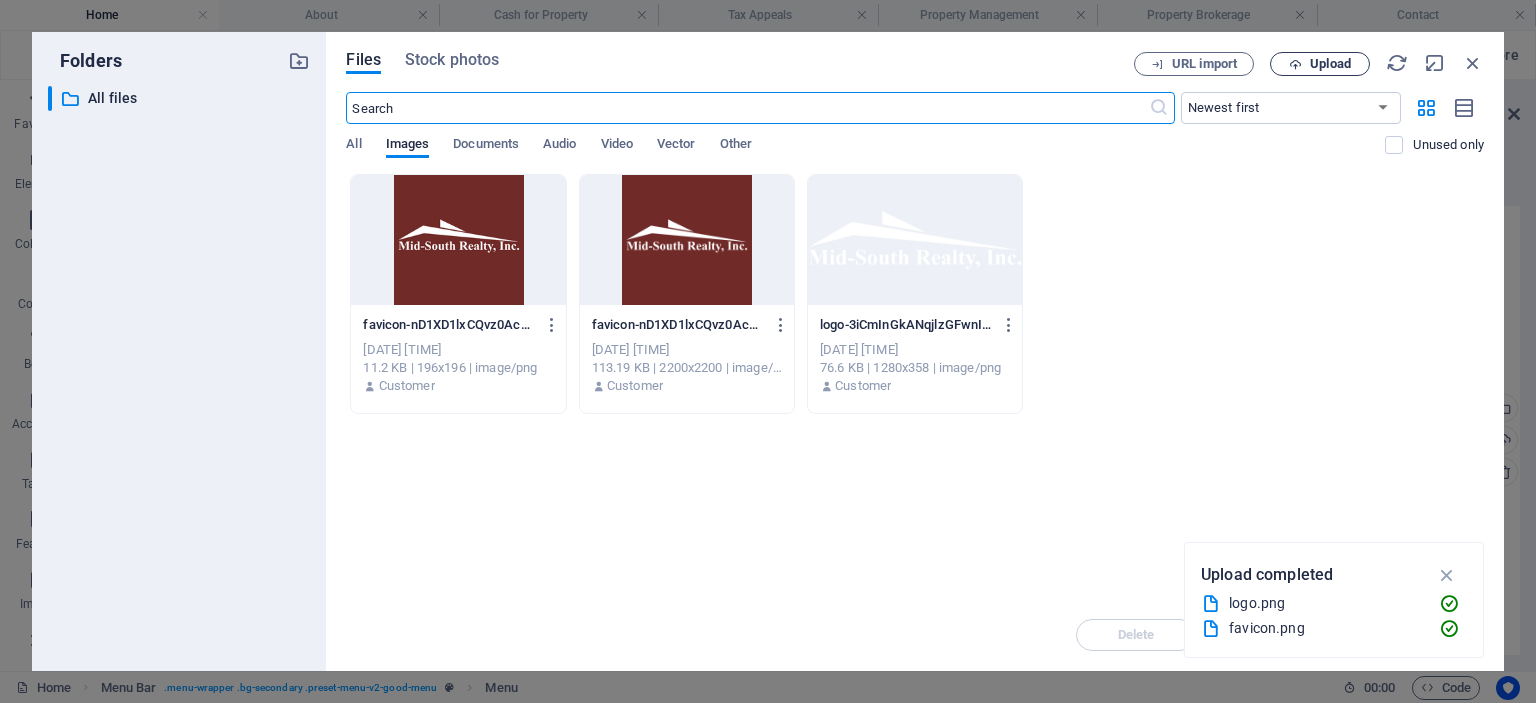 click on "Upload" at bounding box center (1330, 64) 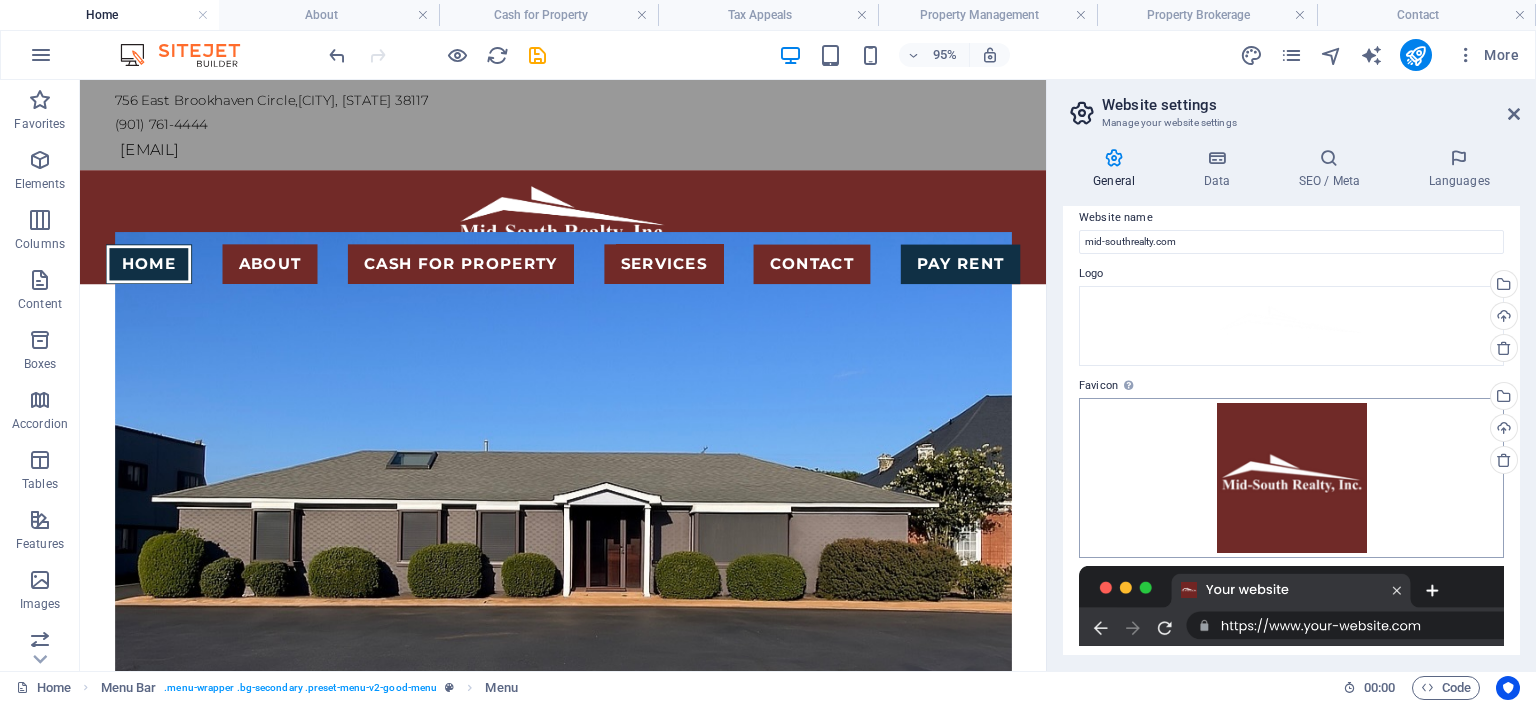 scroll, scrollTop: 0, scrollLeft: 0, axis: both 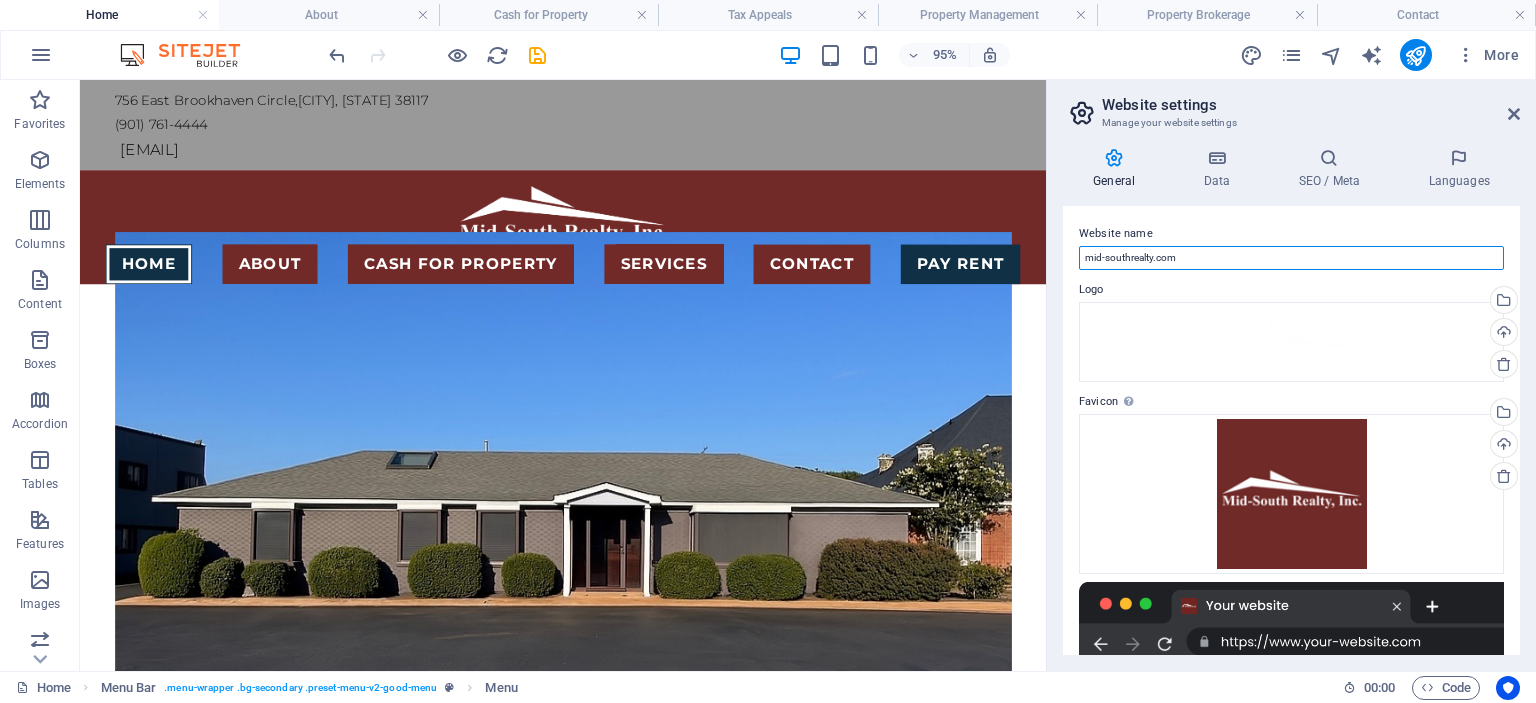 click on "mid-southrealty.com" at bounding box center (1291, 258) 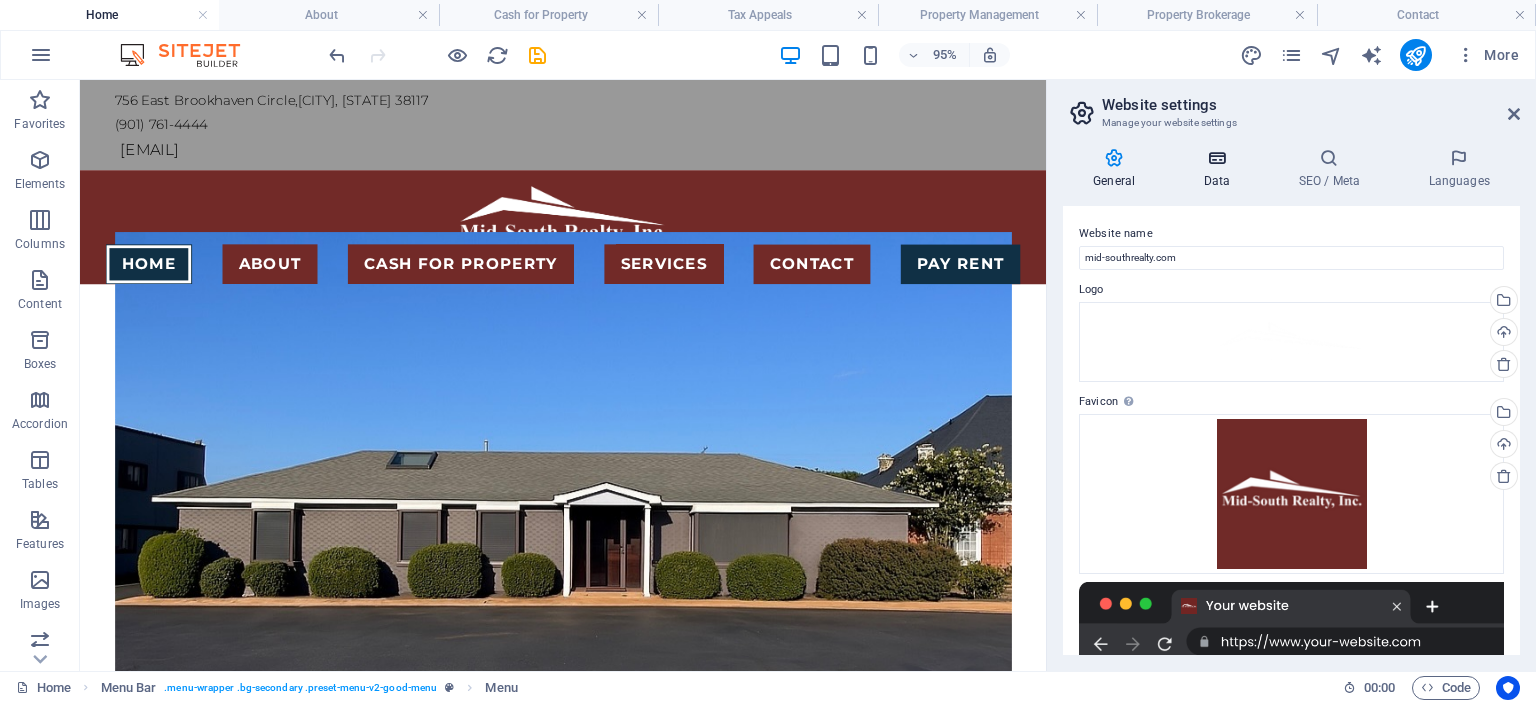 click at bounding box center (1216, 158) 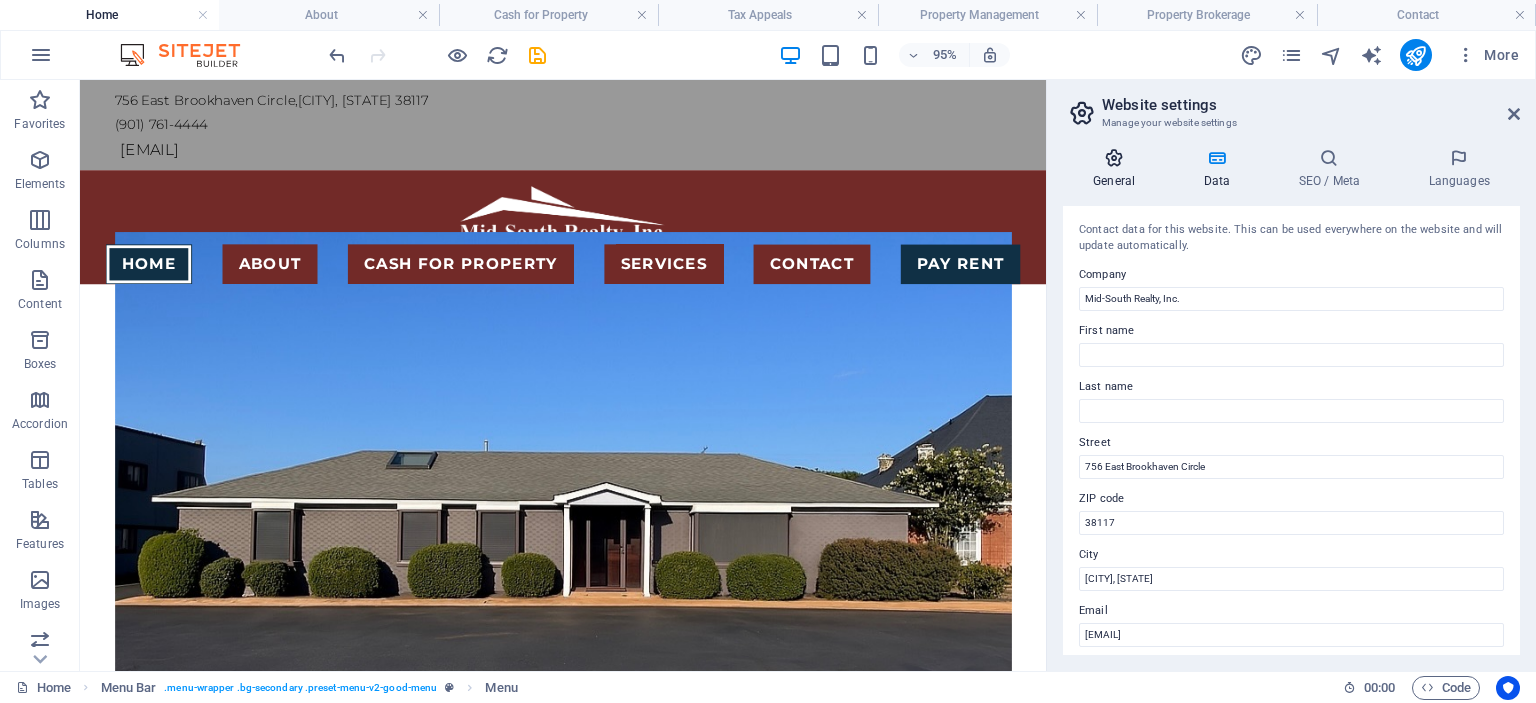 click at bounding box center (1114, 158) 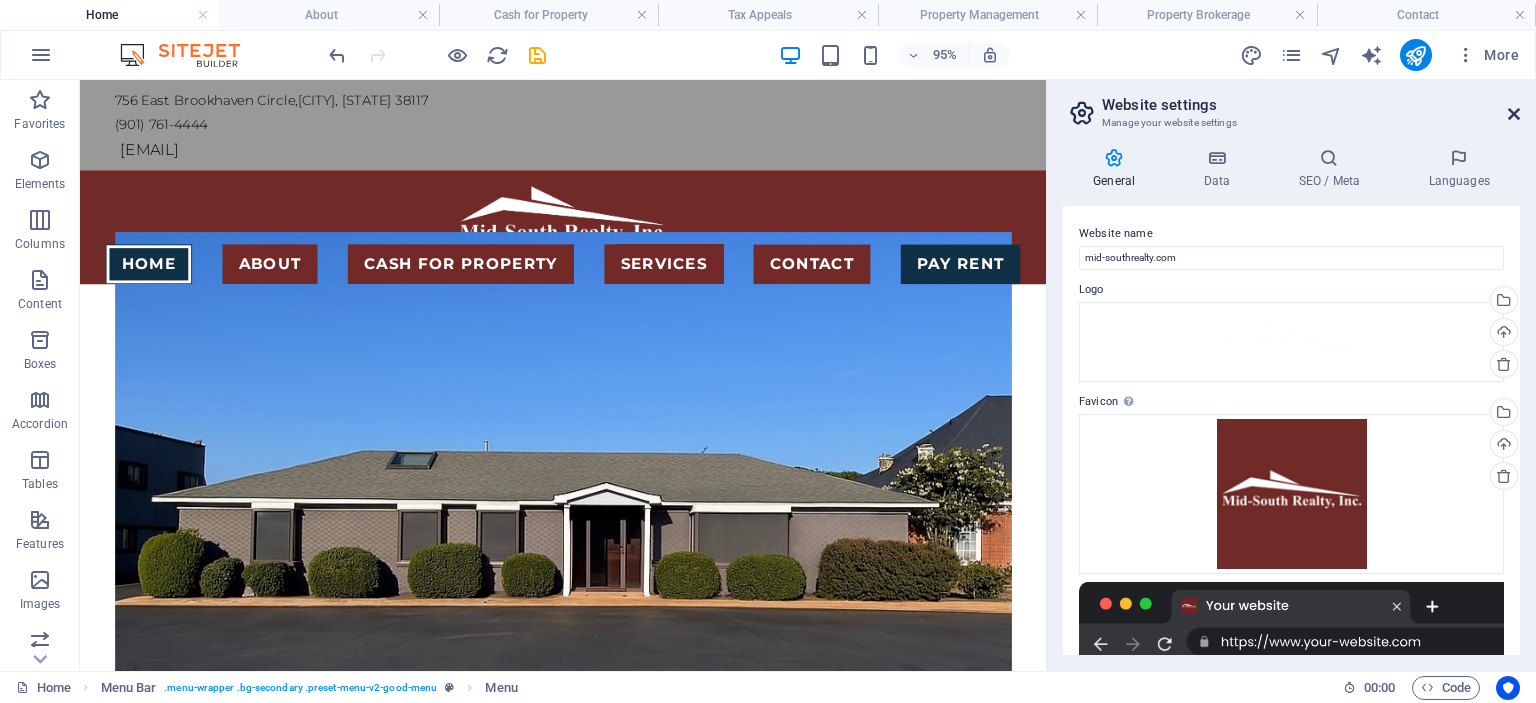 click at bounding box center (1514, 114) 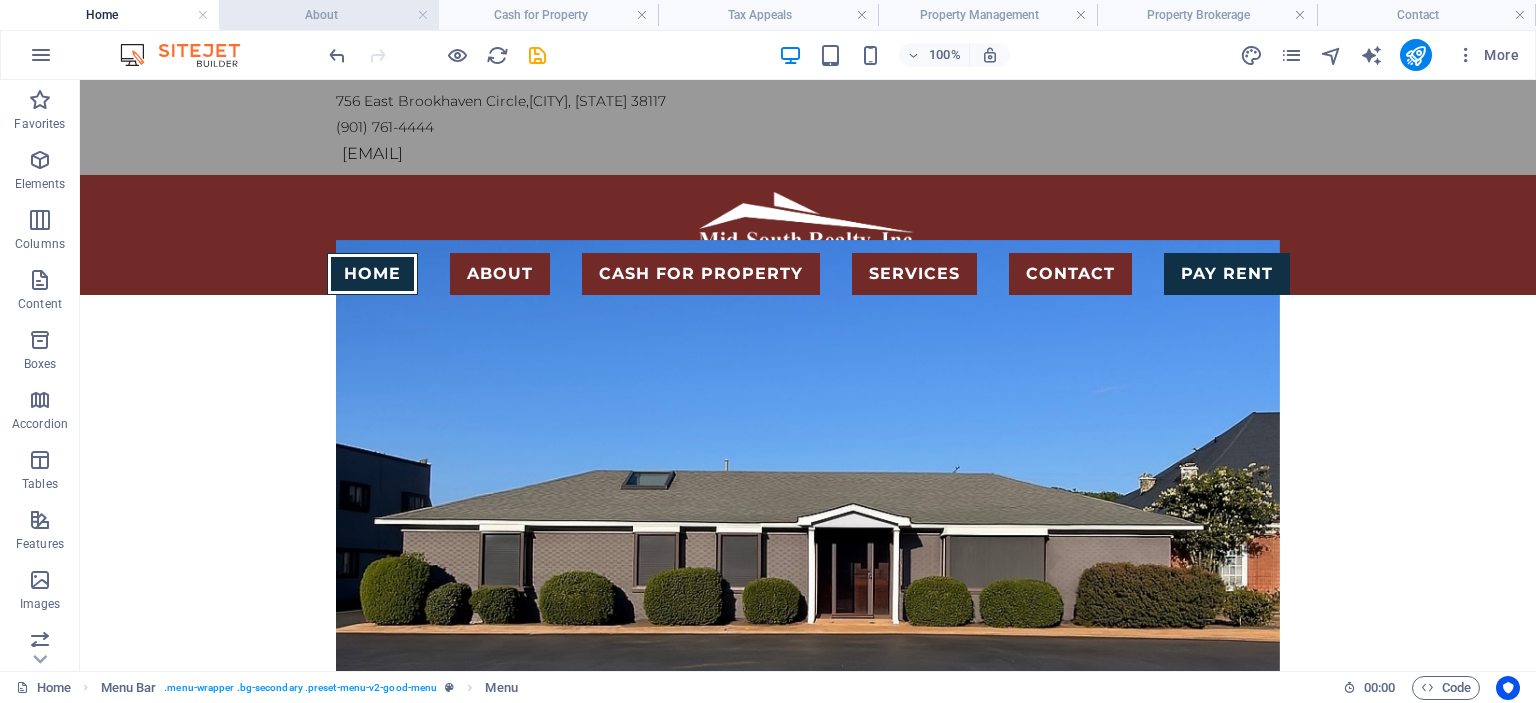 click on "About" at bounding box center [328, 15] 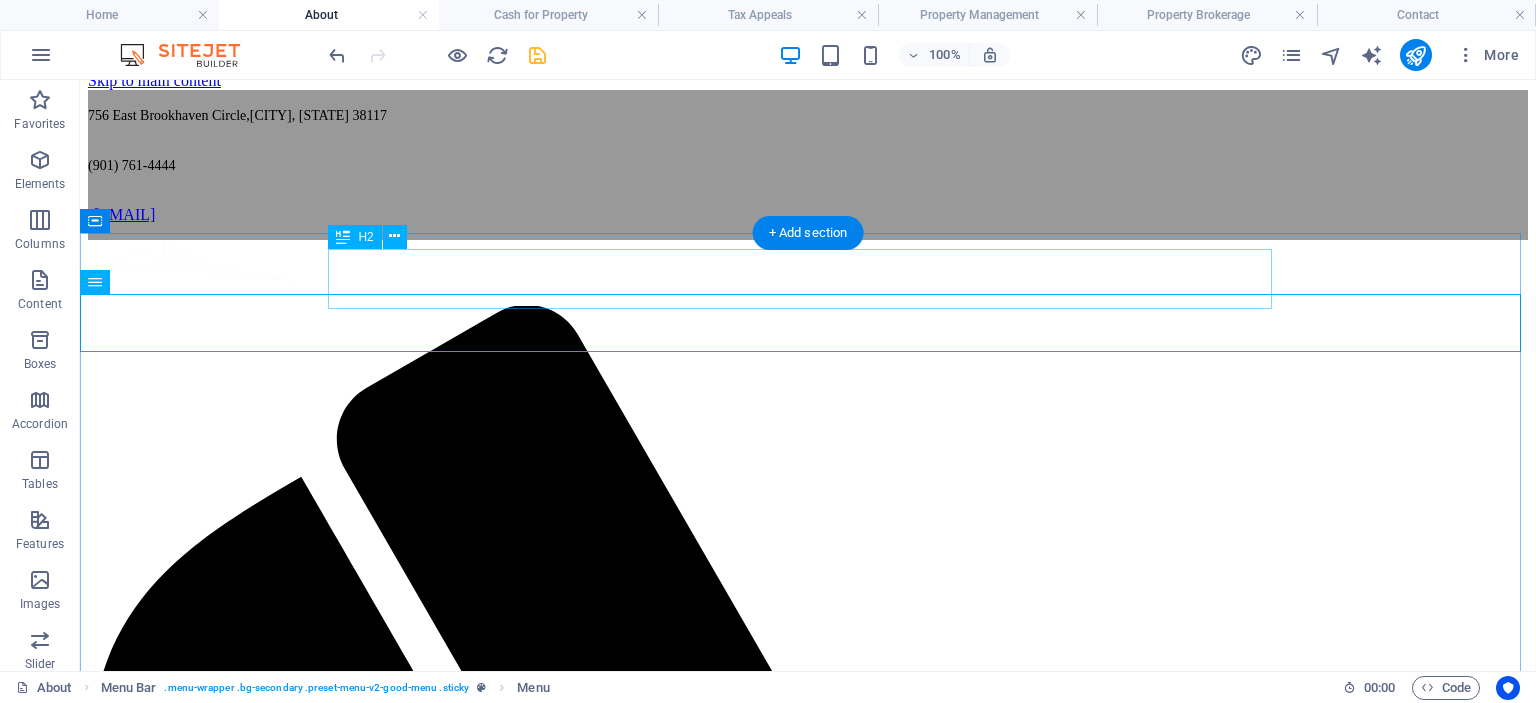 scroll, scrollTop: 0, scrollLeft: 0, axis: both 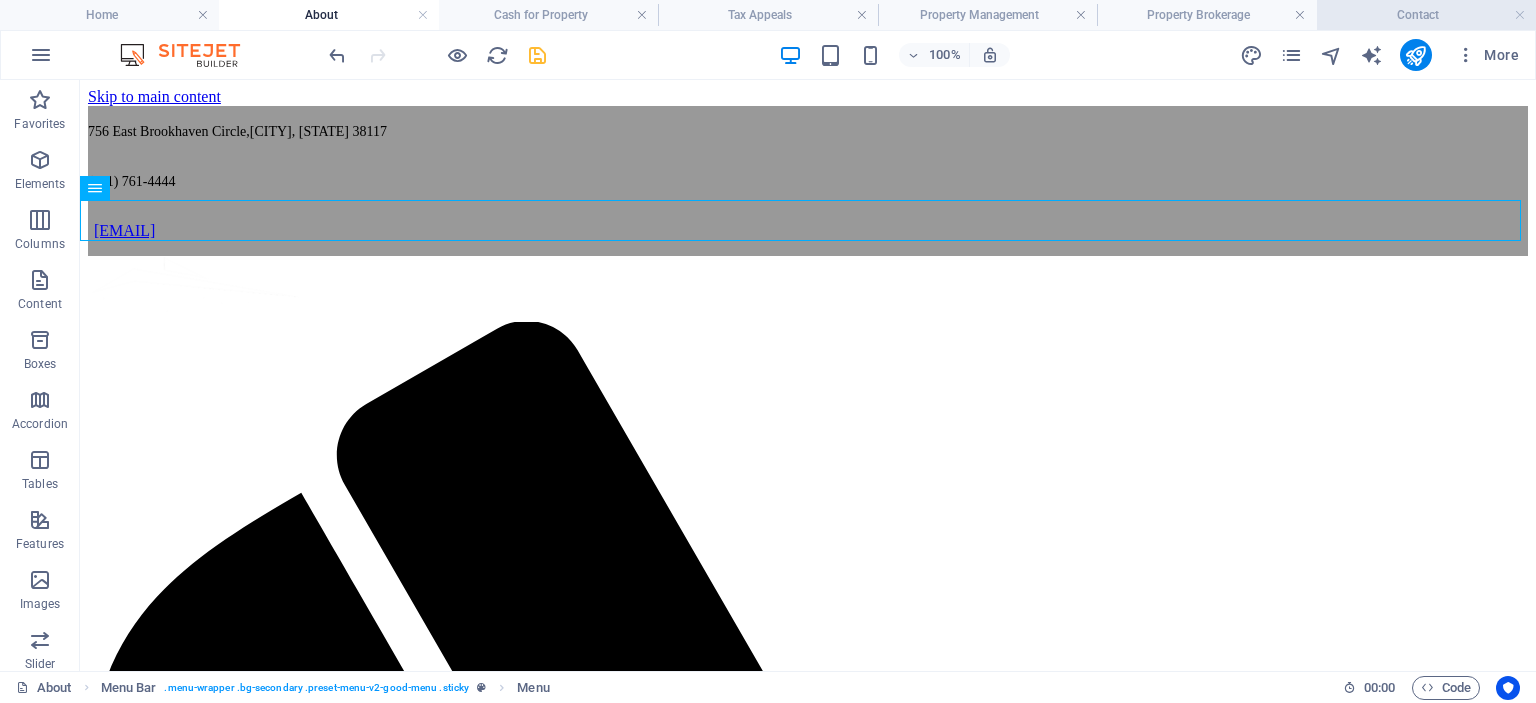 click on "Contact" at bounding box center [1426, 15] 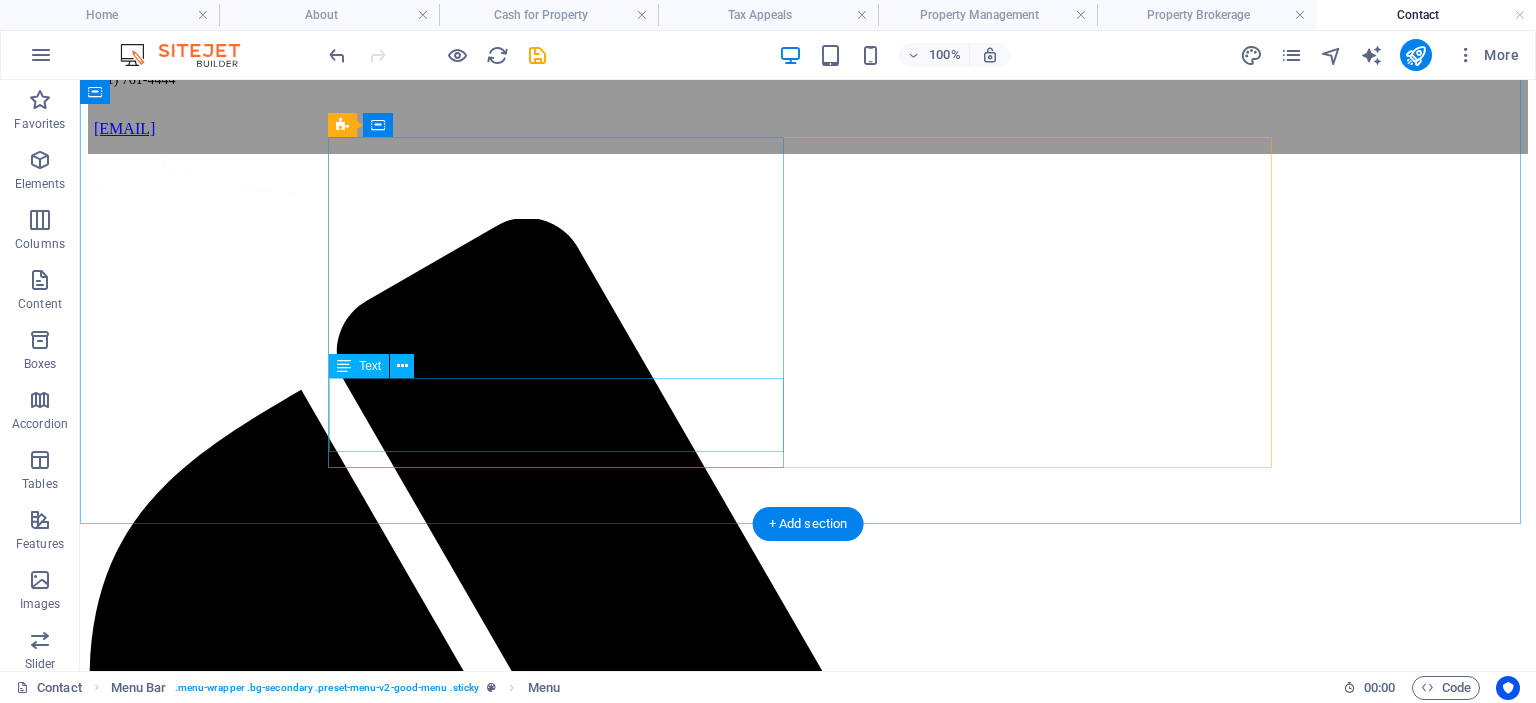 scroll, scrollTop: 0, scrollLeft: 0, axis: both 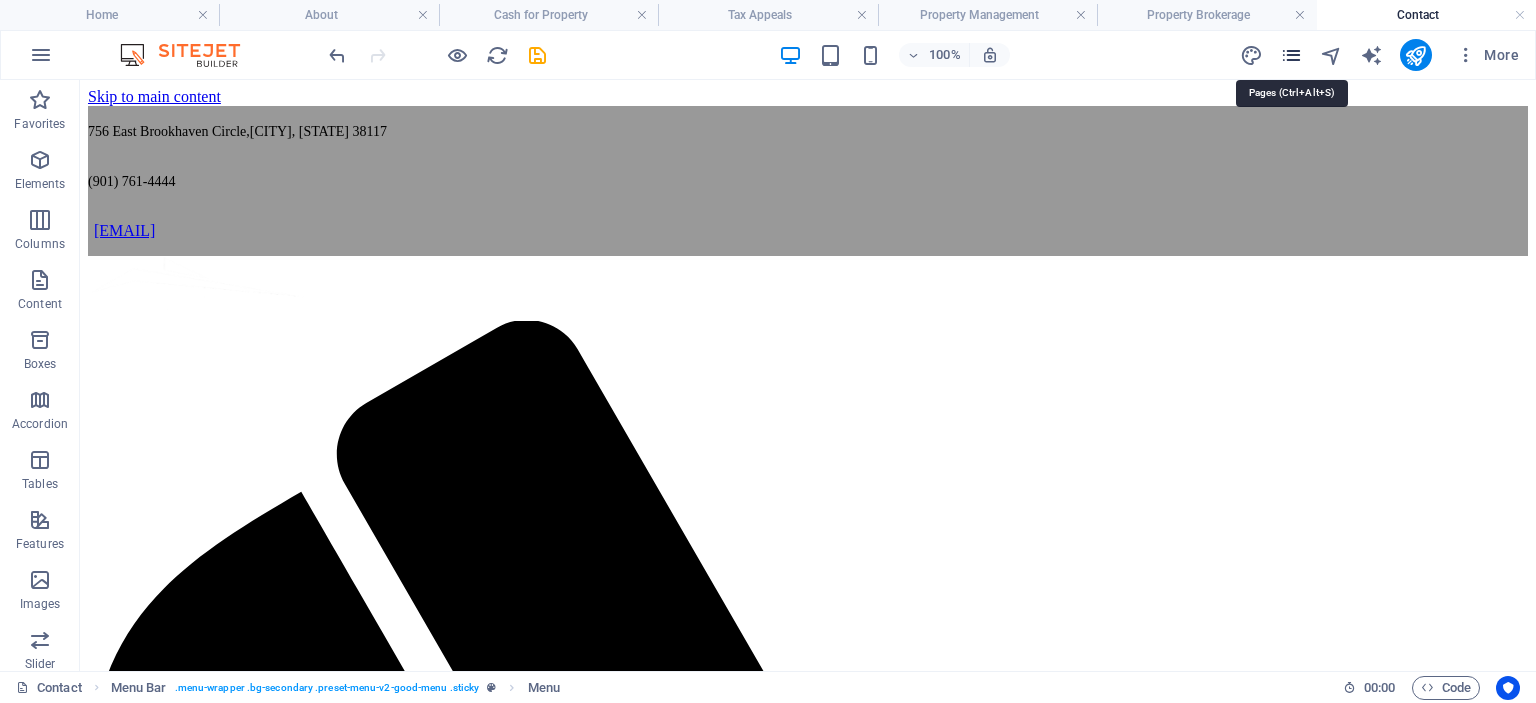 click at bounding box center [1291, 55] 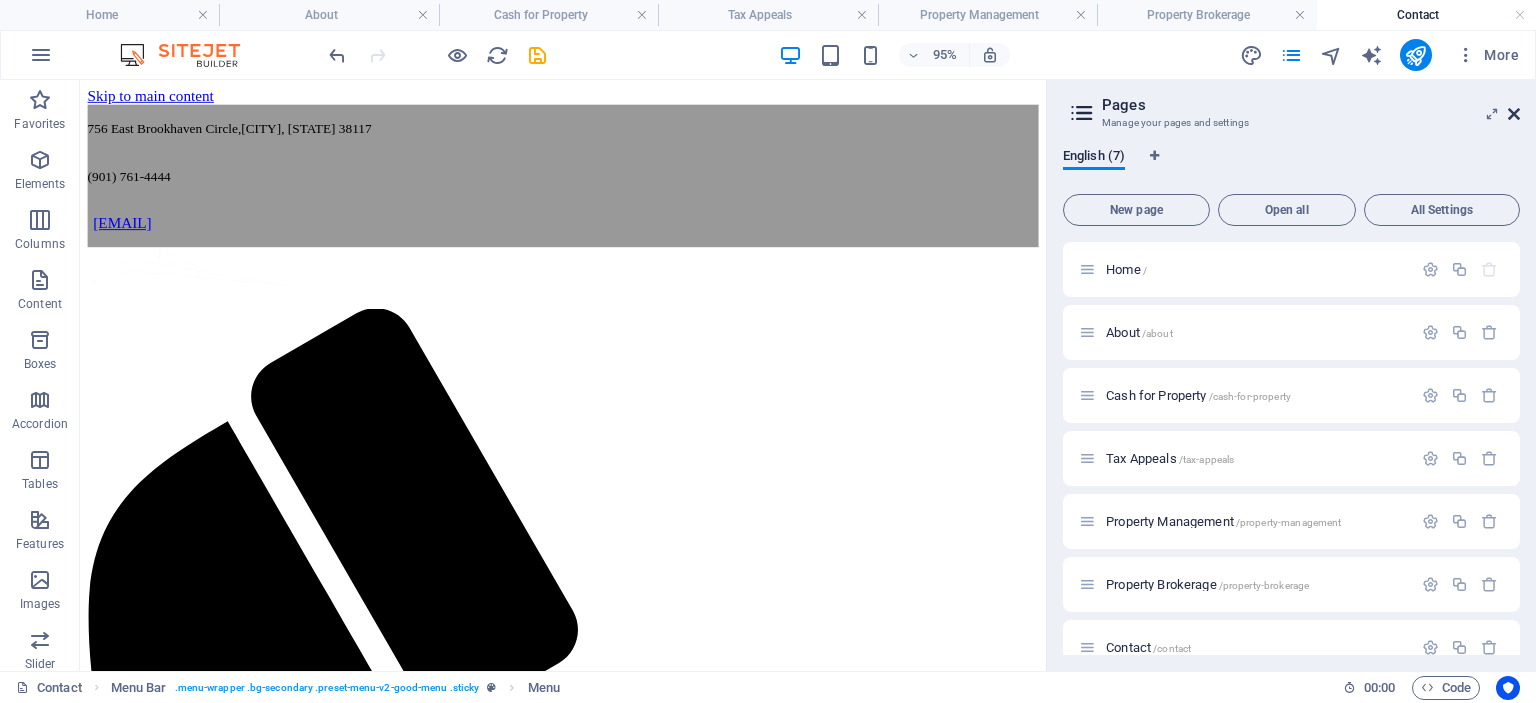 drag, startPoint x: 1514, startPoint y: 110, endPoint x: 1416, endPoint y: 3, distance: 145.09653 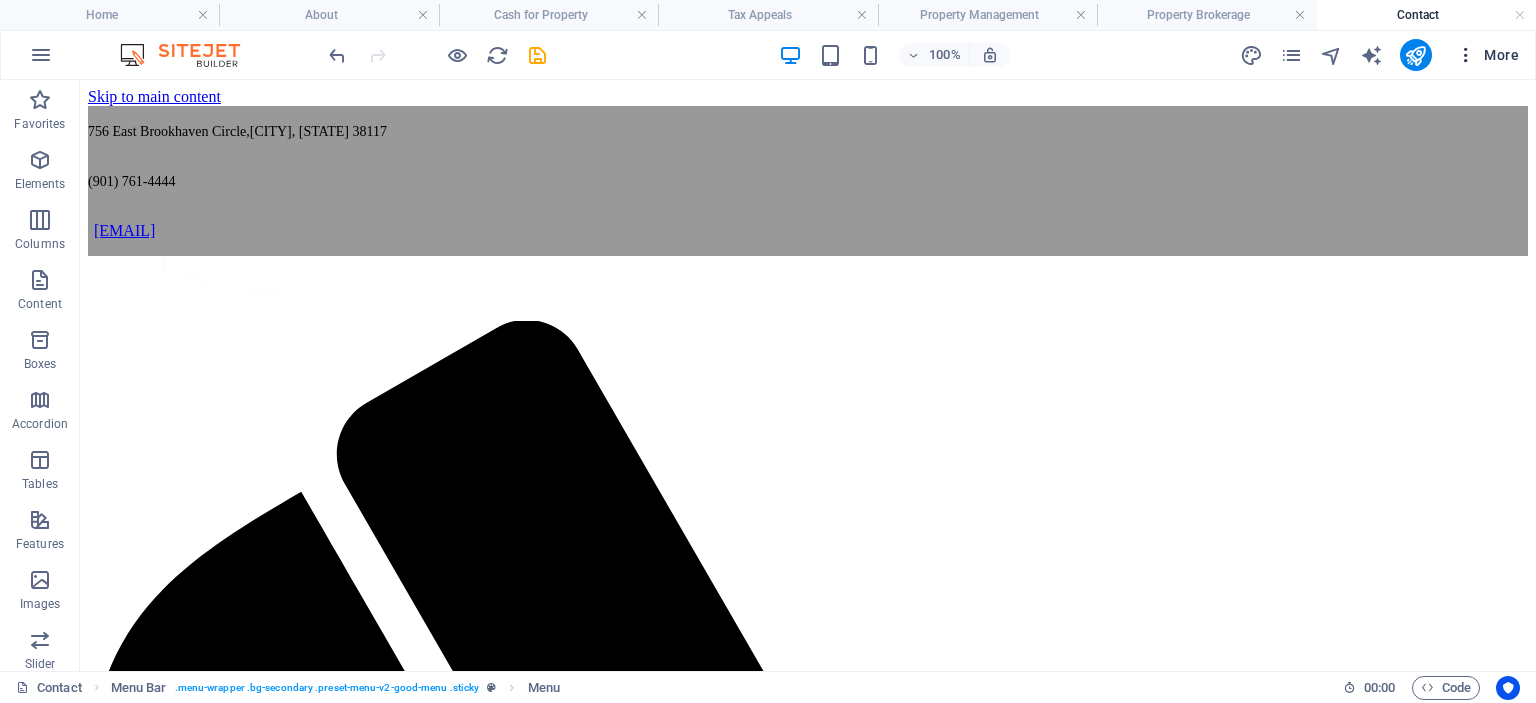 click on "More" at bounding box center (1487, 55) 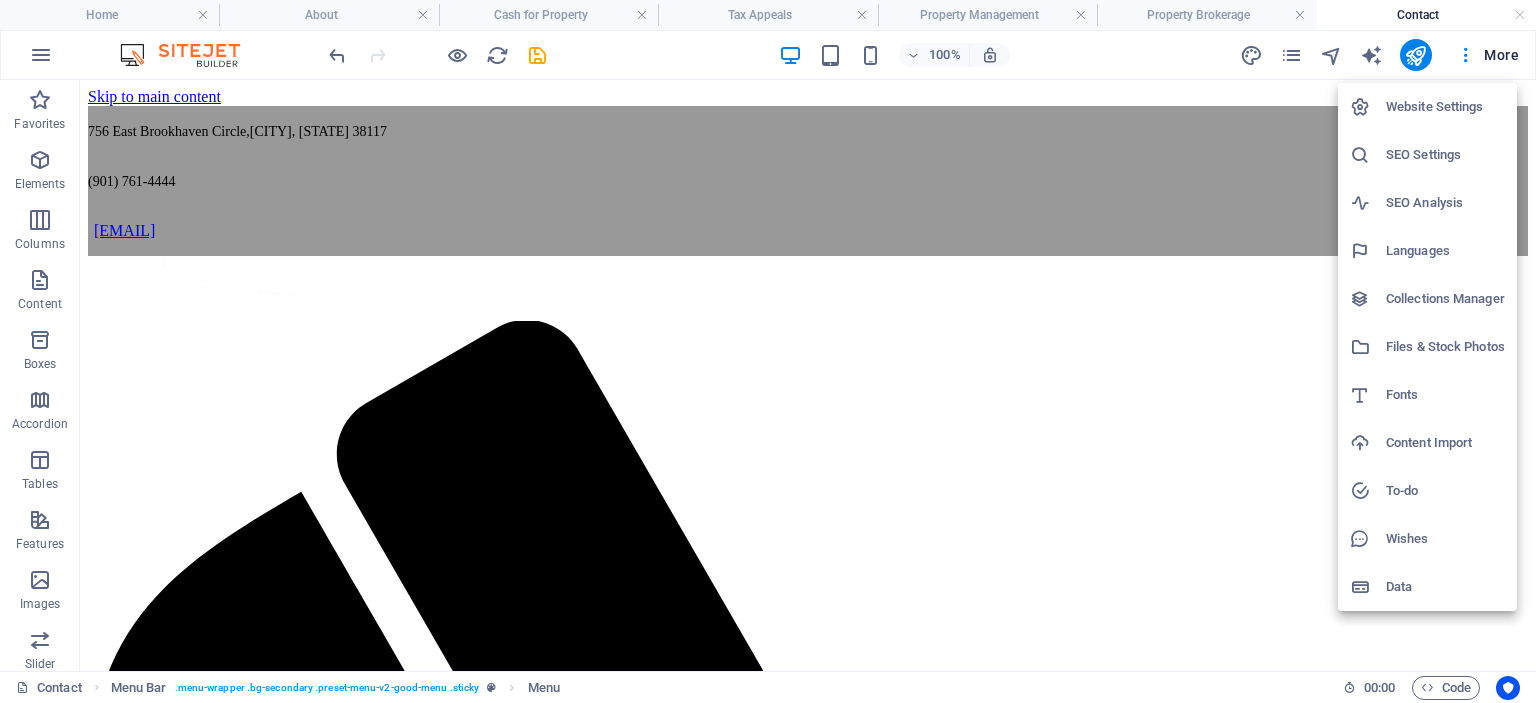 click on "Website Settings" at bounding box center (1445, 107) 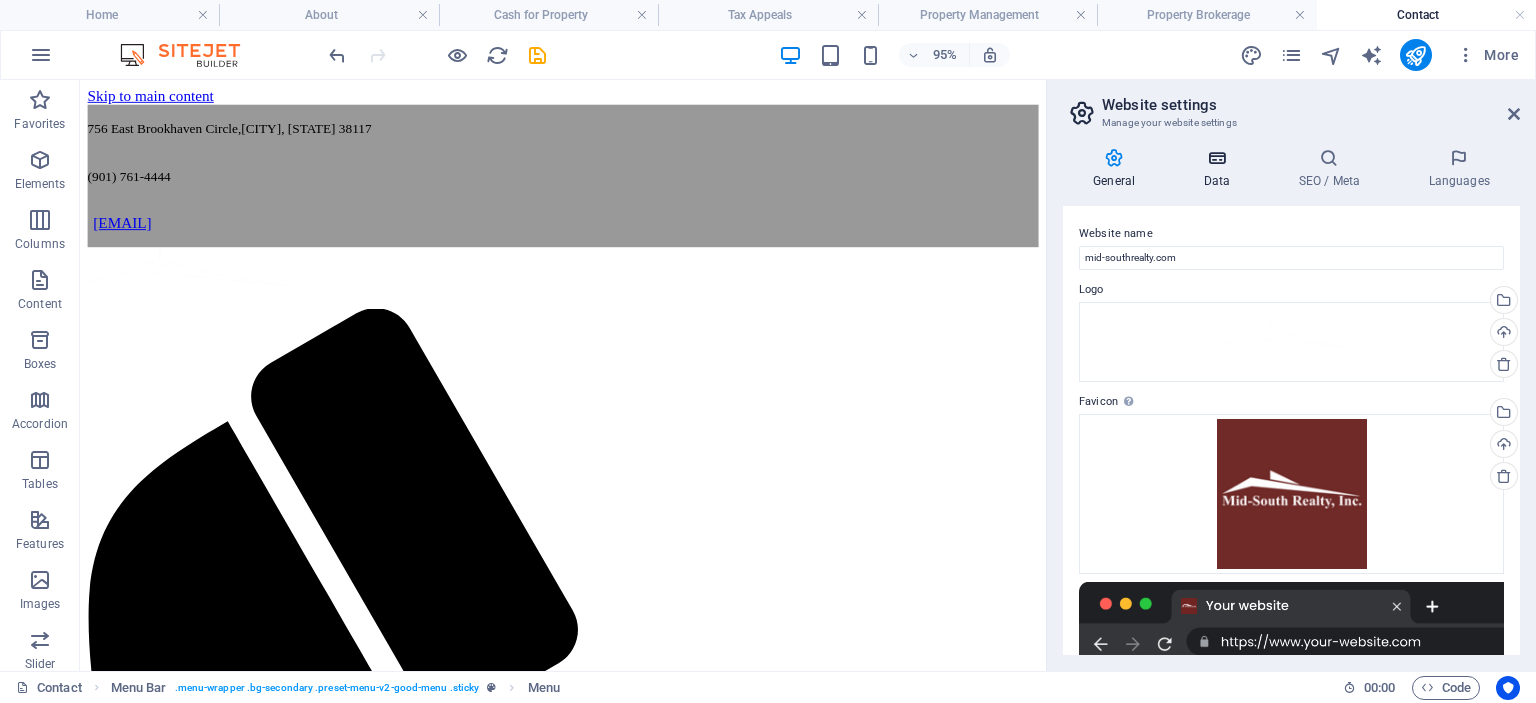 click on "Data" at bounding box center [1220, 169] 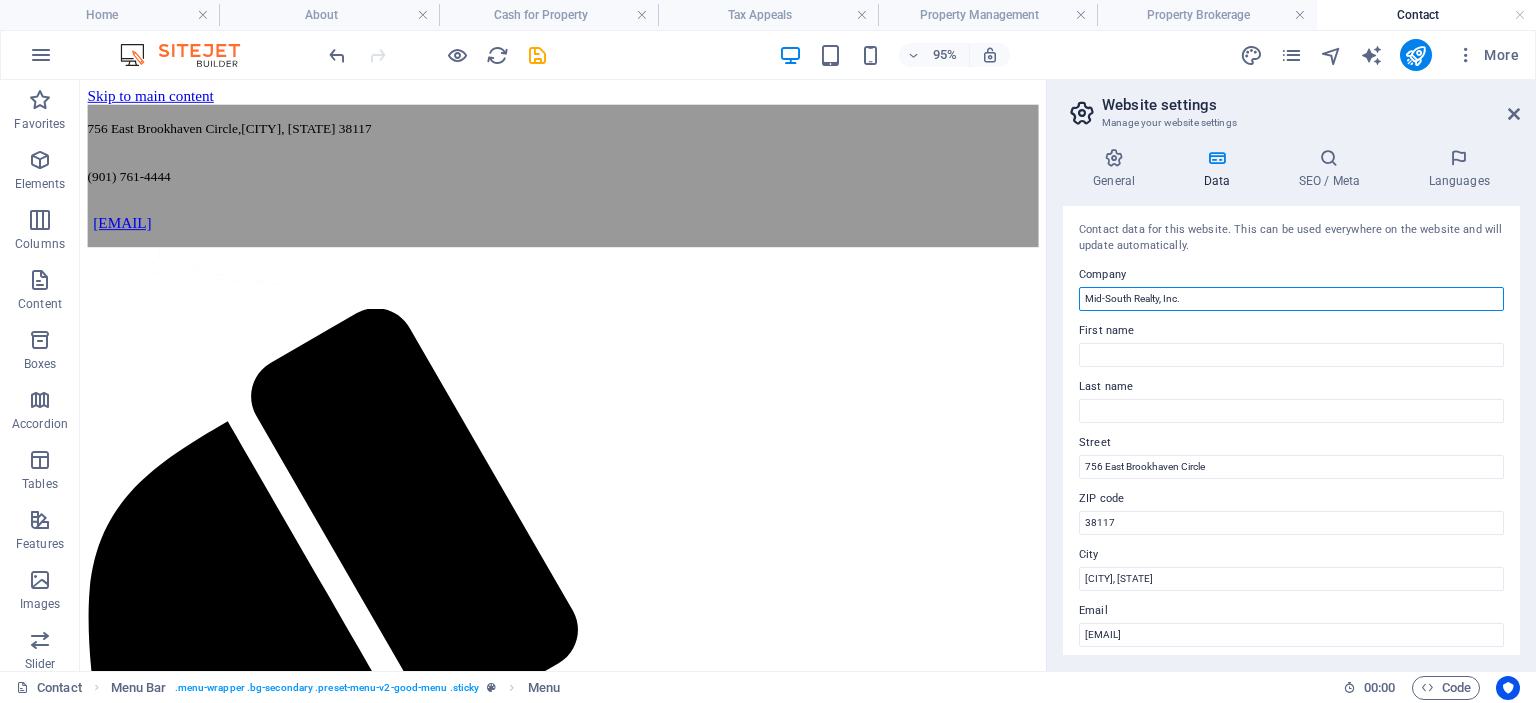 click on "Mid-South Realty, Inc." at bounding box center (1291, 299) 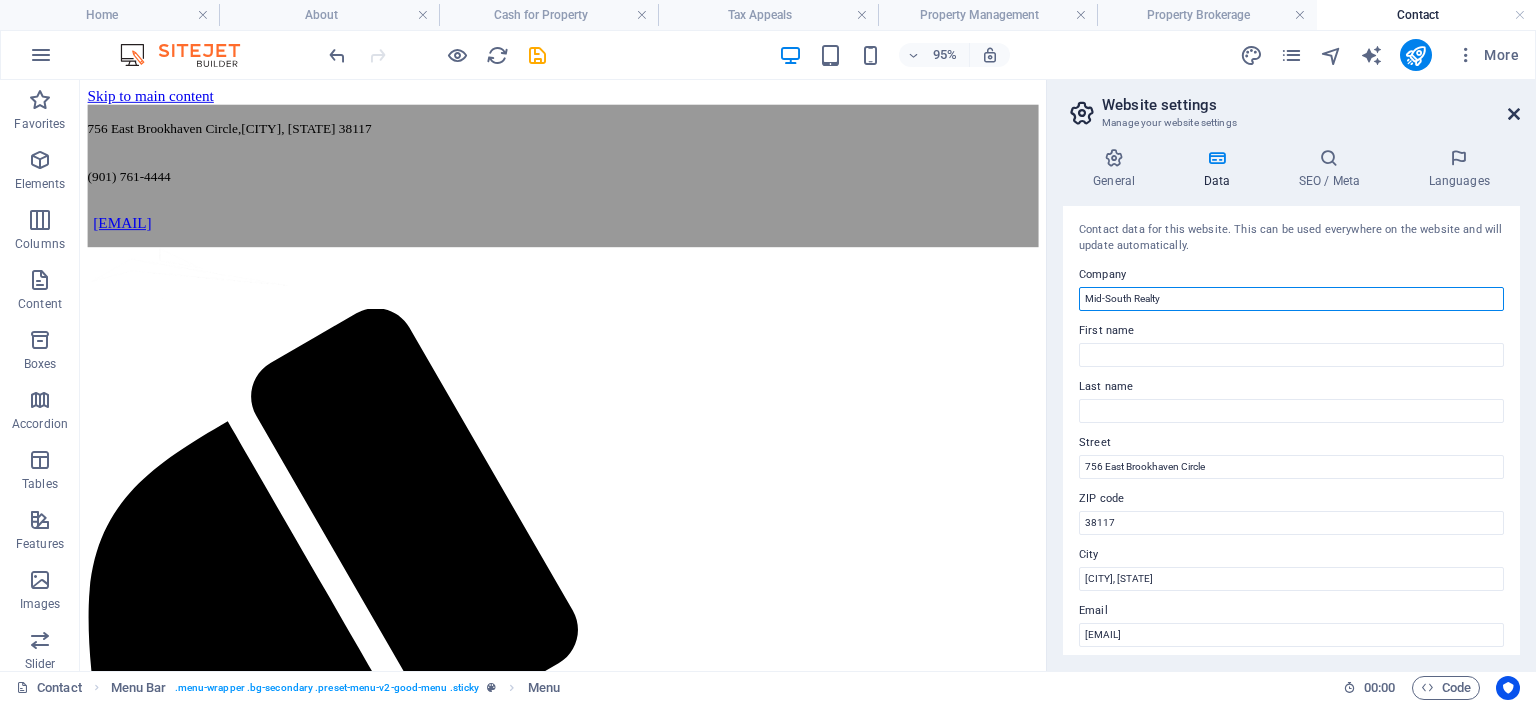 type on "Mid-South Realty" 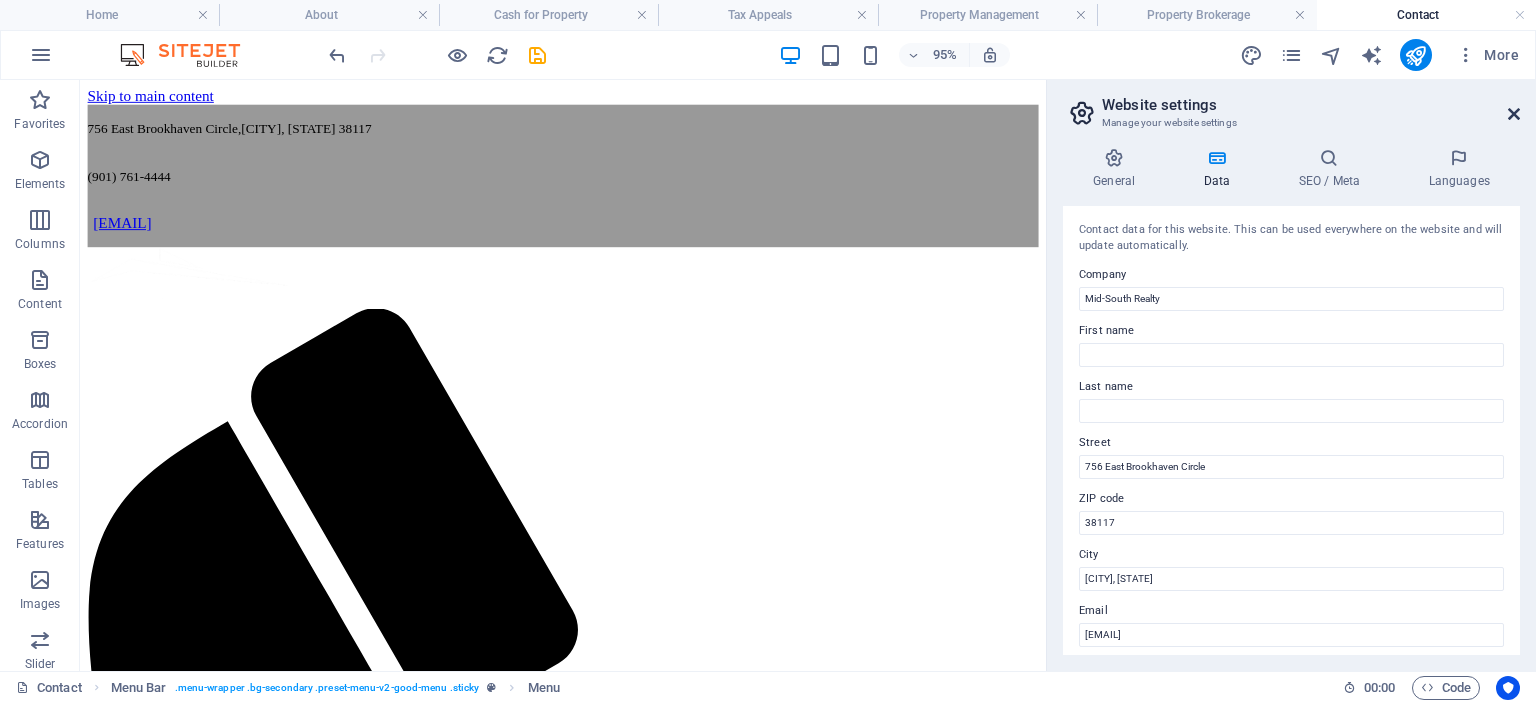 click at bounding box center [1514, 114] 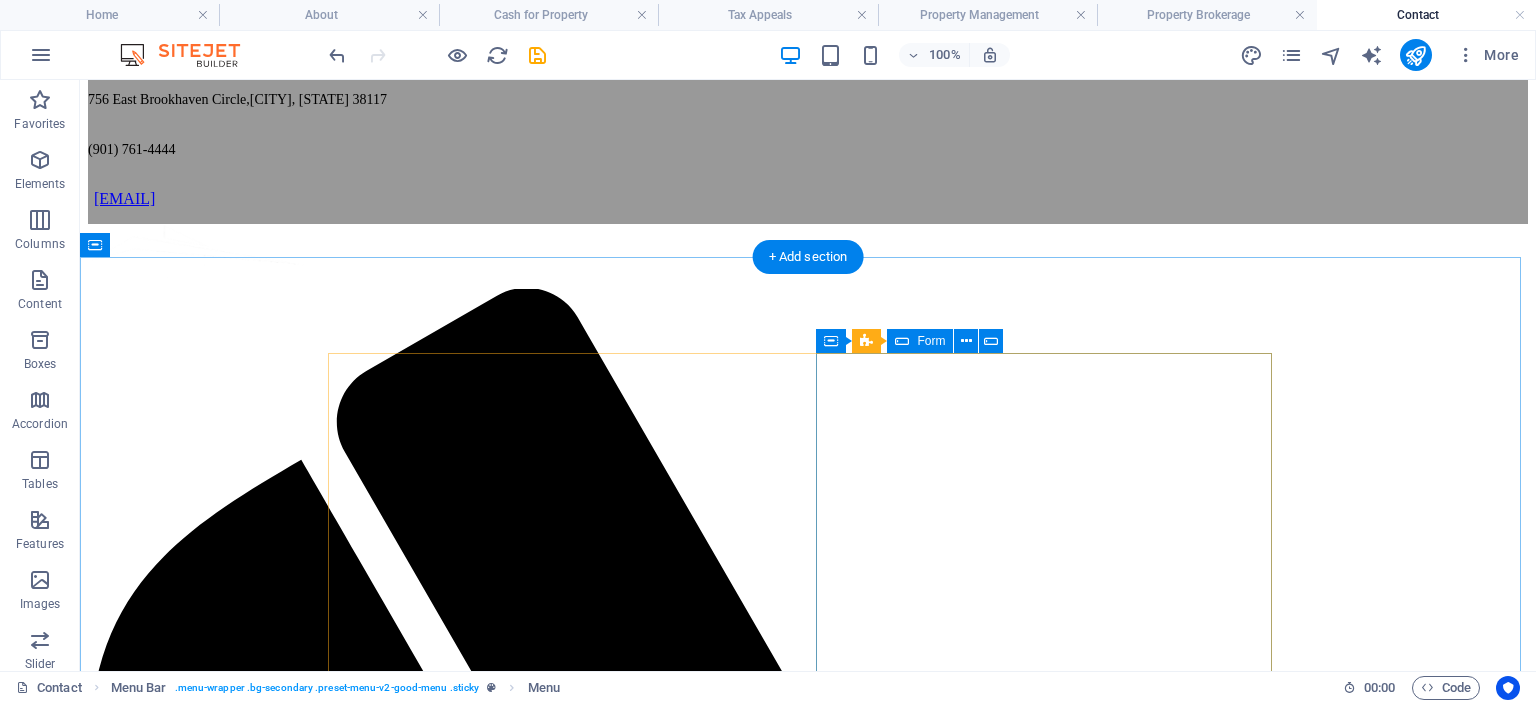 scroll, scrollTop: 0, scrollLeft: 0, axis: both 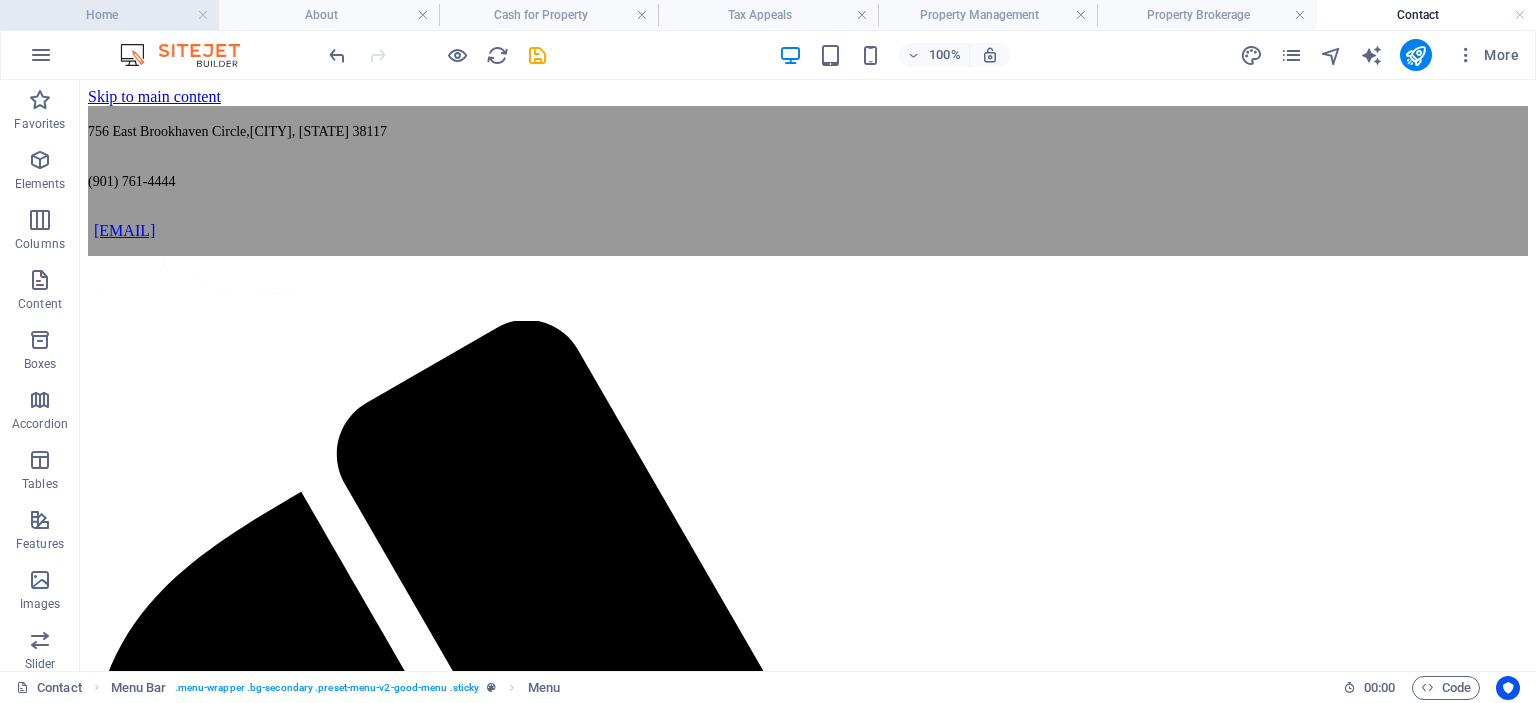 click on "Home" at bounding box center (109, 15) 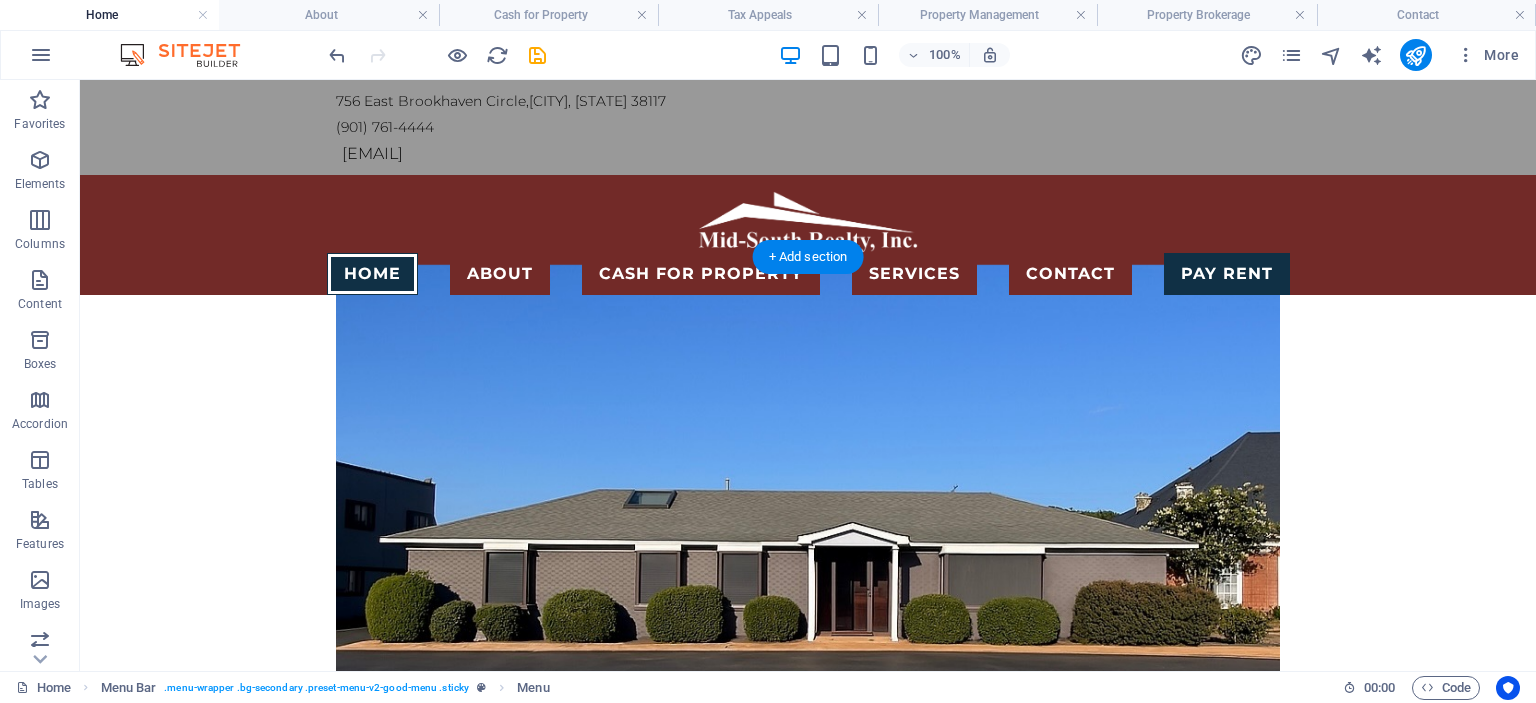 scroll, scrollTop: 0, scrollLeft: 0, axis: both 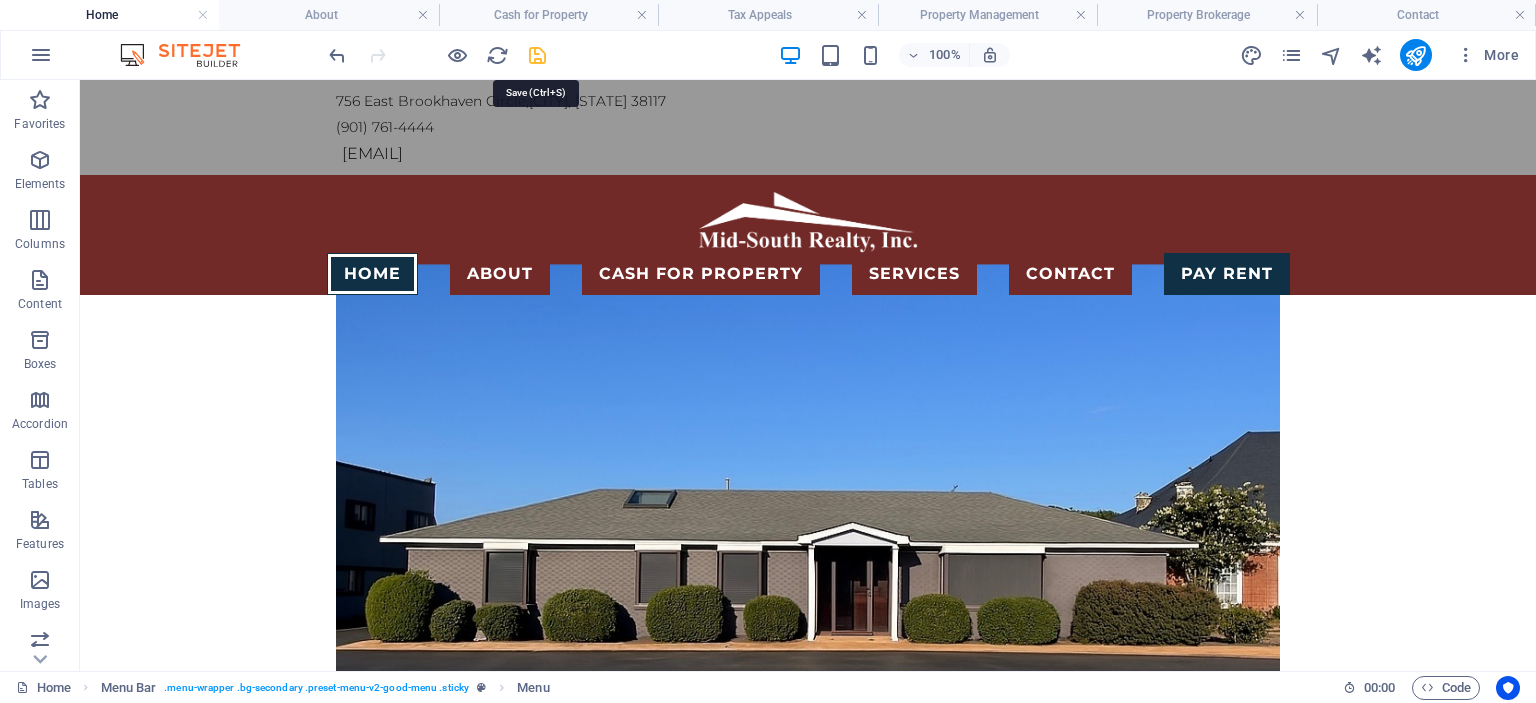 click at bounding box center [537, 55] 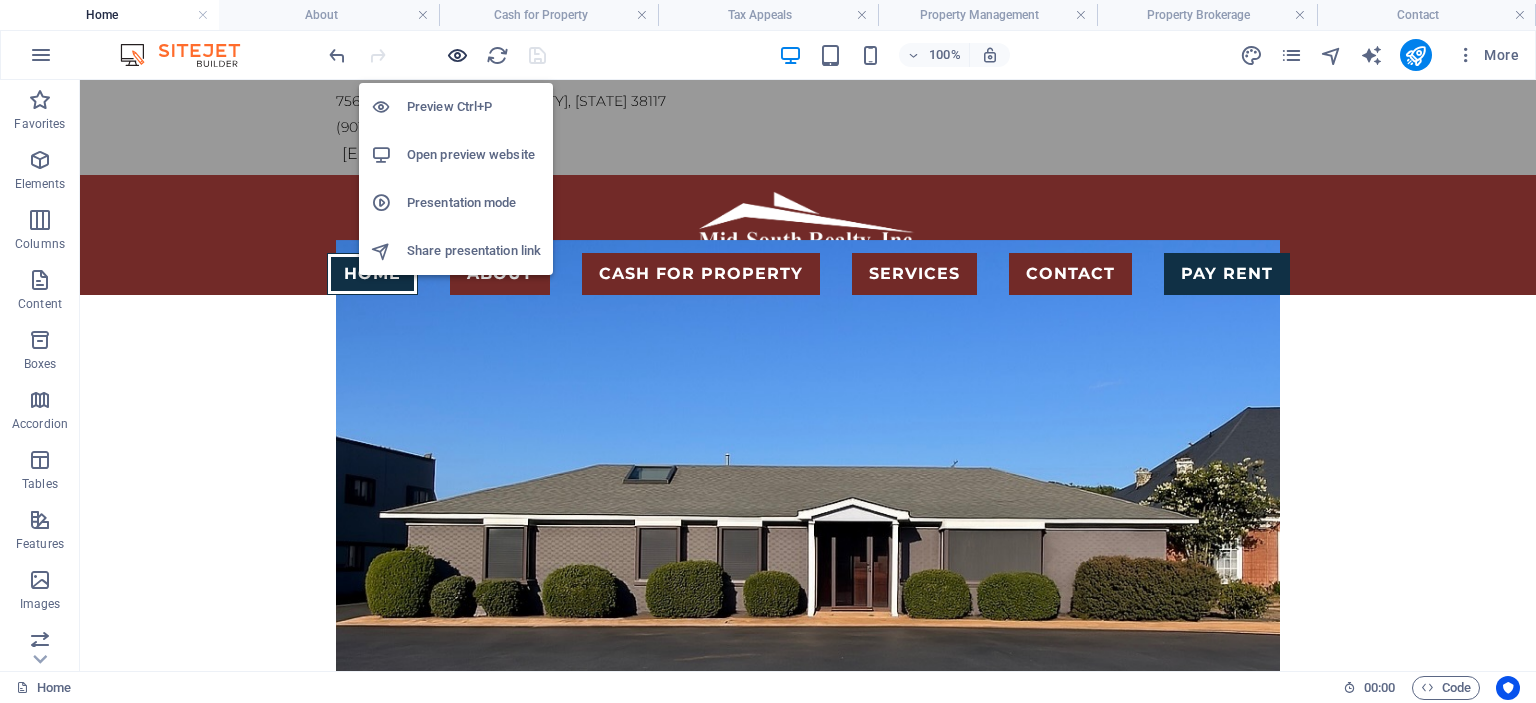 click at bounding box center (457, 55) 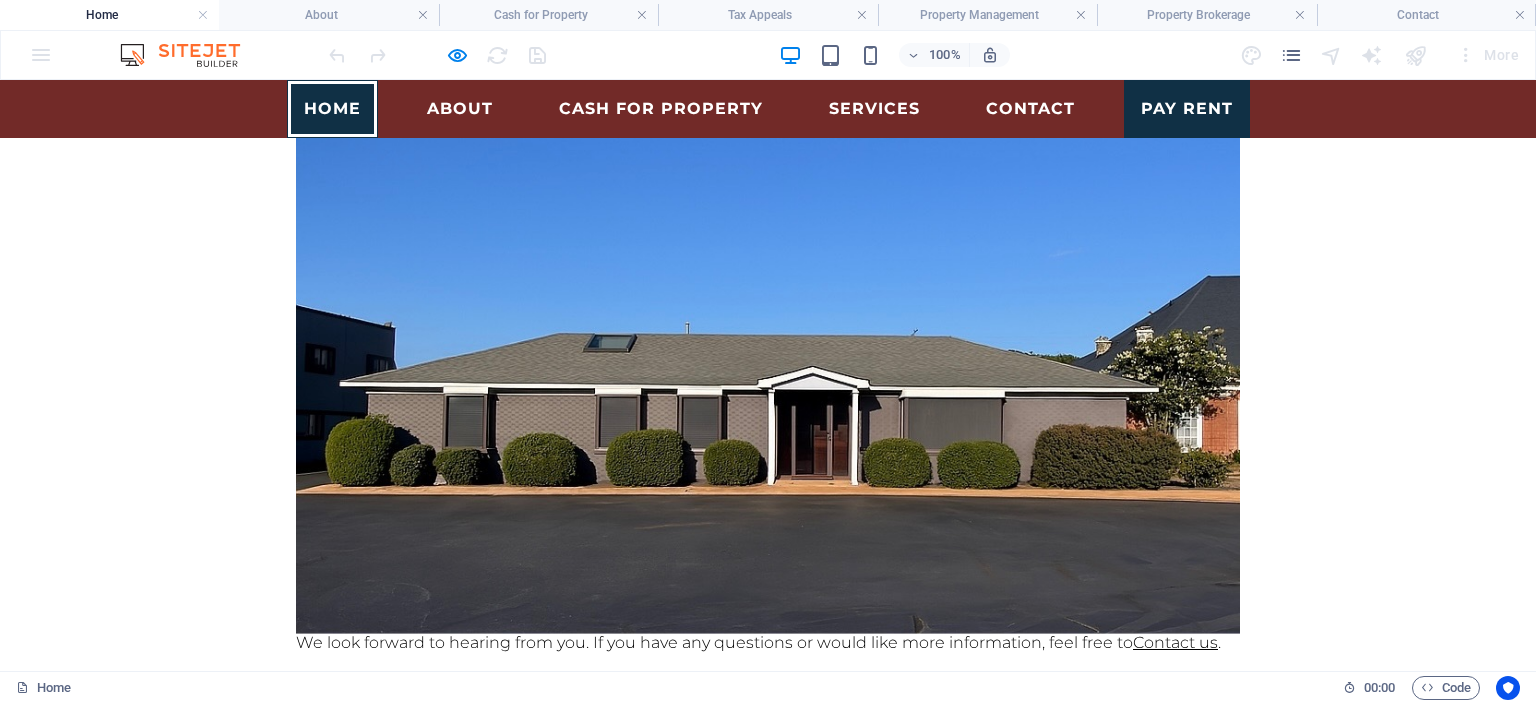 scroll, scrollTop: 0, scrollLeft: 0, axis: both 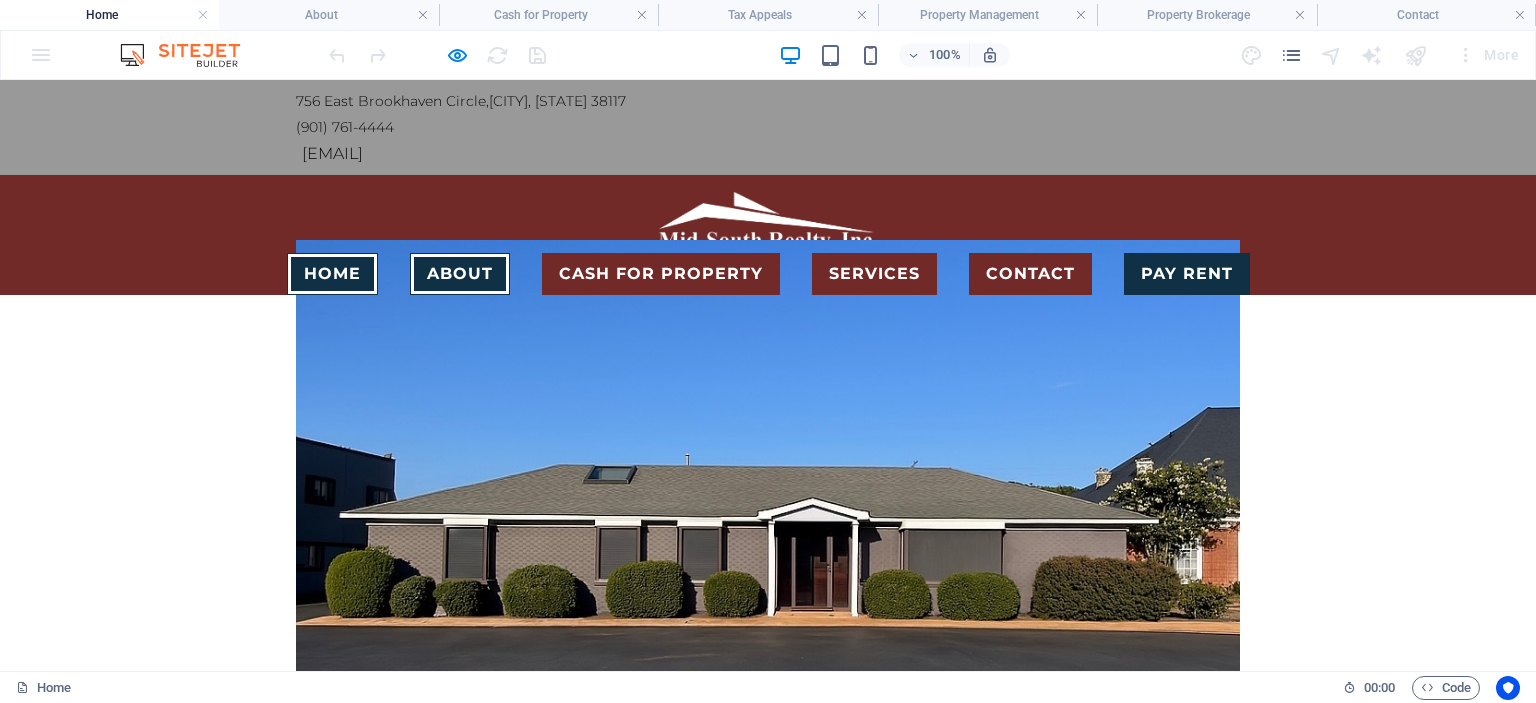 click on "About" at bounding box center [460, 274] 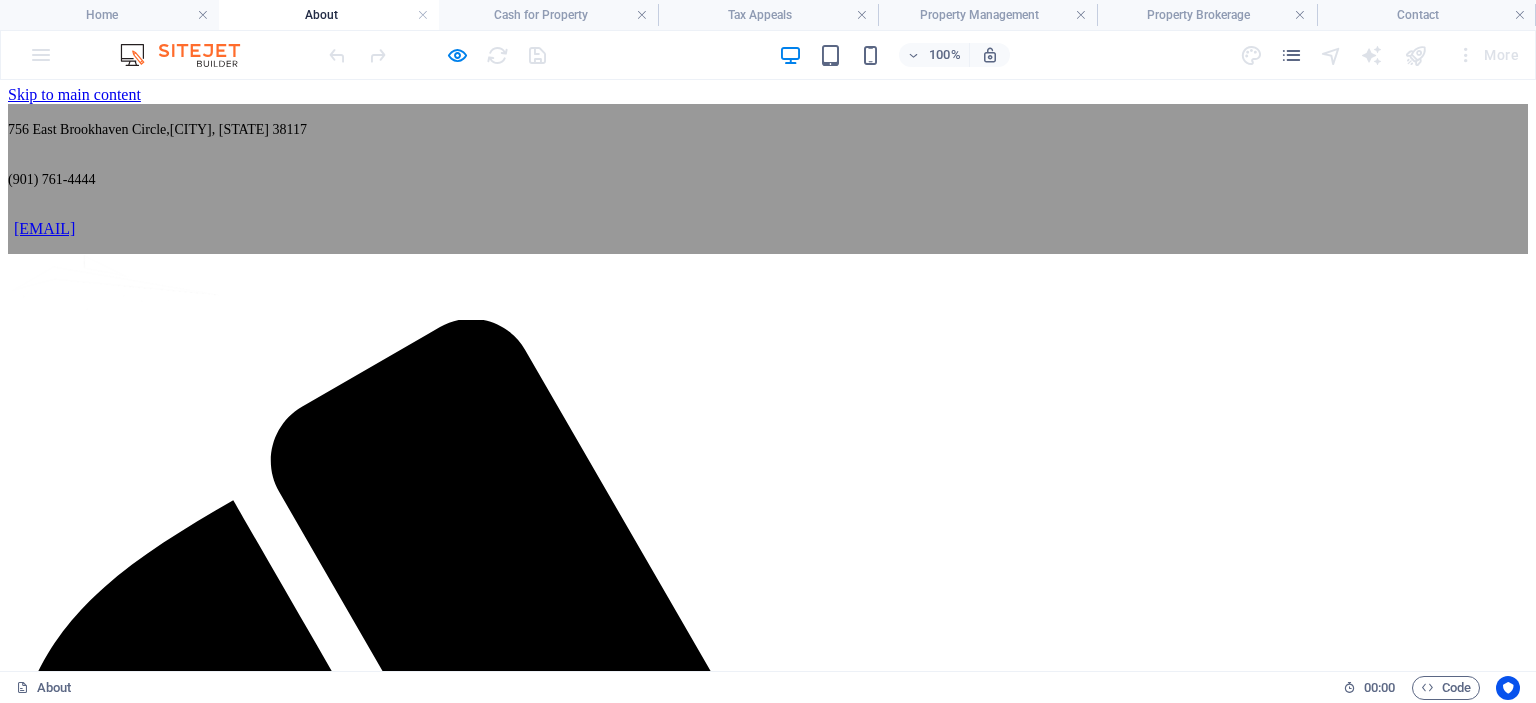 scroll, scrollTop: 0, scrollLeft: 0, axis: both 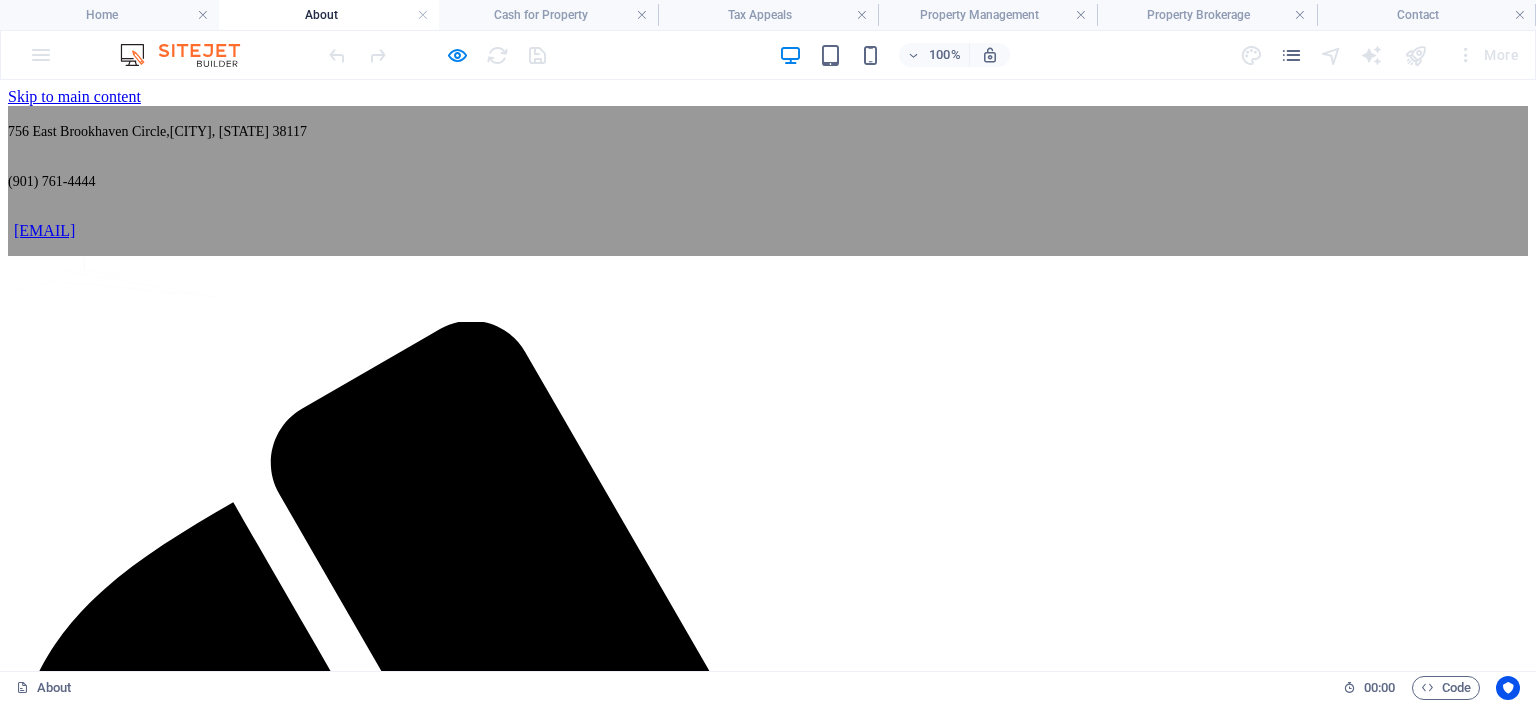 click on "Cash For Property" at bounding box center (106, 2404) 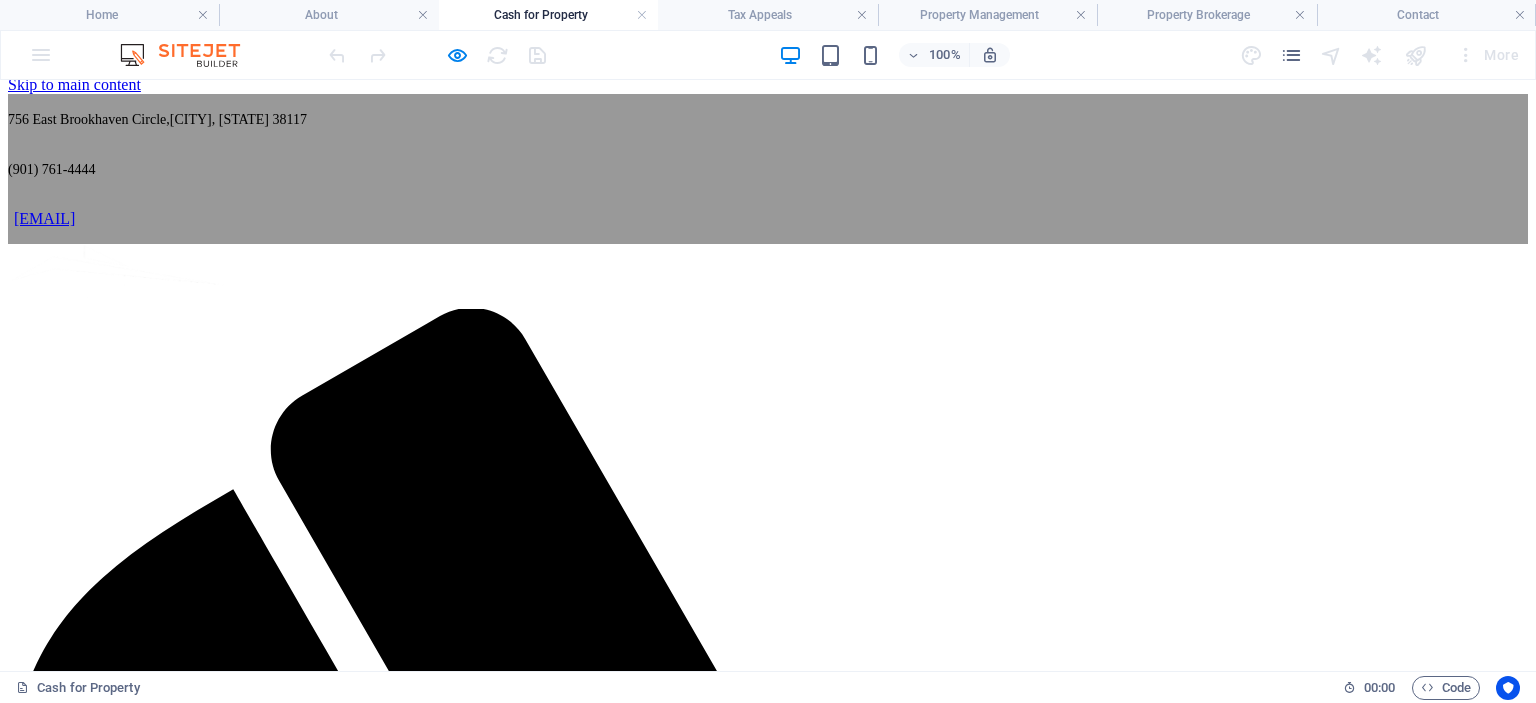 scroll, scrollTop: 0, scrollLeft: 0, axis: both 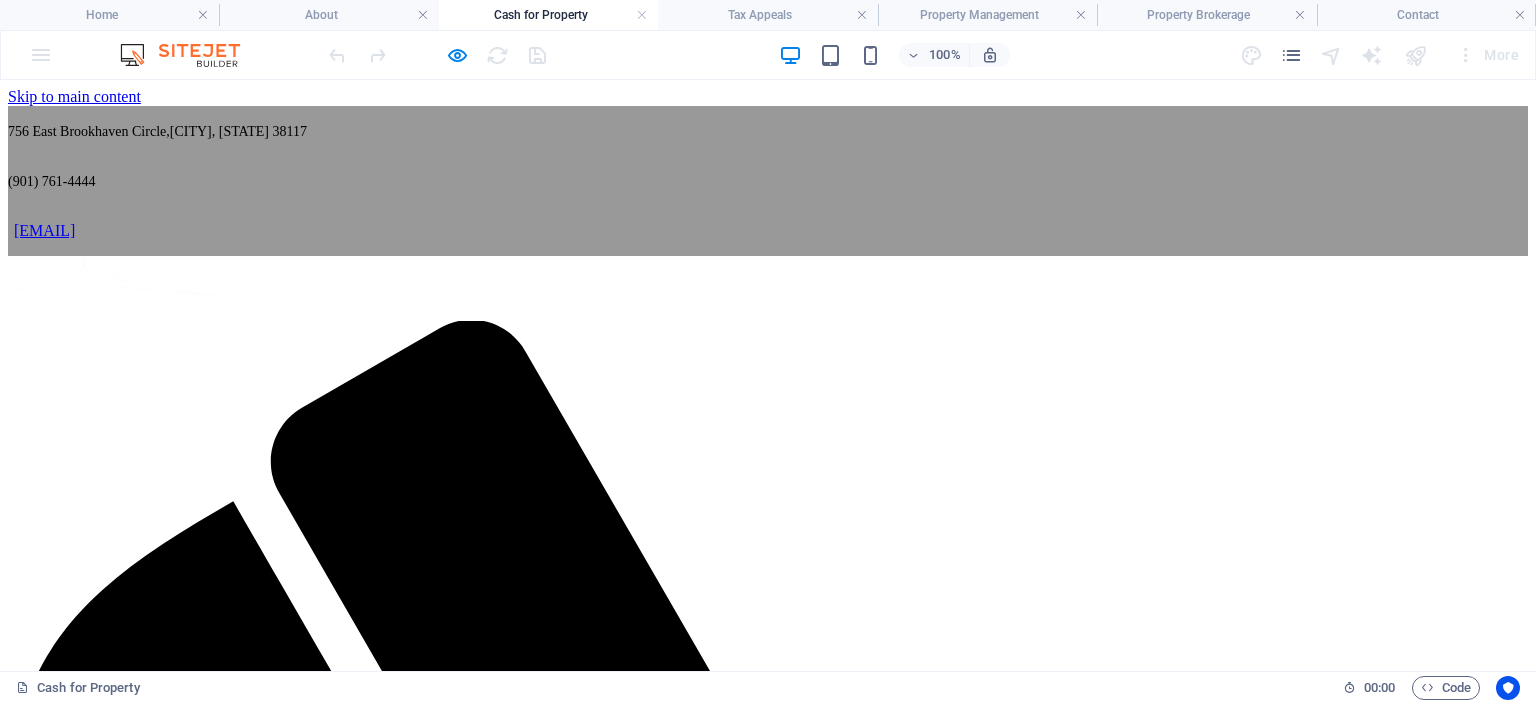 click on "Property Management" at bounding box center [159, 2439] 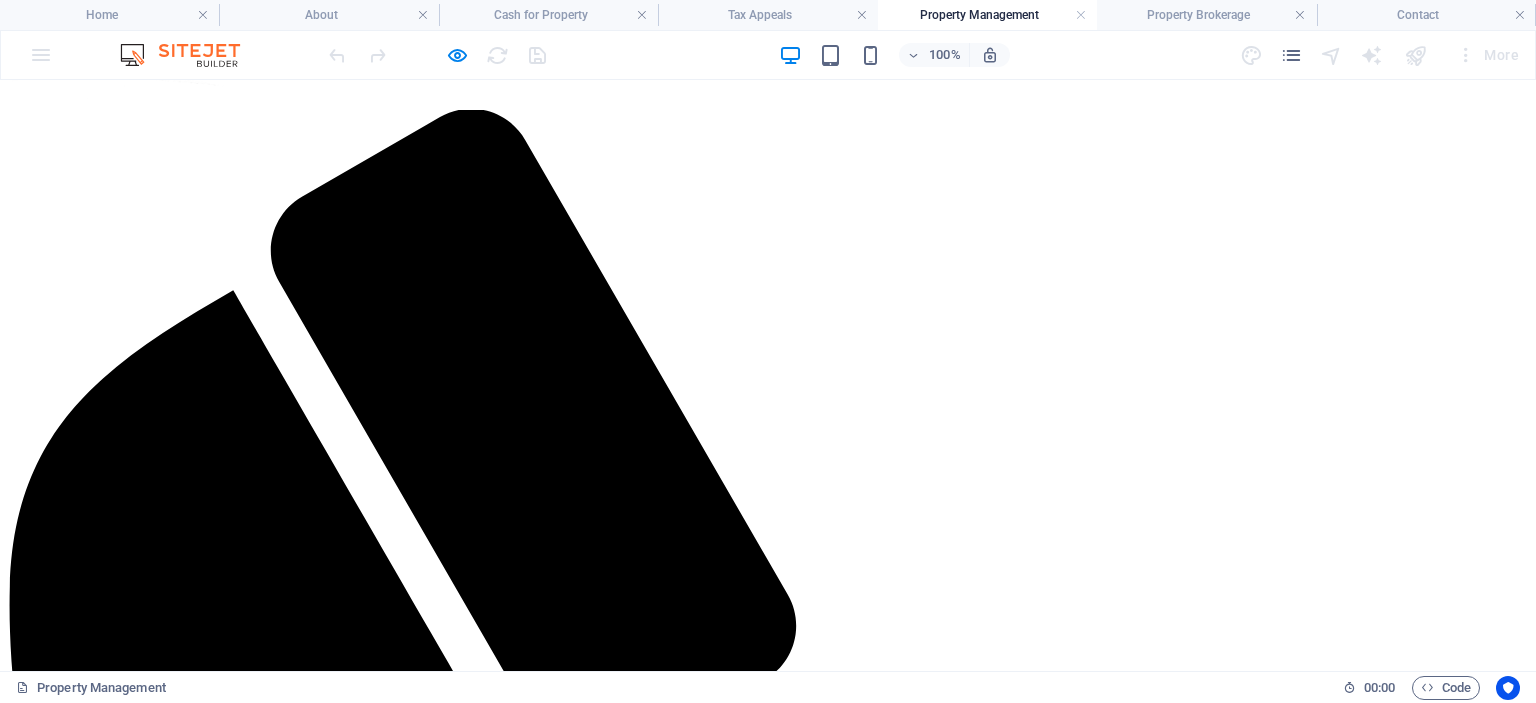 scroll, scrollTop: 0, scrollLeft: 0, axis: both 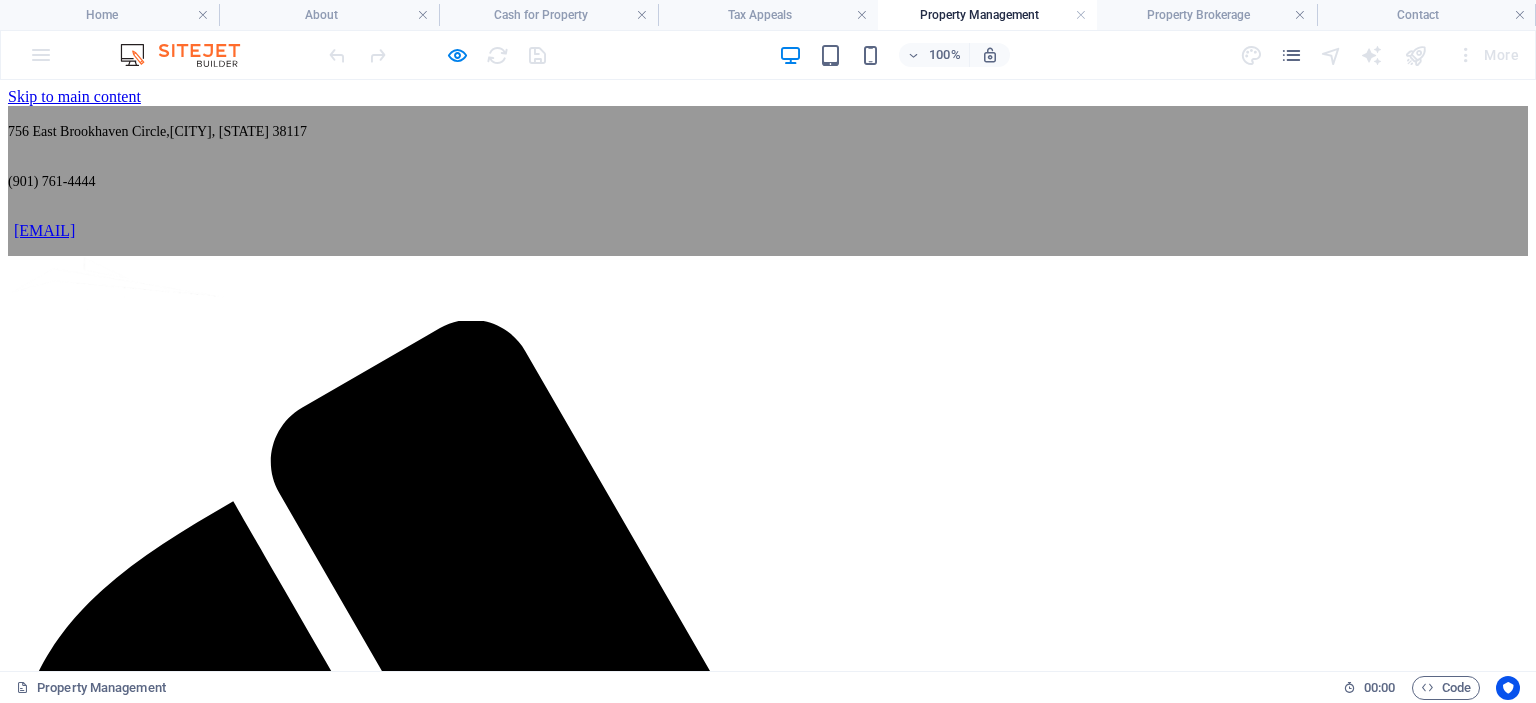 click on "Tax Appeals" at bounding box center [127, 2457] 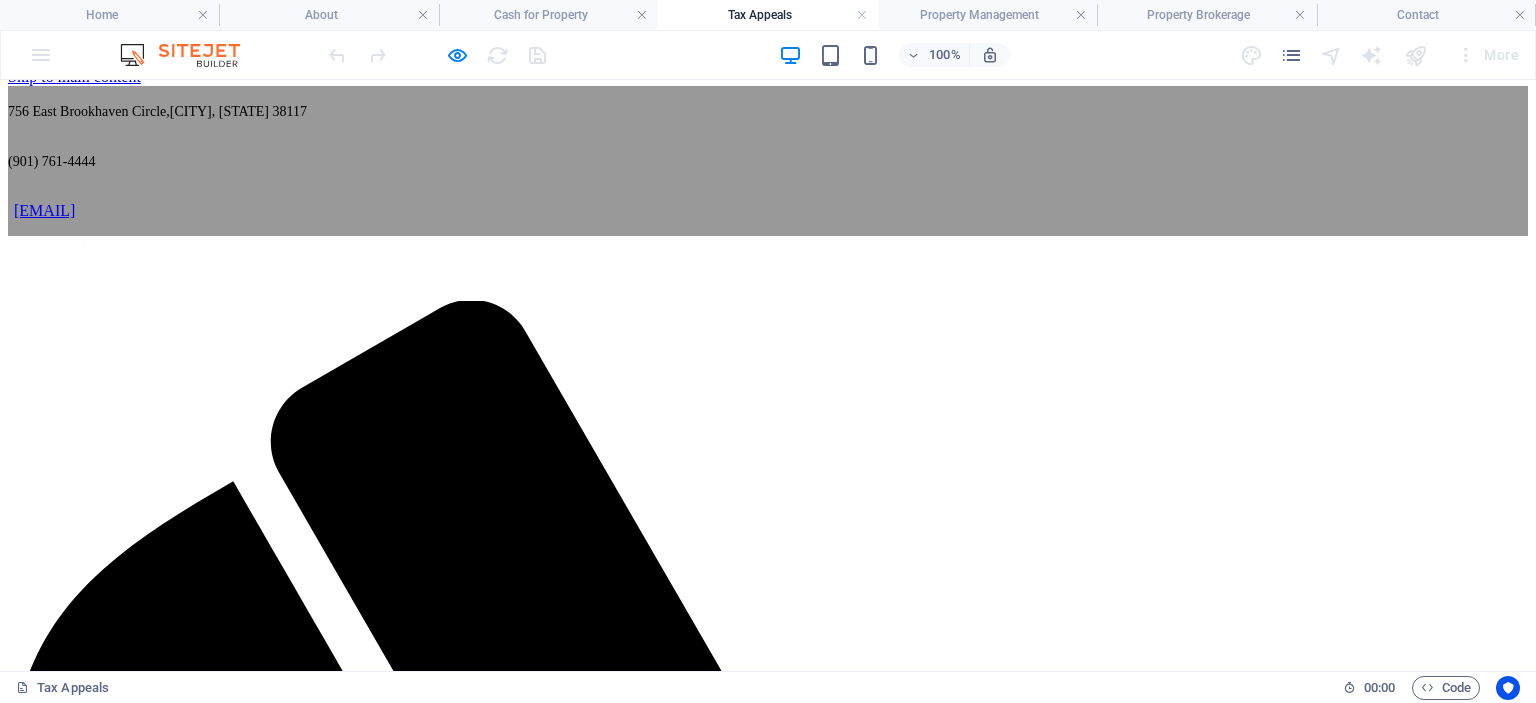 scroll, scrollTop: 0, scrollLeft: 0, axis: both 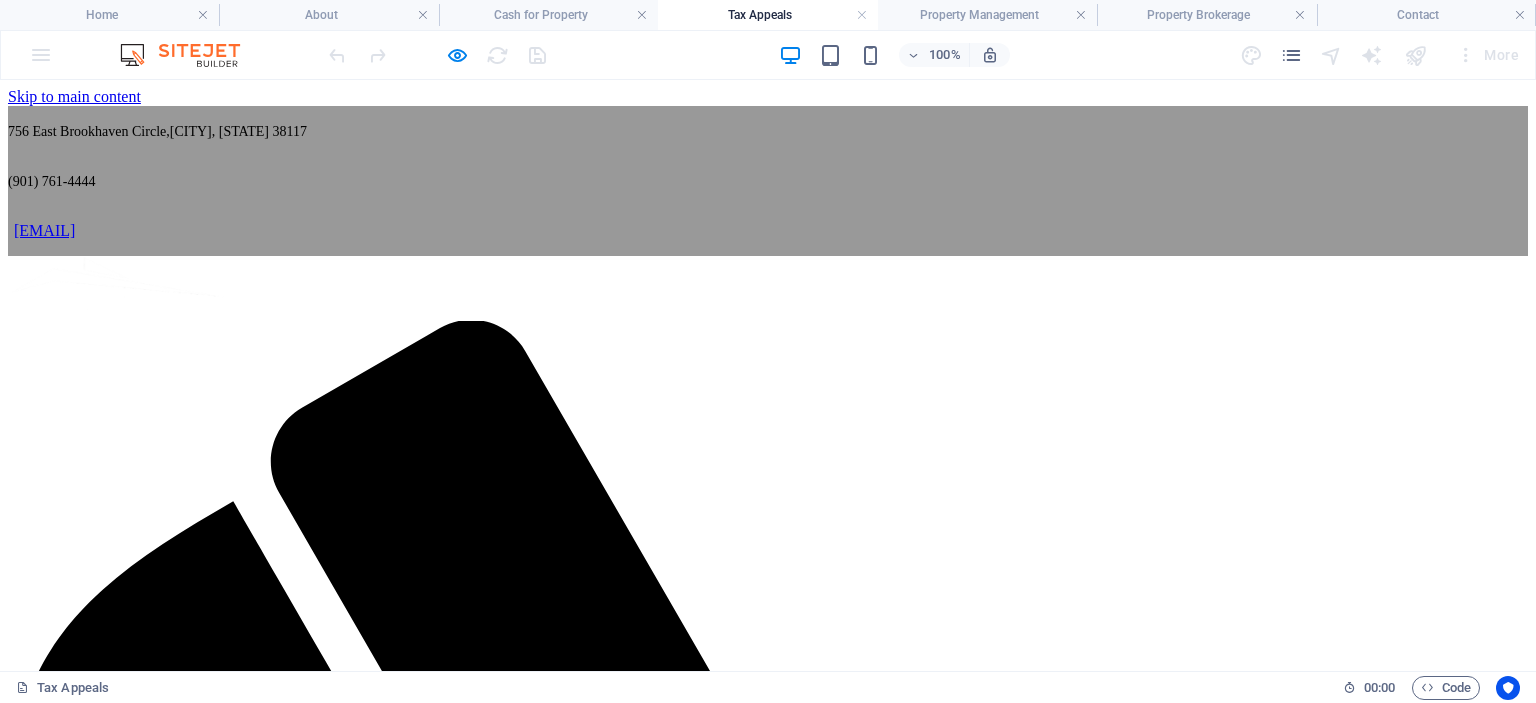 click on "Property Brokerage" at bounding box center [151, 2475] 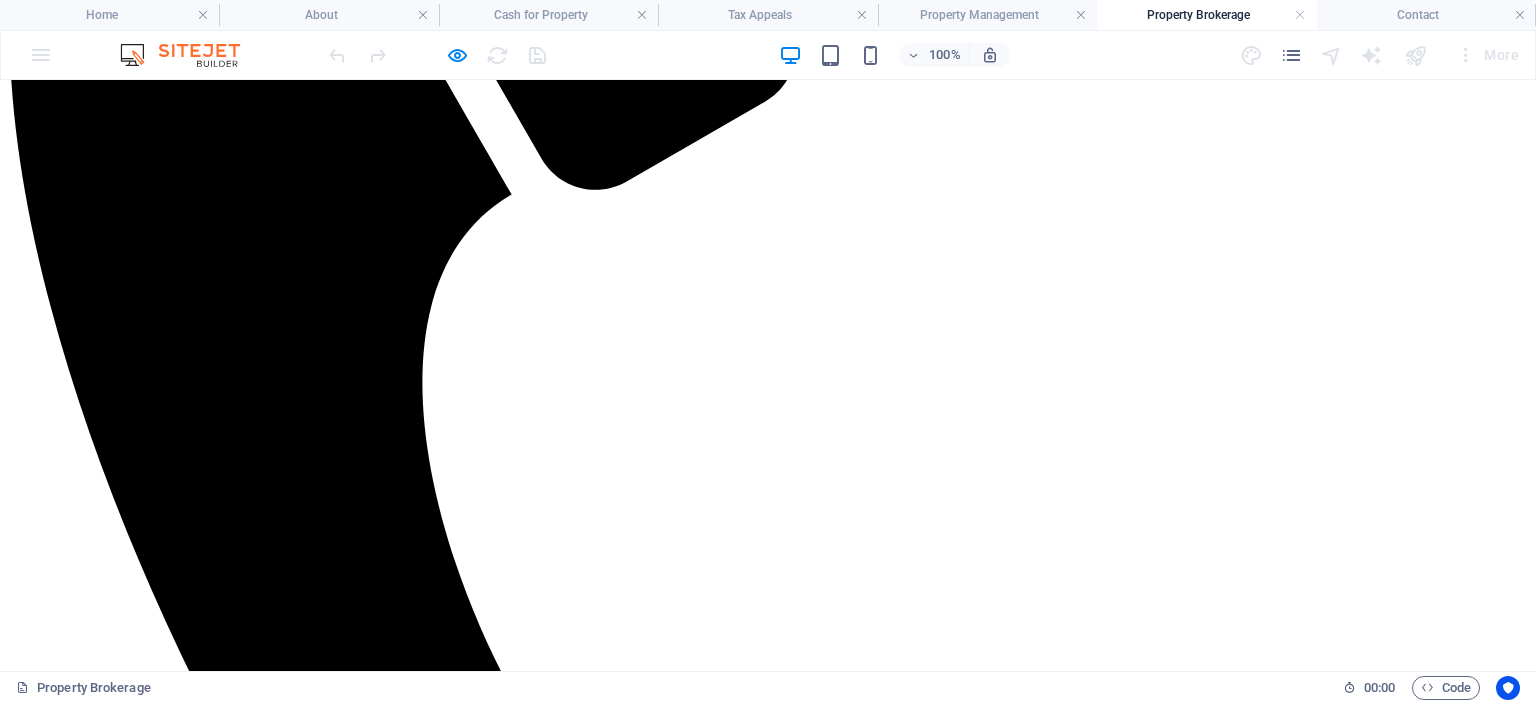 scroll, scrollTop: 647, scrollLeft: 0, axis: vertical 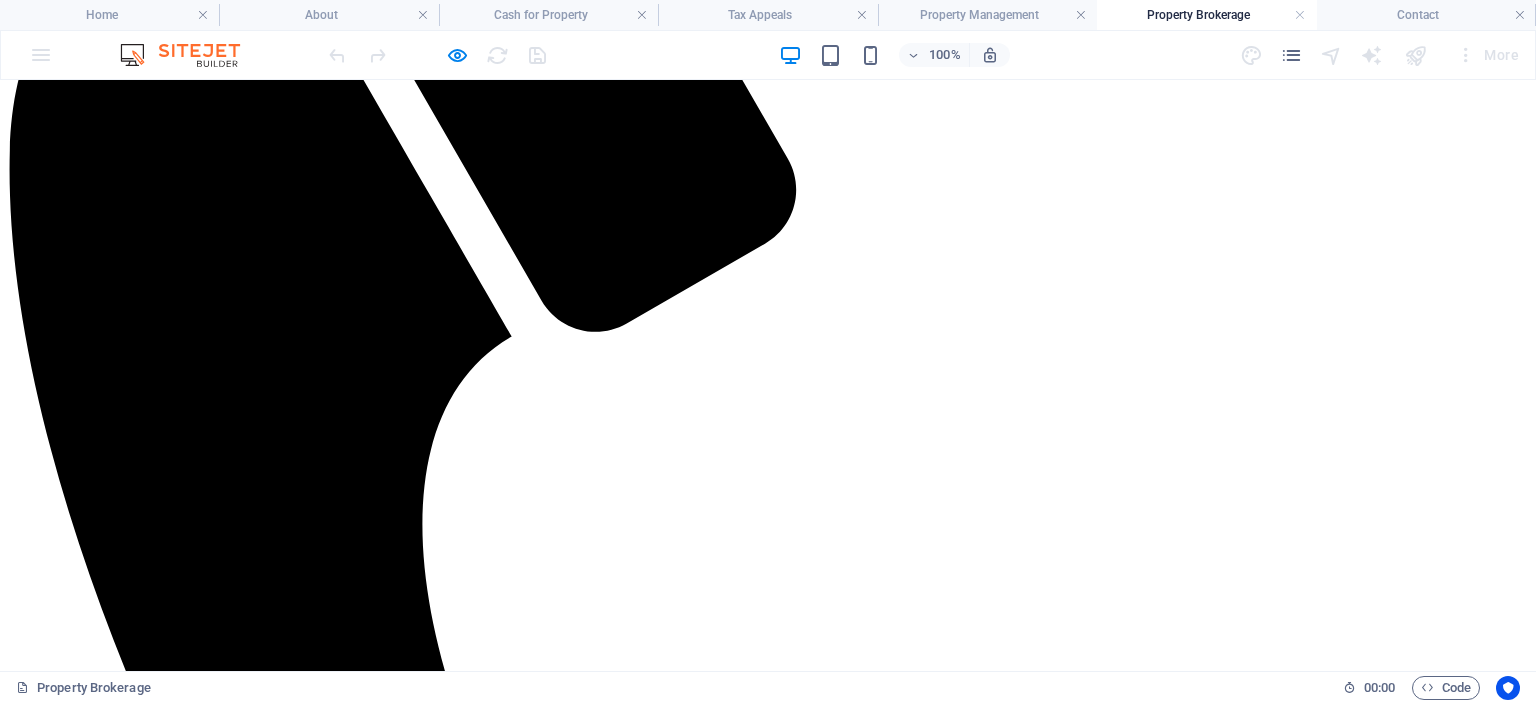 click on "We will monitor every detail of your planned home purchase from beginning to end. We will be directly involved in the negotiations of the home, and we will facilitate your dealings with bankers, lawyers, home inspectors, and anyone else involved in this important process." at bounding box center [768, 3478] 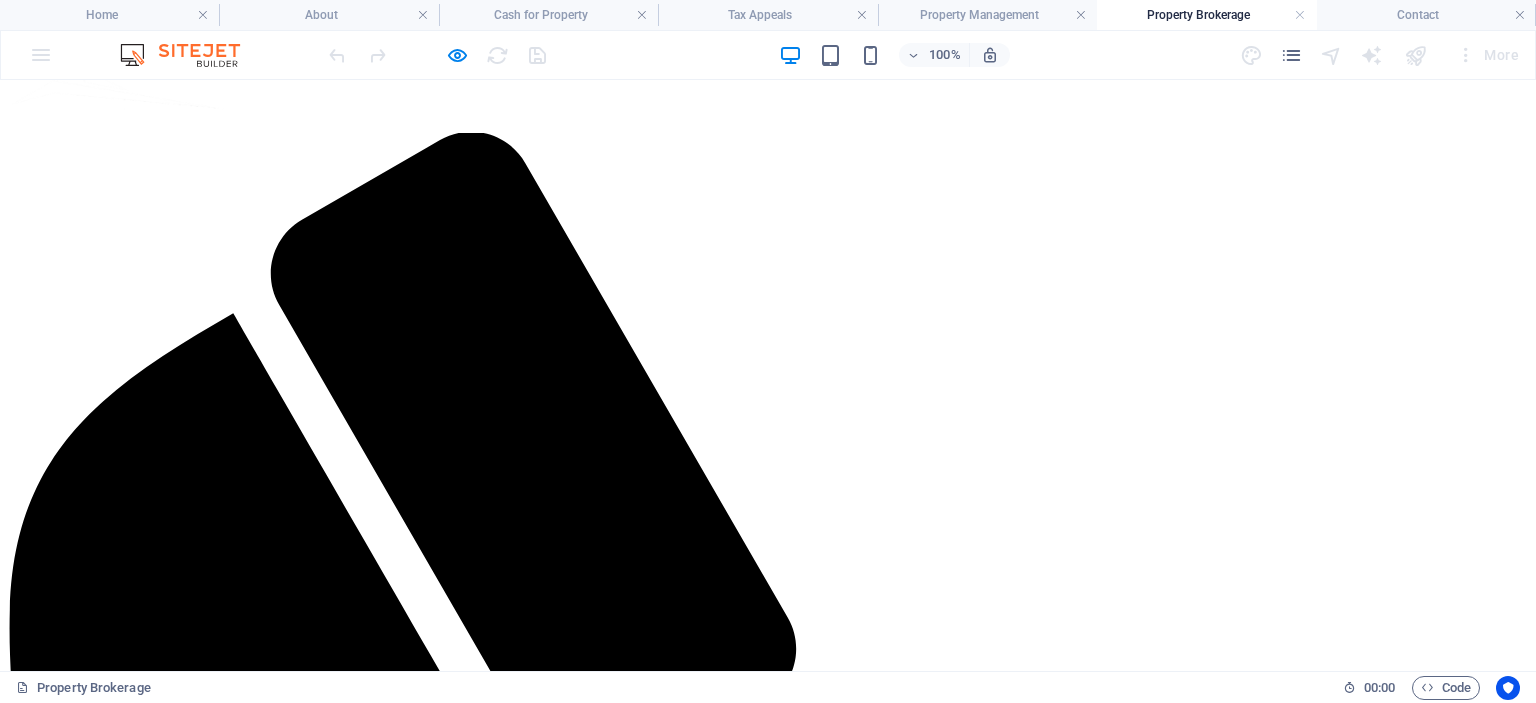 scroll, scrollTop: 0, scrollLeft: 0, axis: both 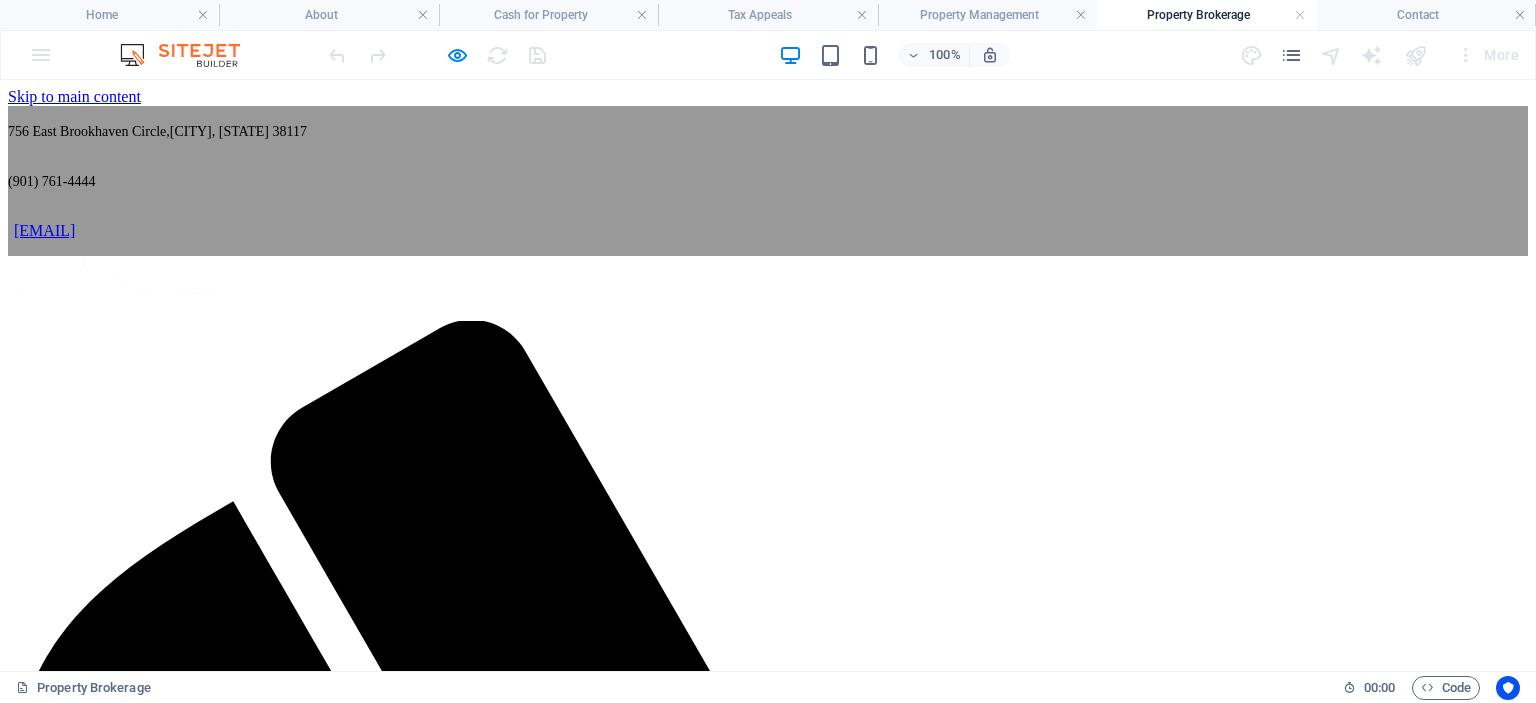 click on "Contact" at bounding box center (73, 2493) 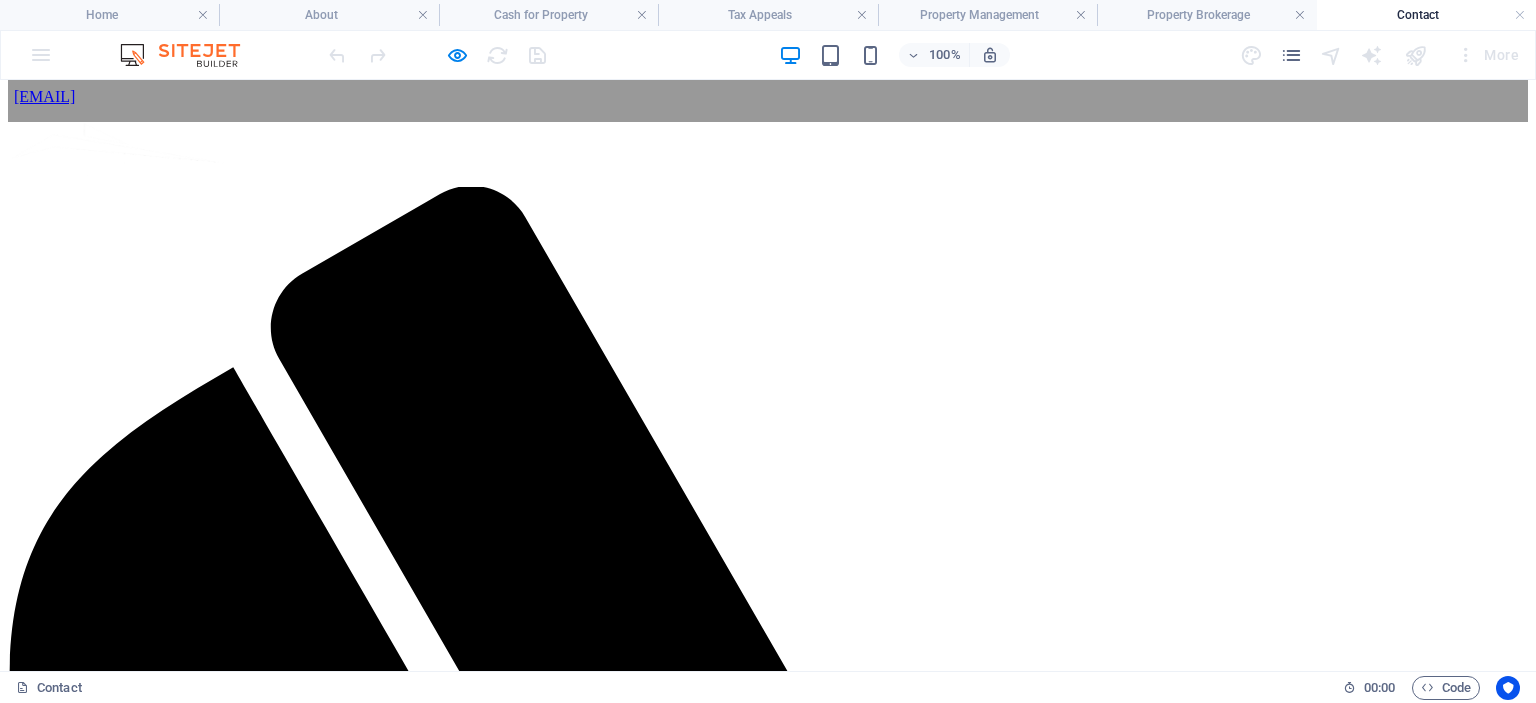 scroll, scrollTop: 0, scrollLeft: 0, axis: both 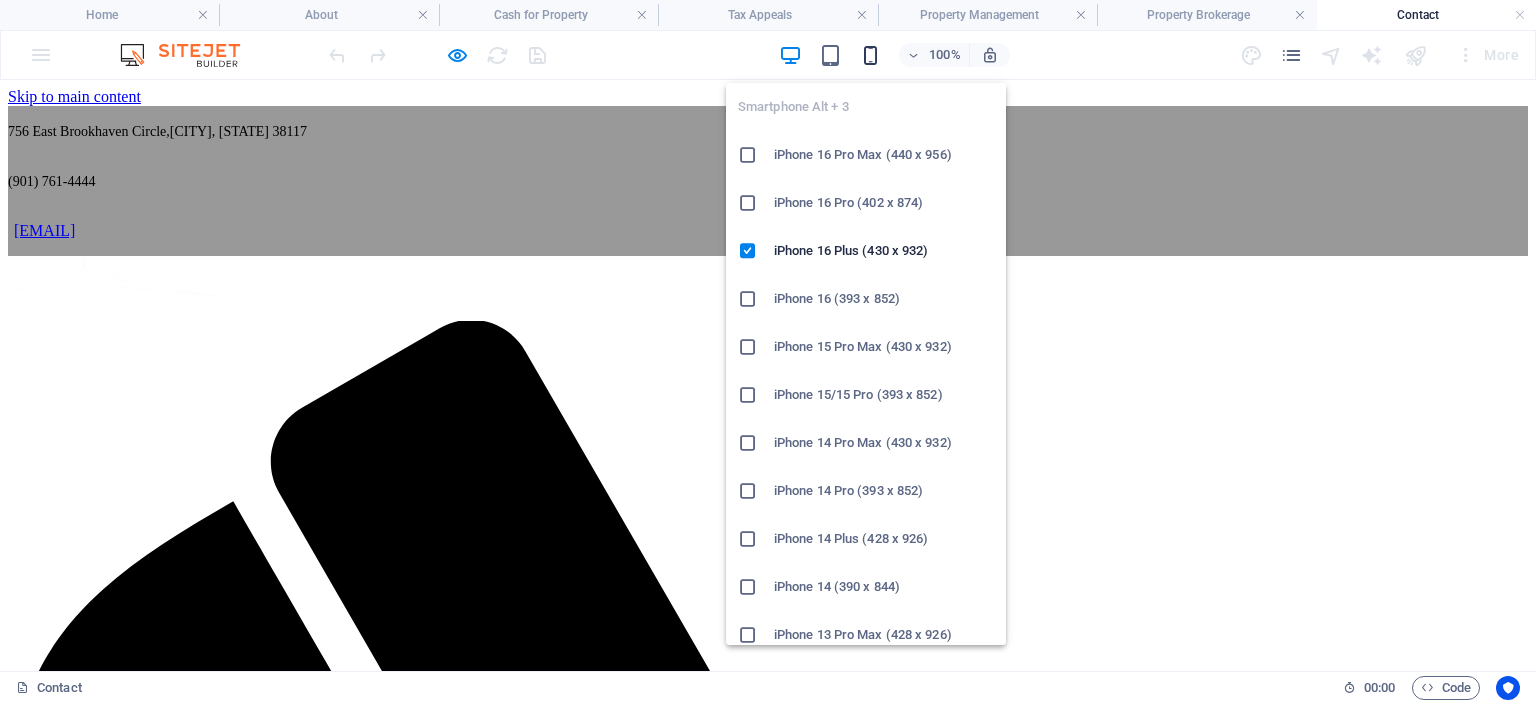 click at bounding box center (870, 55) 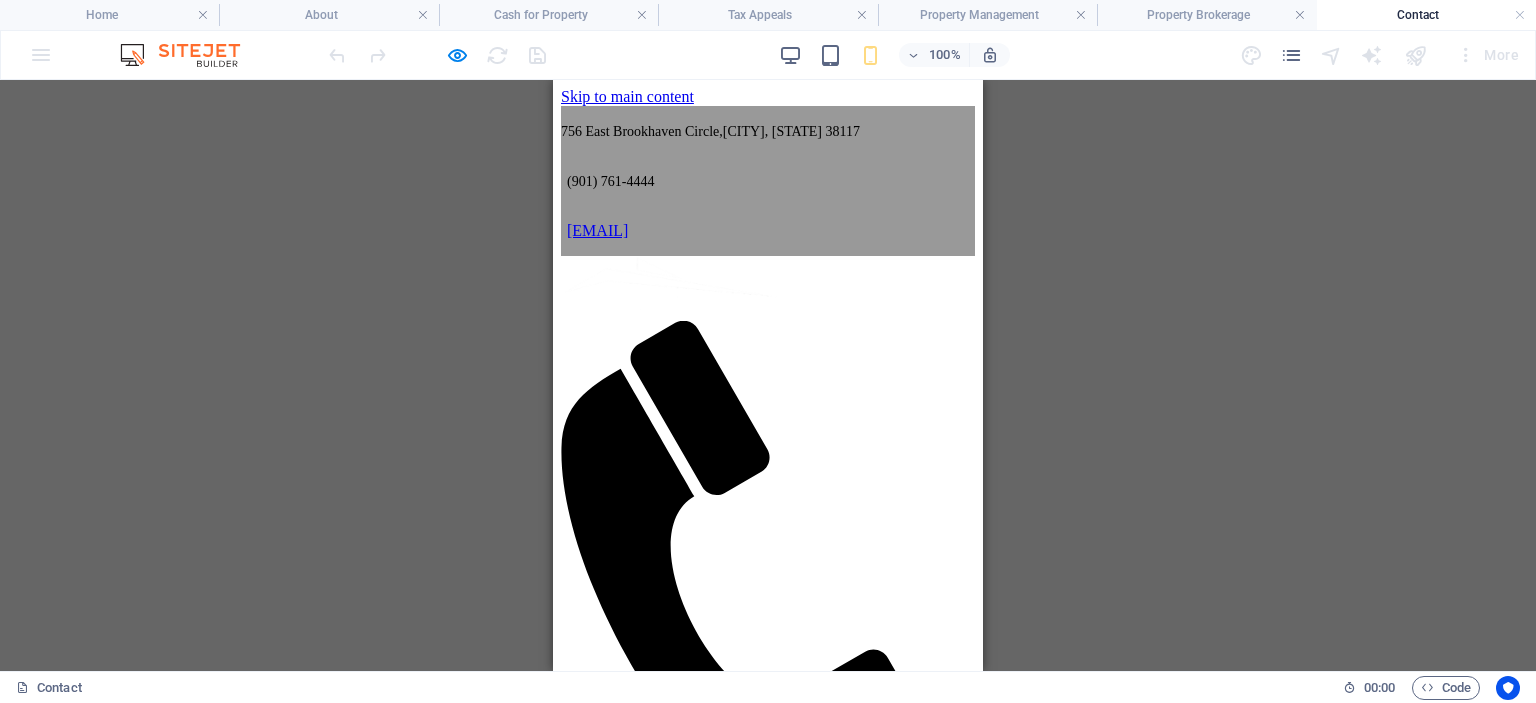 scroll, scrollTop: 0, scrollLeft: 0, axis: both 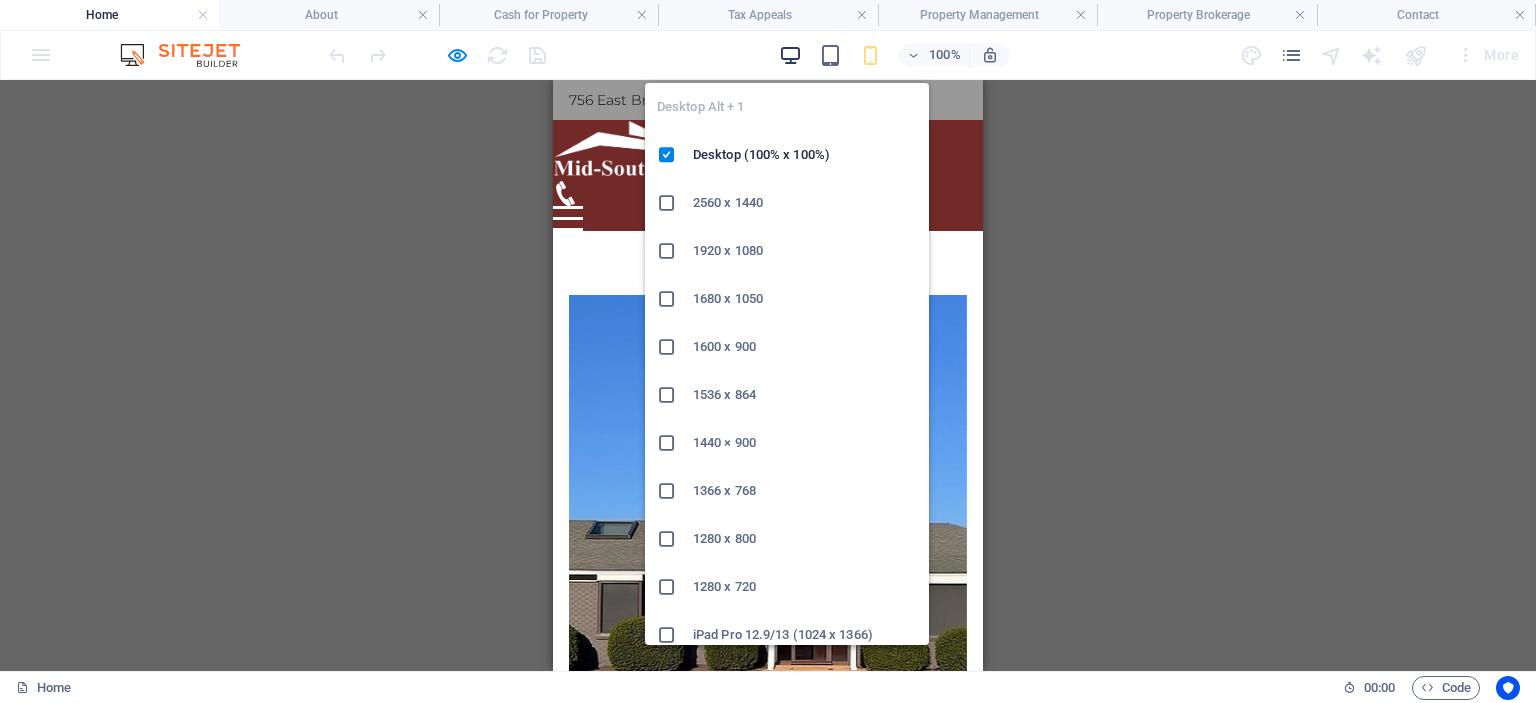 click at bounding box center [790, 55] 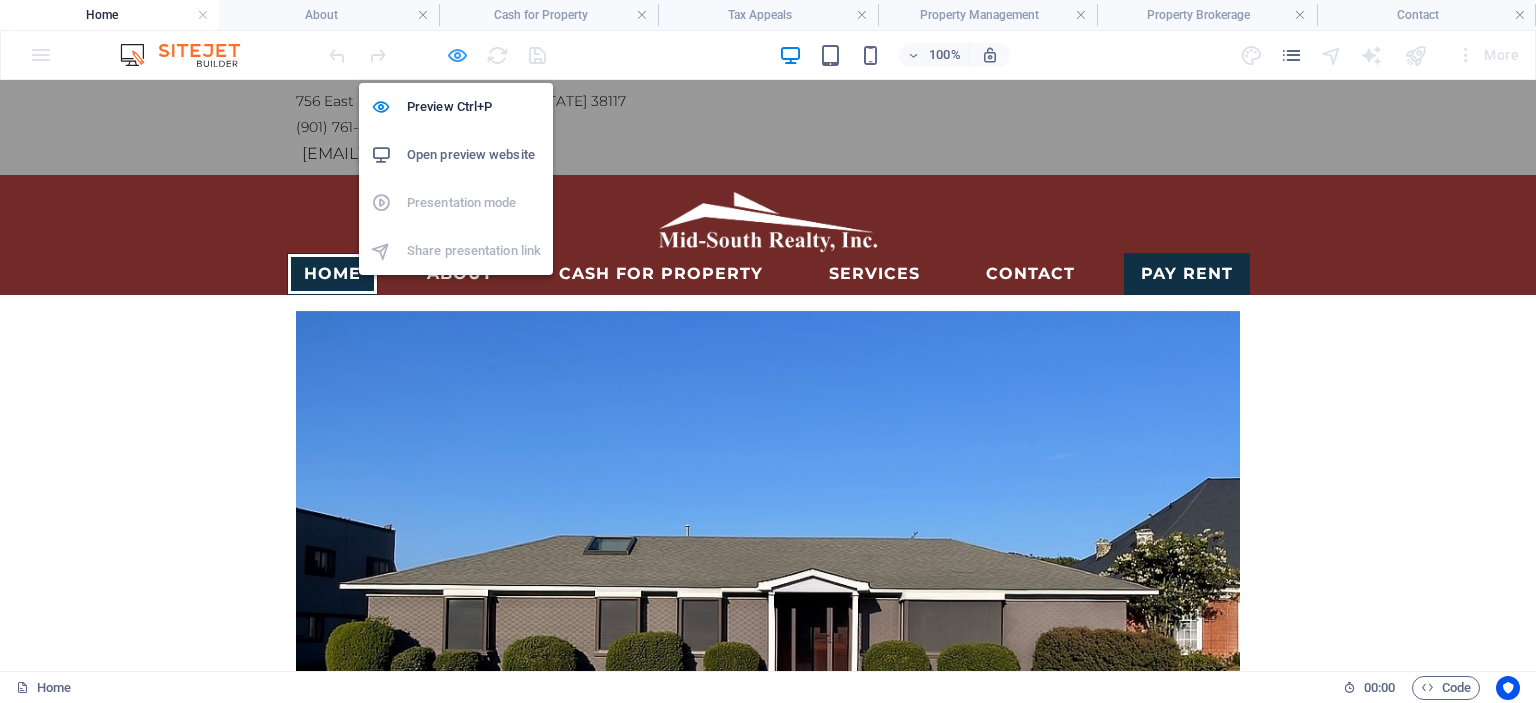 click at bounding box center (457, 55) 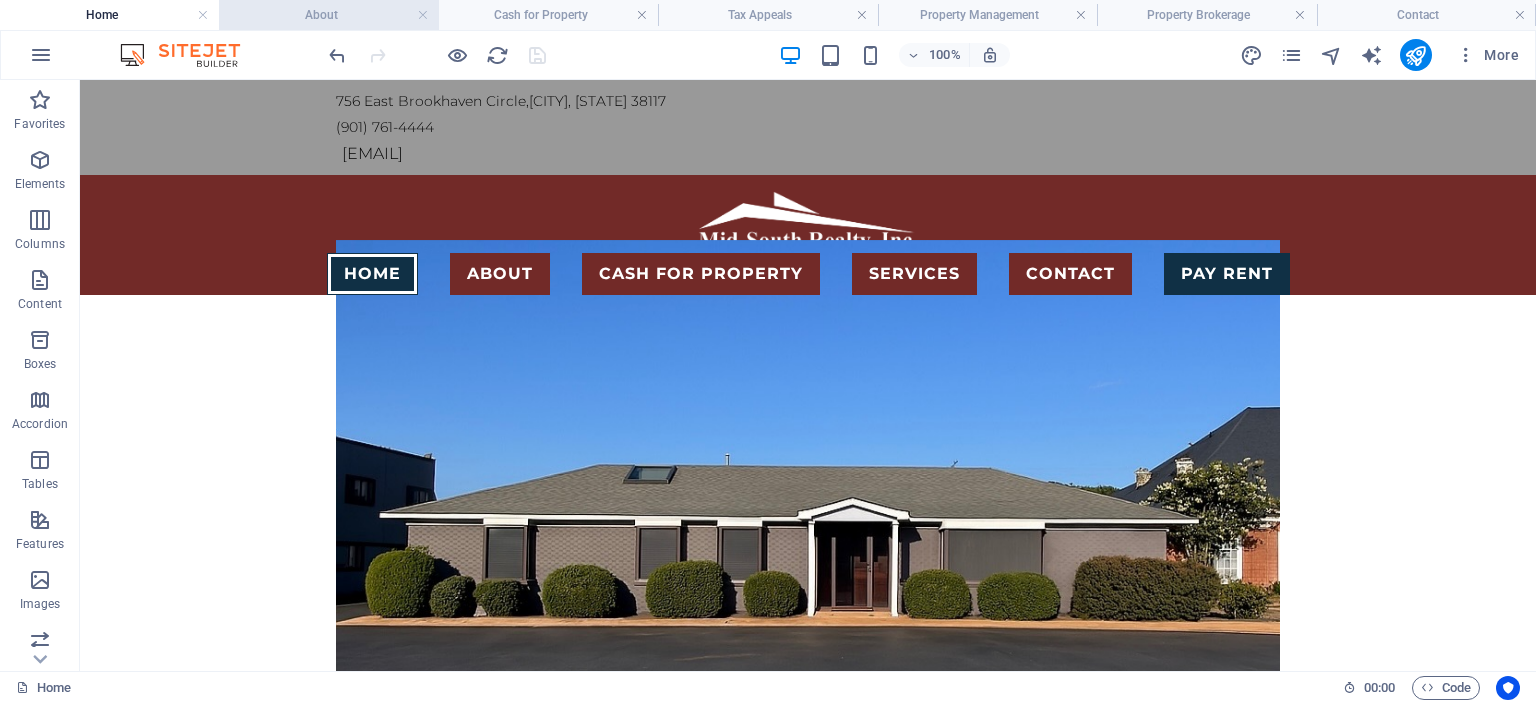 click on "About" at bounding box center (328, 15) 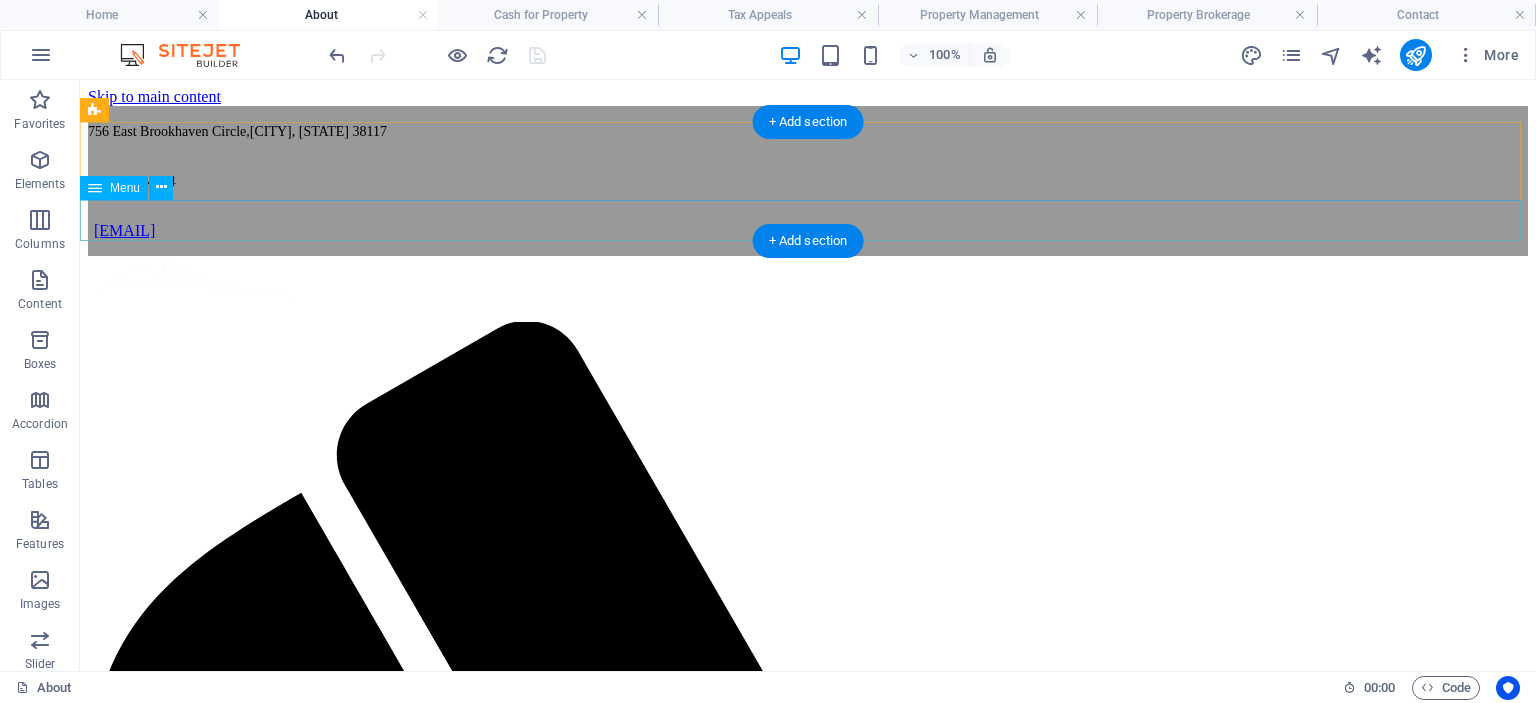 click on "Home About Cash For Property Services Property Management Tax Appeals Property Brokerage Contact Pay Rent" at bounding box center [808, 2335] 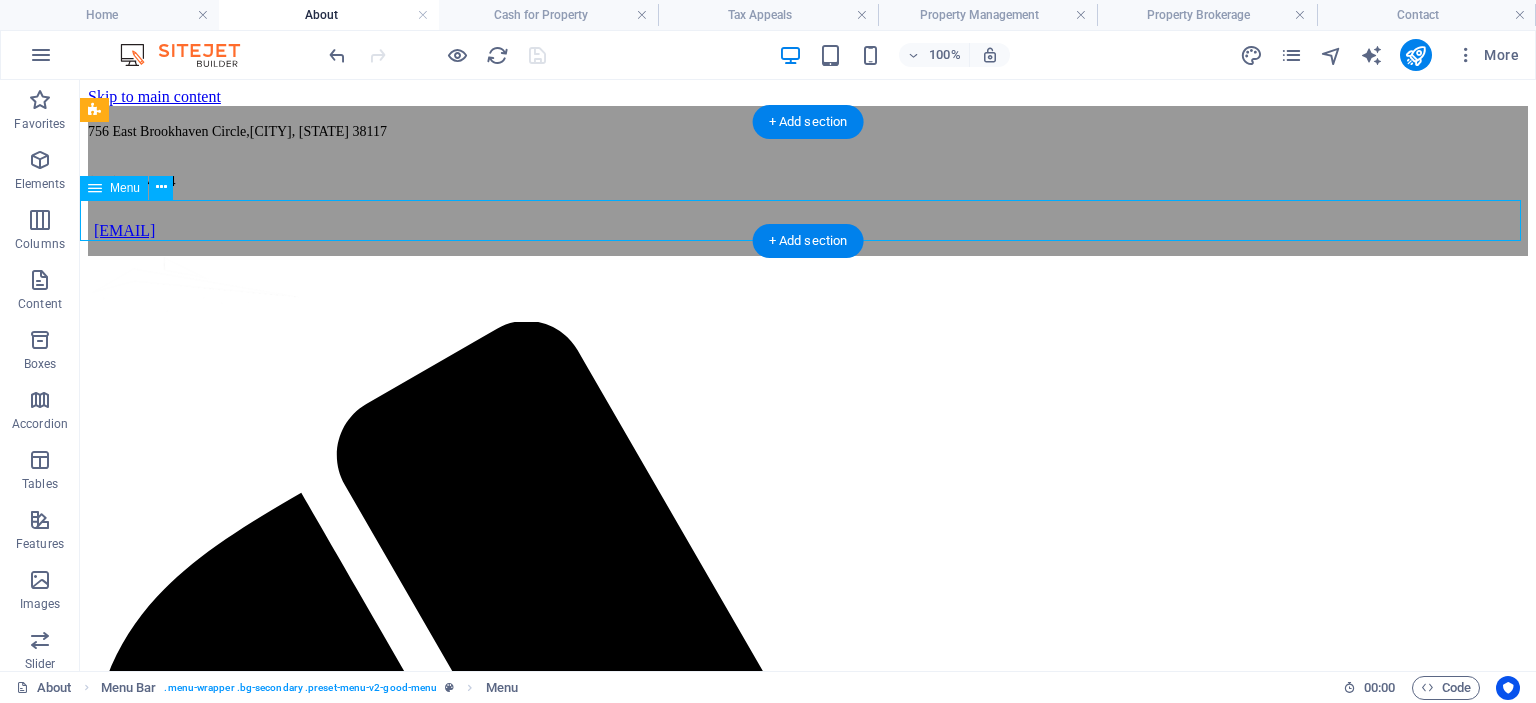 click on "Home About Cash For Property Services Property Management Tax Appeals Property Brokerage Contact Pay Rent" at bounding box center [808, 2335] 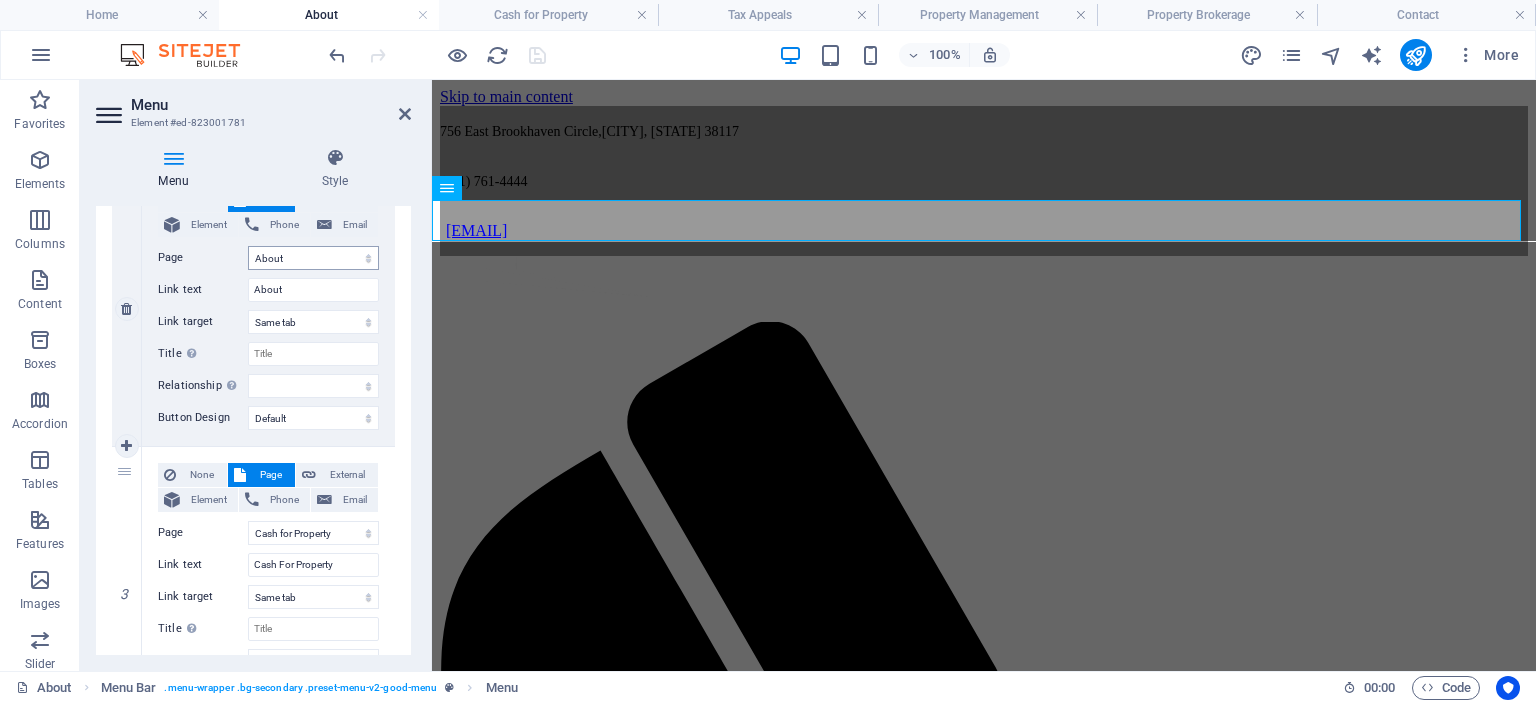 scroll, scrollTop: 500, scrollLeft: 0, axis: vertical 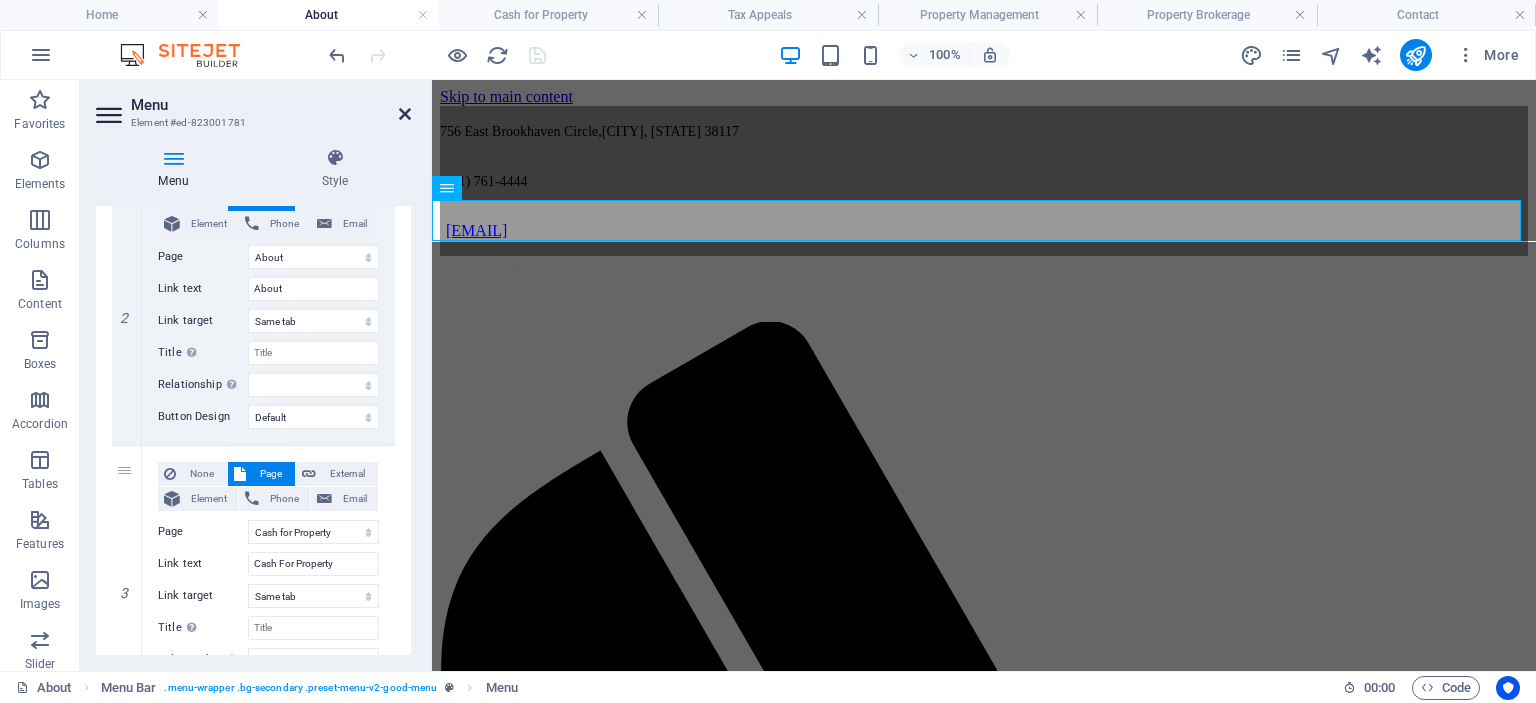 drag, startPoint x: 400, startPoint y: 112, endPoint x: 312, endPoint y: 46, distance: 110 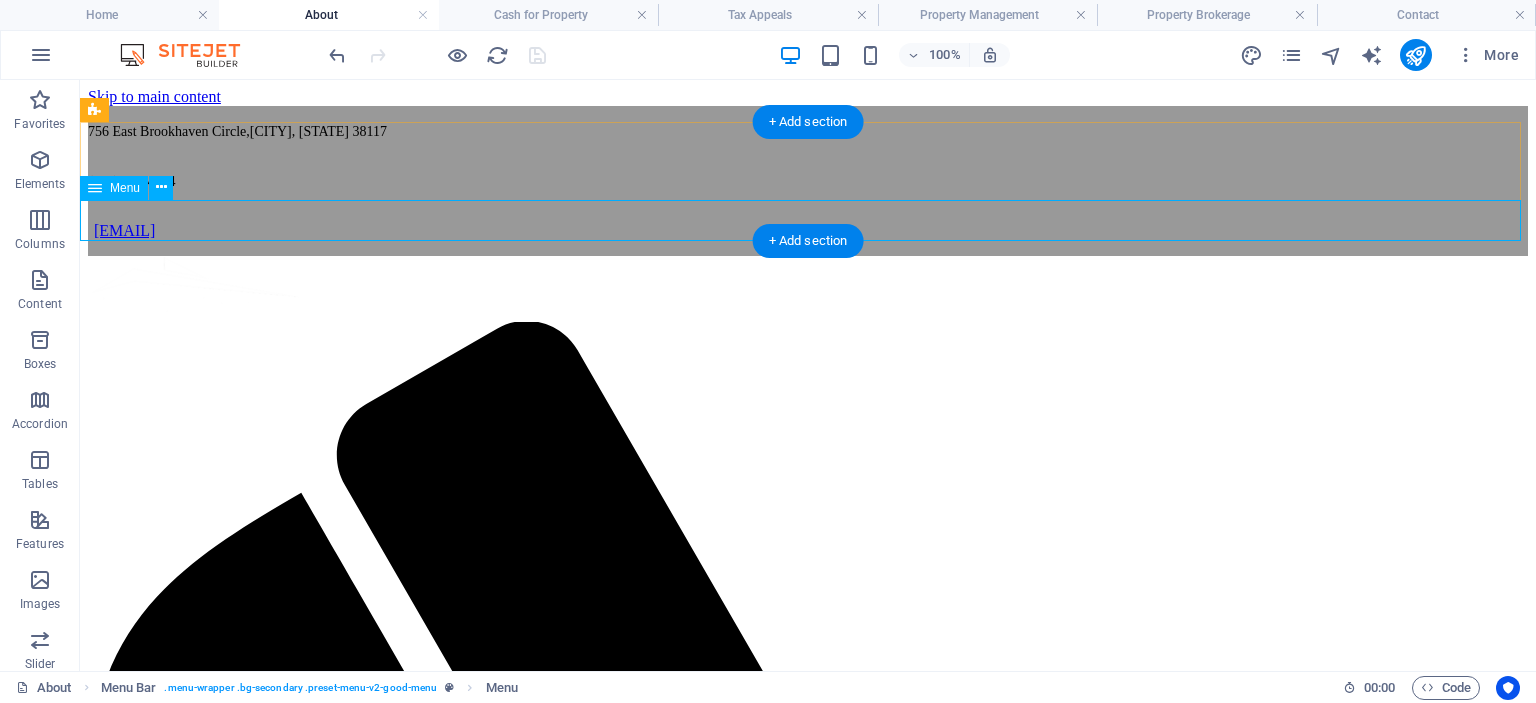click on "Home About Cash For Property Services Property Management Tax Appeals Property Brokerage Contact Pay Rent" at bounding box center (808, 2335) 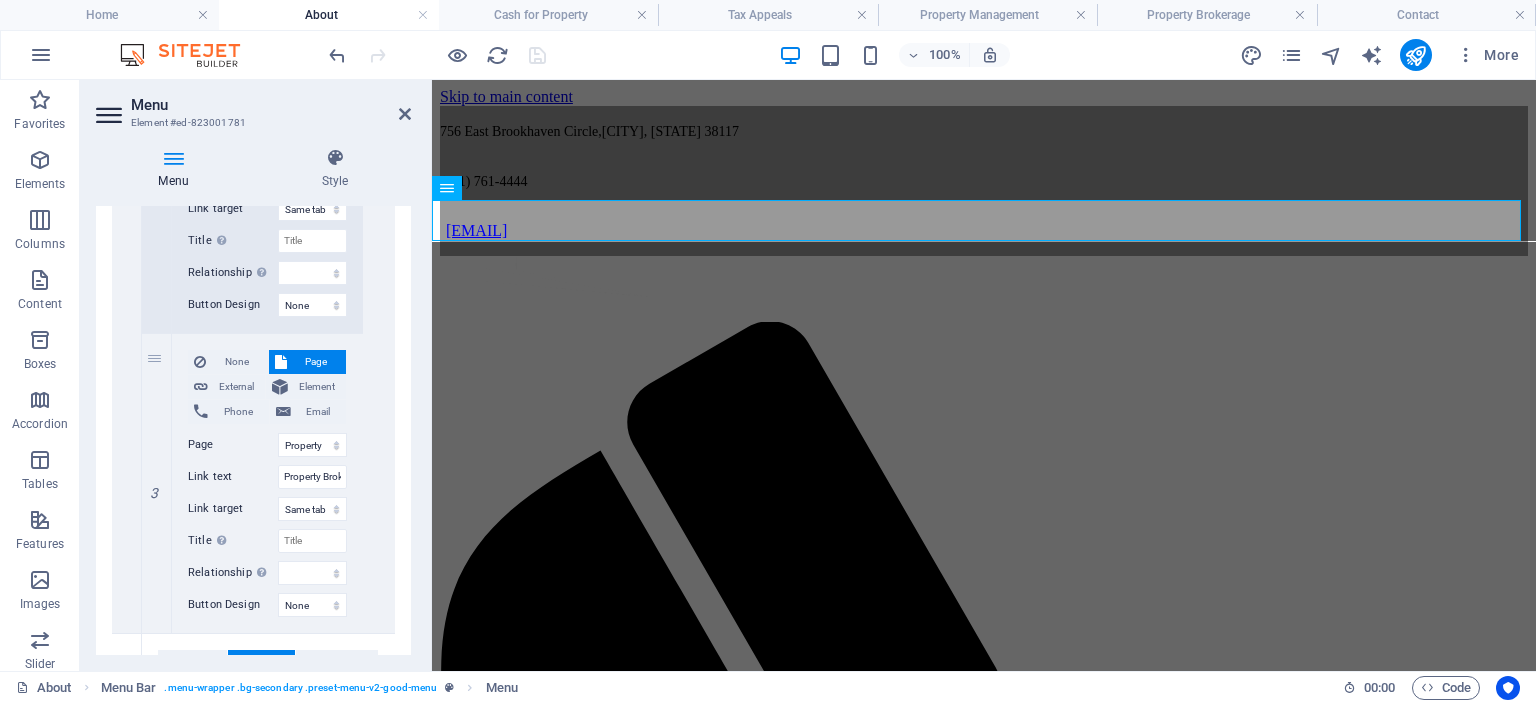 scroll, scrollTop: 1700, scrollLeft: 0, axis: vertical 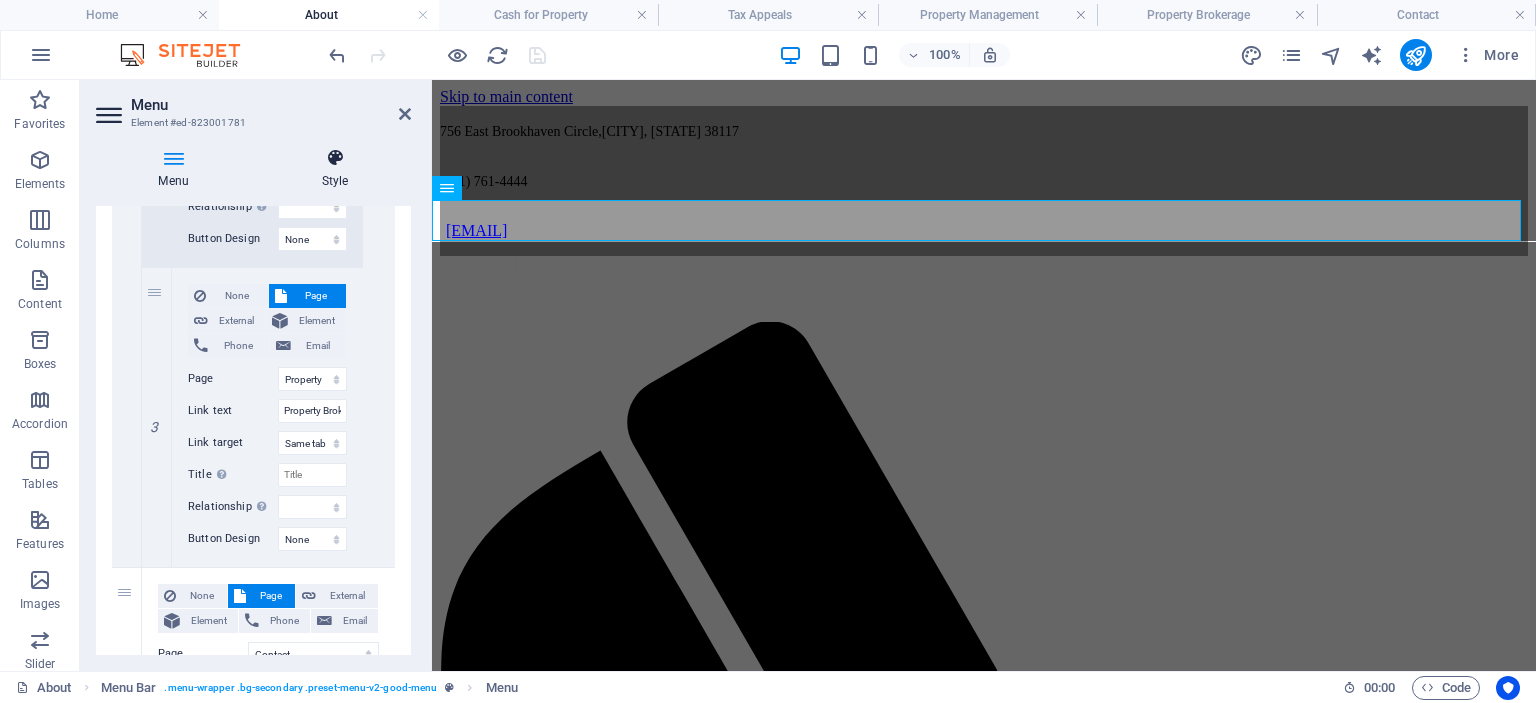 click at bounding box center (335, 158) 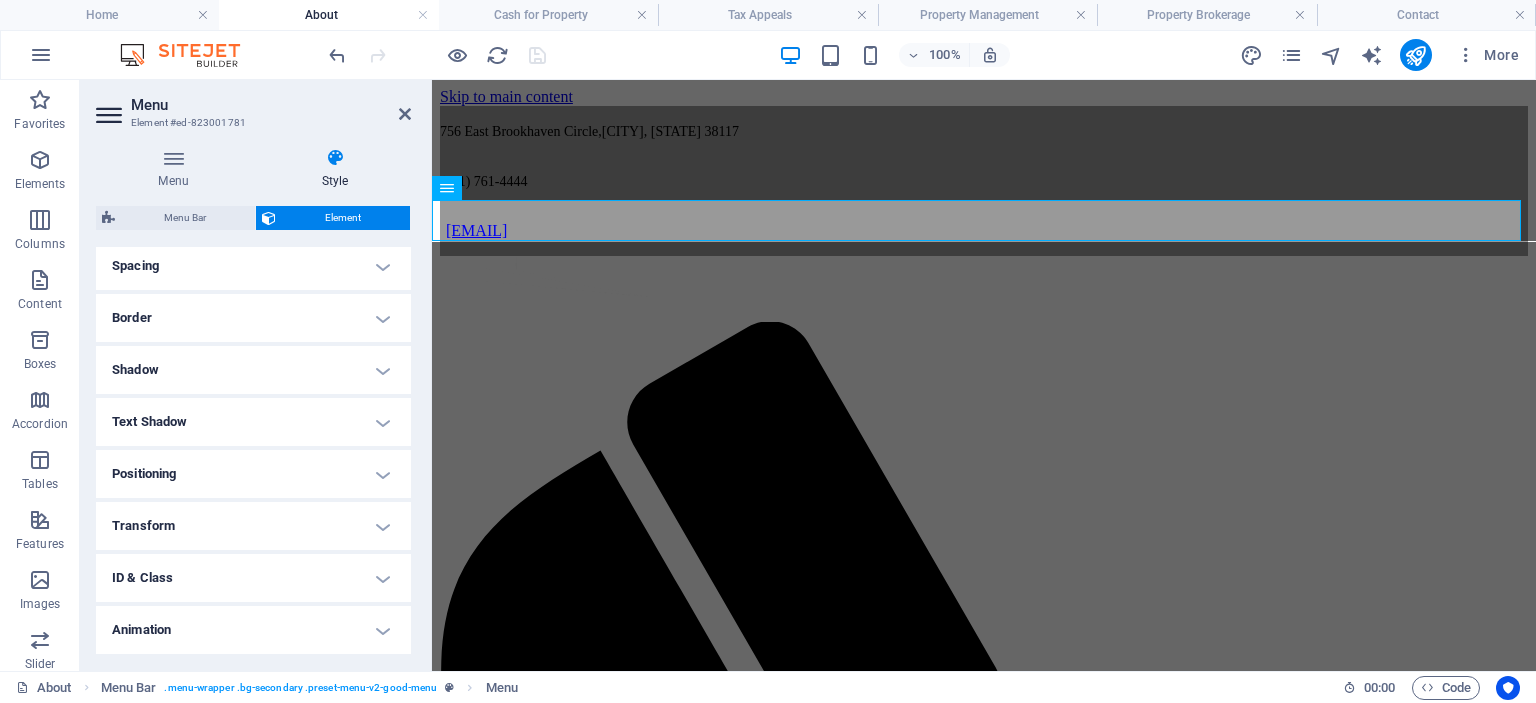 scroll, scrollTop: 436, scrollLeft: 0, axis: vertical 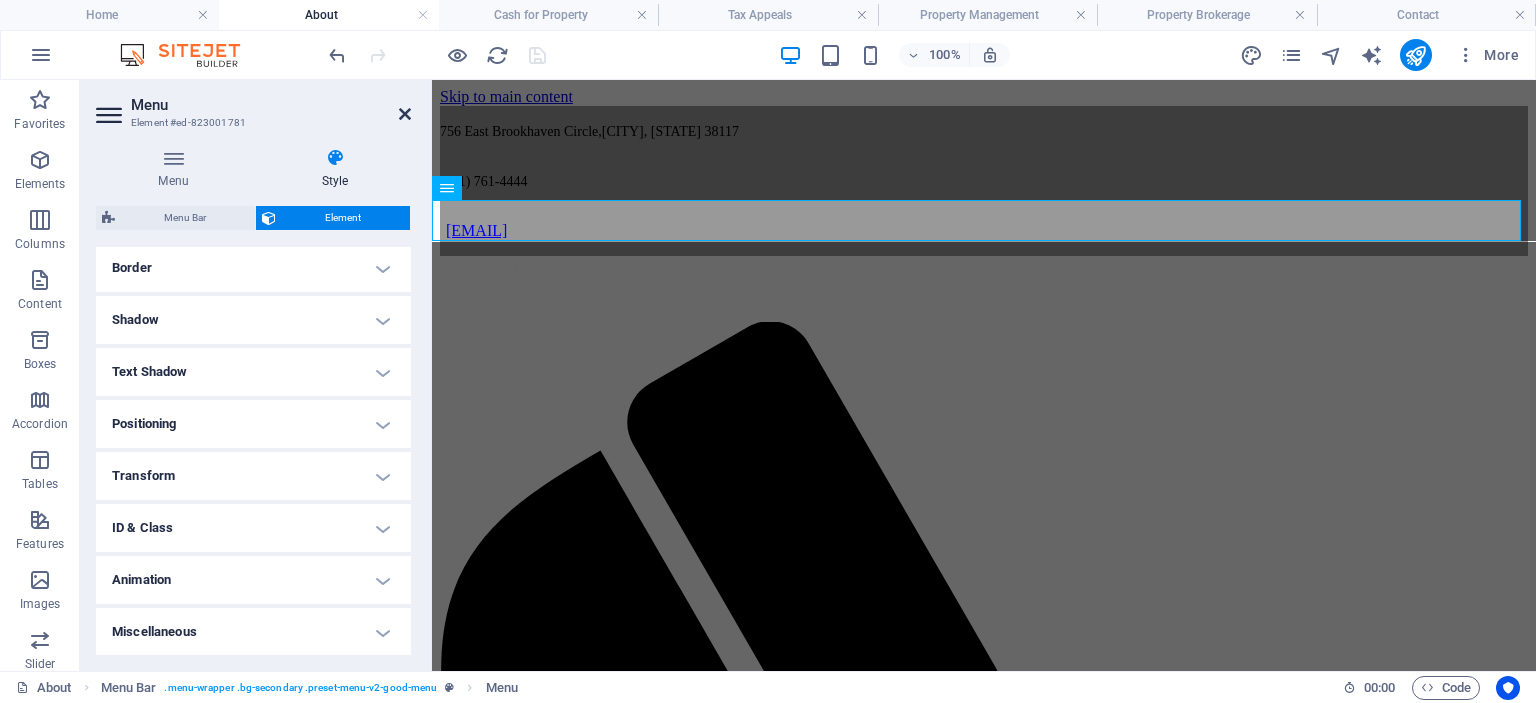 click at bounding box center (405, 114) 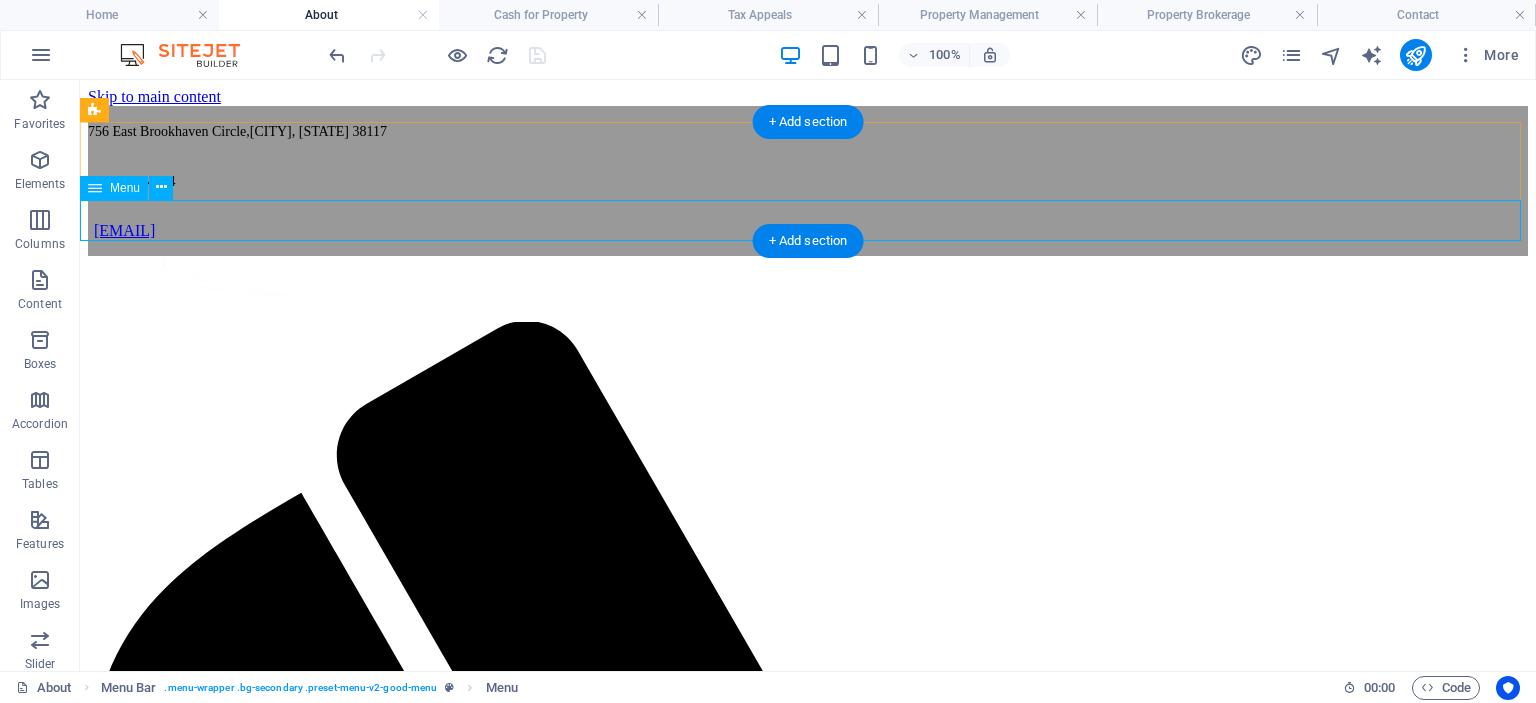 click on "Home About Cash For Property Services Property Management Tax Appeals Property Brokerage Contact Pay Rent" at bounding box center (808, 2335) 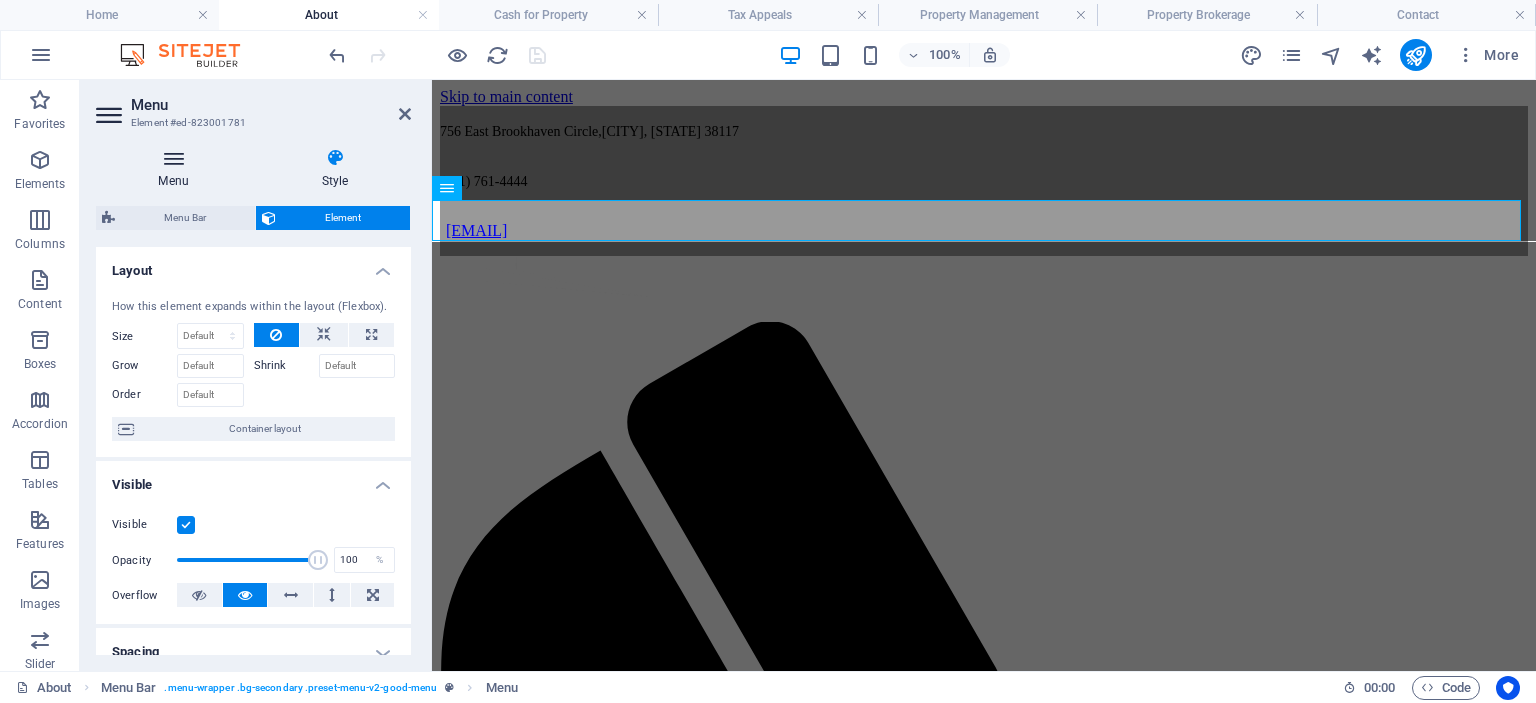 click at bounding box center [173, 158] 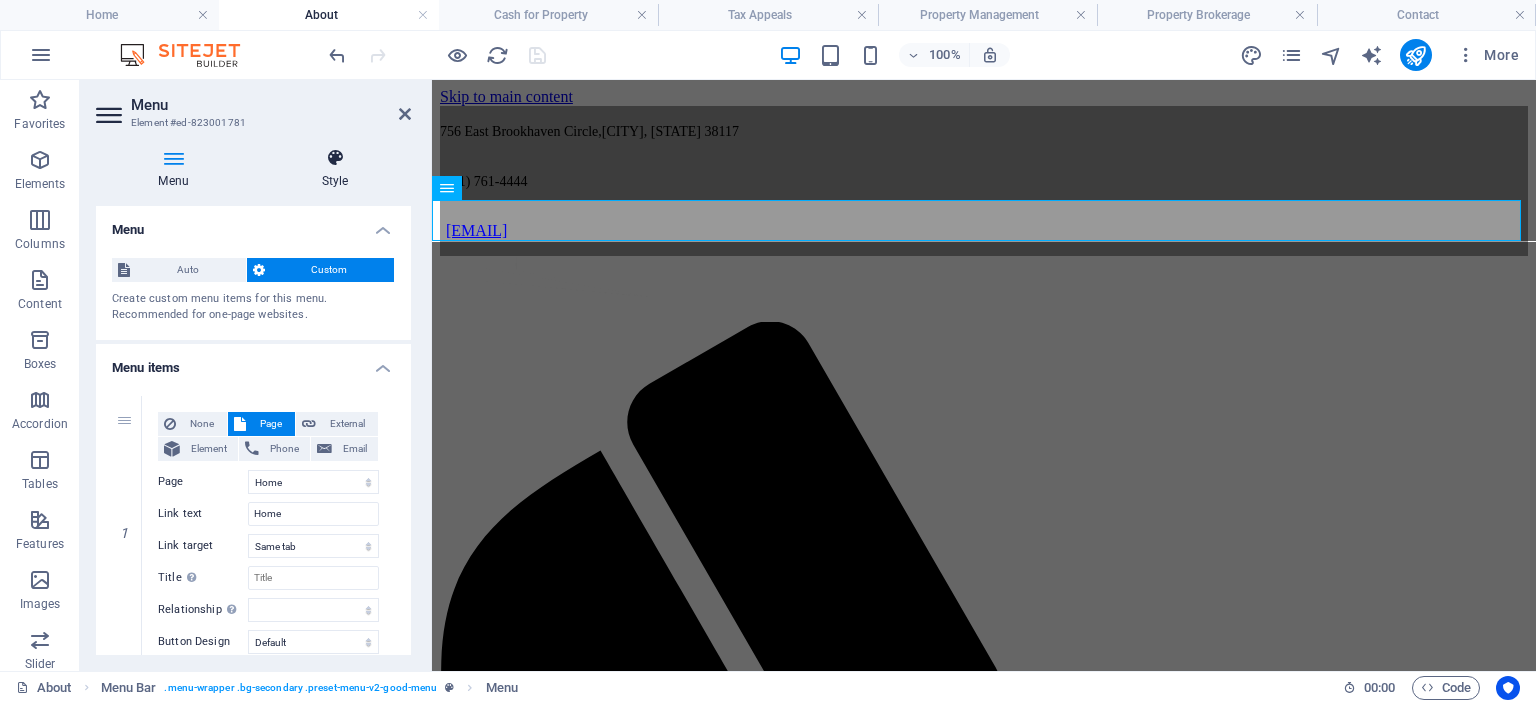 click on "Style" at bounding box center [335, 169] 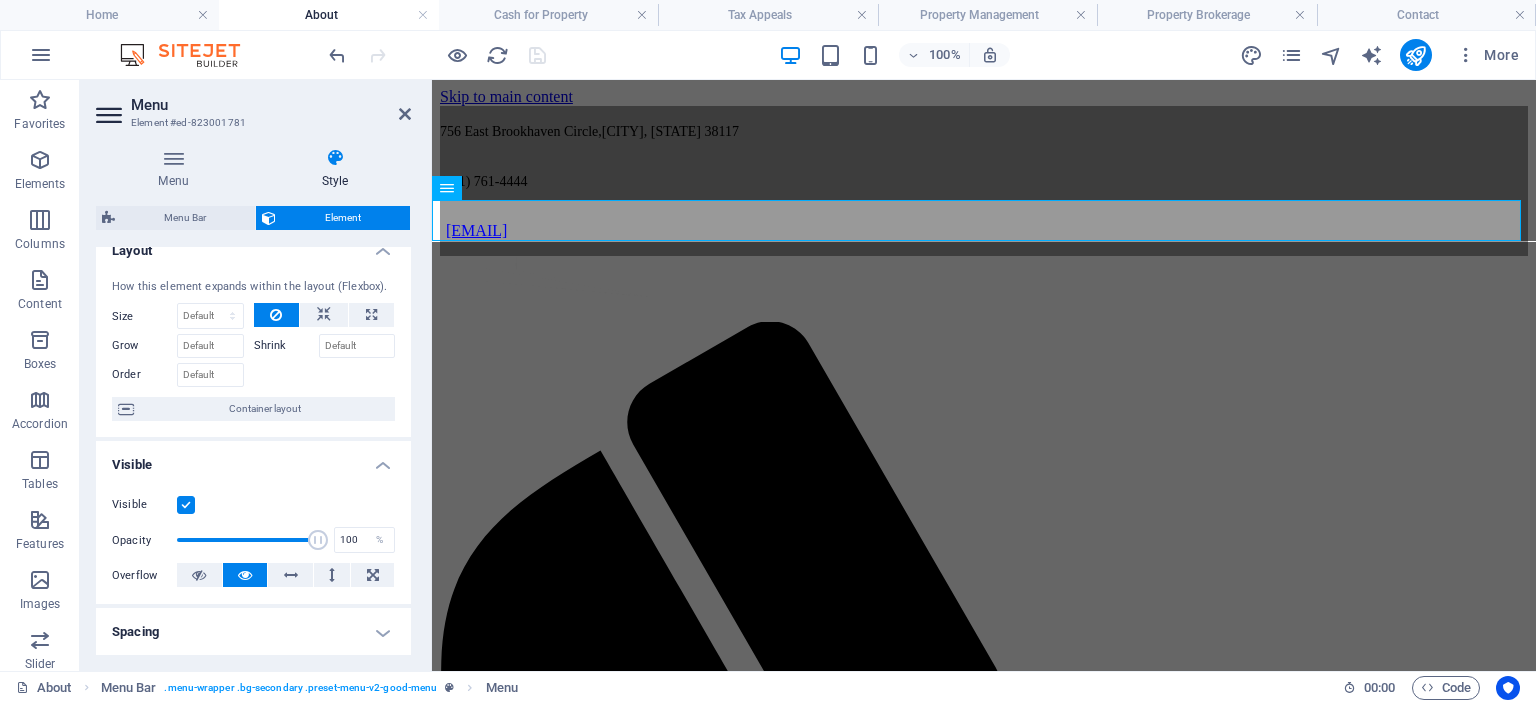 scroll, scrollTop: 0, scrollLeft: 0, axis: both 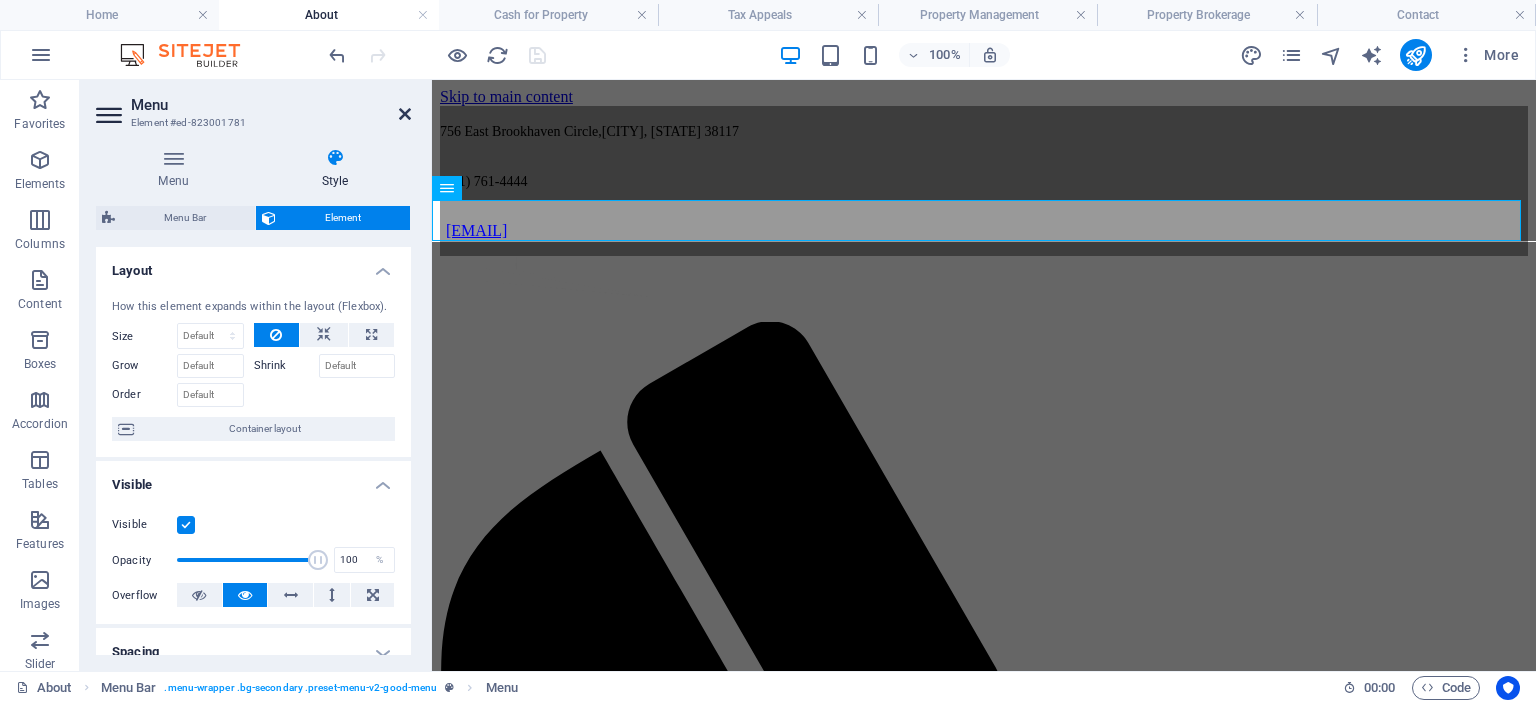 click at bounding box center (405, 114) 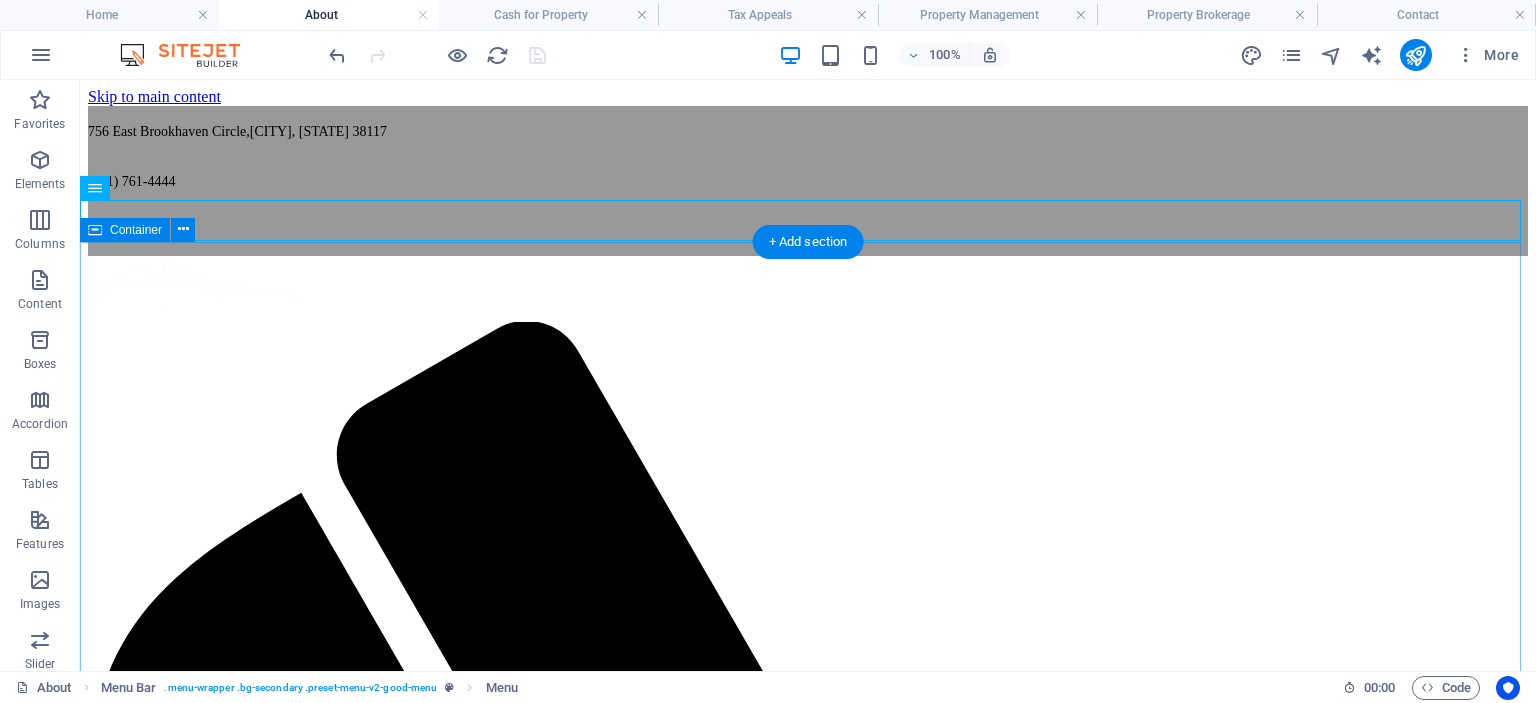 click on "About US           Founded in October, 1992,  Mid-South Realty, Inc.  is a full-service real estate agency that specializes in residential, investment, and commercial properties. Over the past three decades, we've assisted thousands of people in [COUNTY] to successfully achieve their personal and investment real estate goals.            Our dedicated, hardworking team offers unique knowledge in the local market and has many years of experience in selling both residential and commercial properties. Whether you need help buying or selling, managing investment properties, appealing property taxes, or even liquidating your home quickly, Mid-South Realty is your one-stop resource for your real estate goals. Our mission is simple: to deliver results-driven, honest, reliable, and personalized service and help you achieve your real estate goals with confidence. Meet the Brothers [FIRST] Couloubaritsis   [EMAIL] Real Estate Broker Tennessee License ID Number: [NUMBER] Real Estate Broker" at bounding box center (808, 5768) 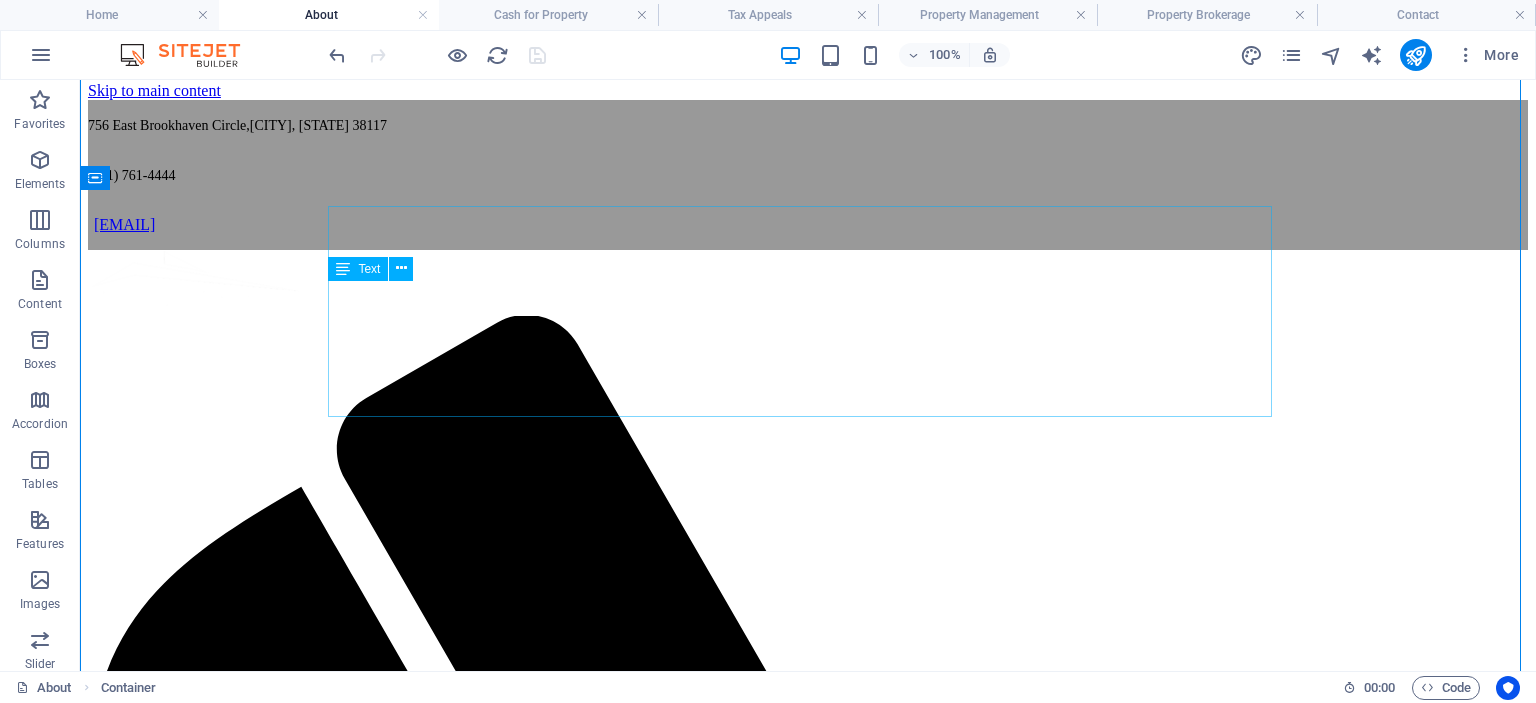 scroll, scrollTop: 0, scrollLeft: 0, axis: both 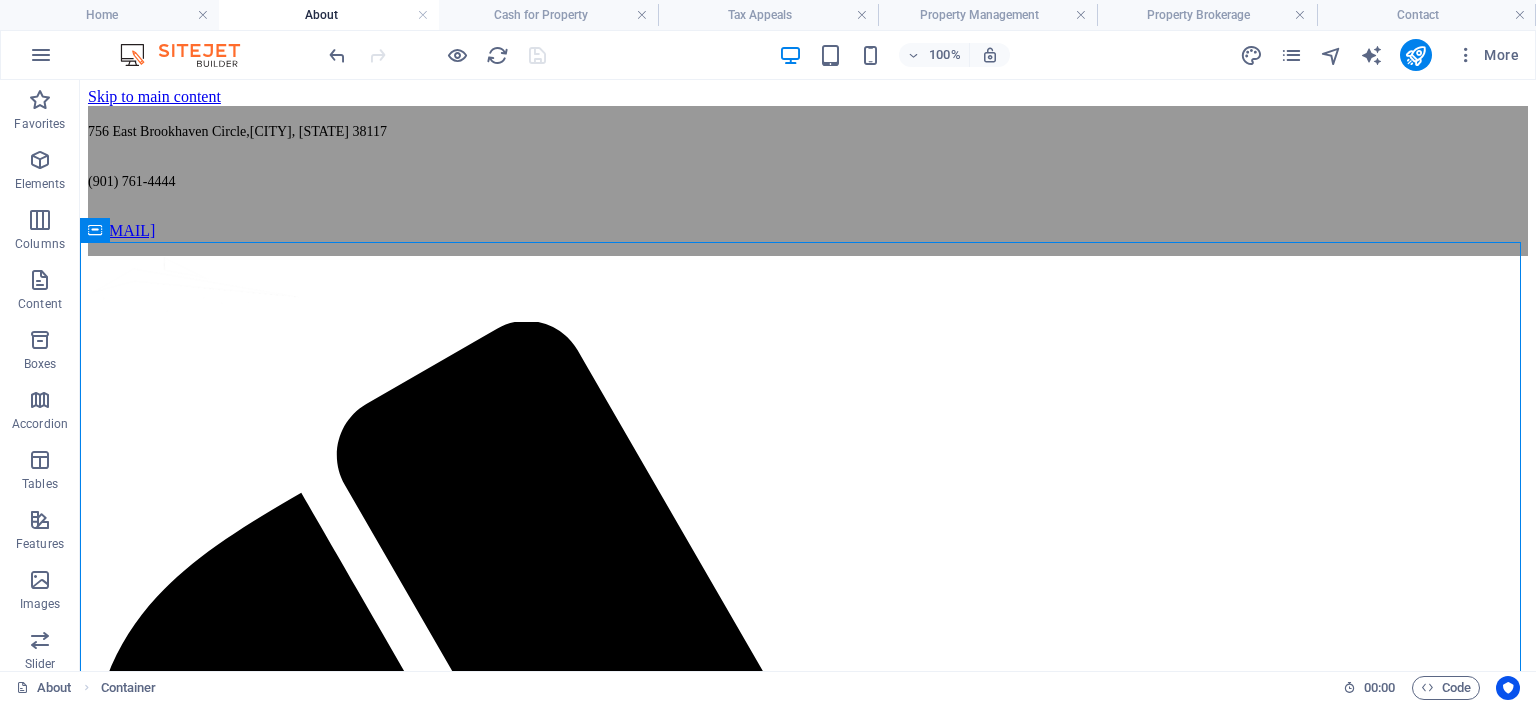 click at bounding box center (437, 55) 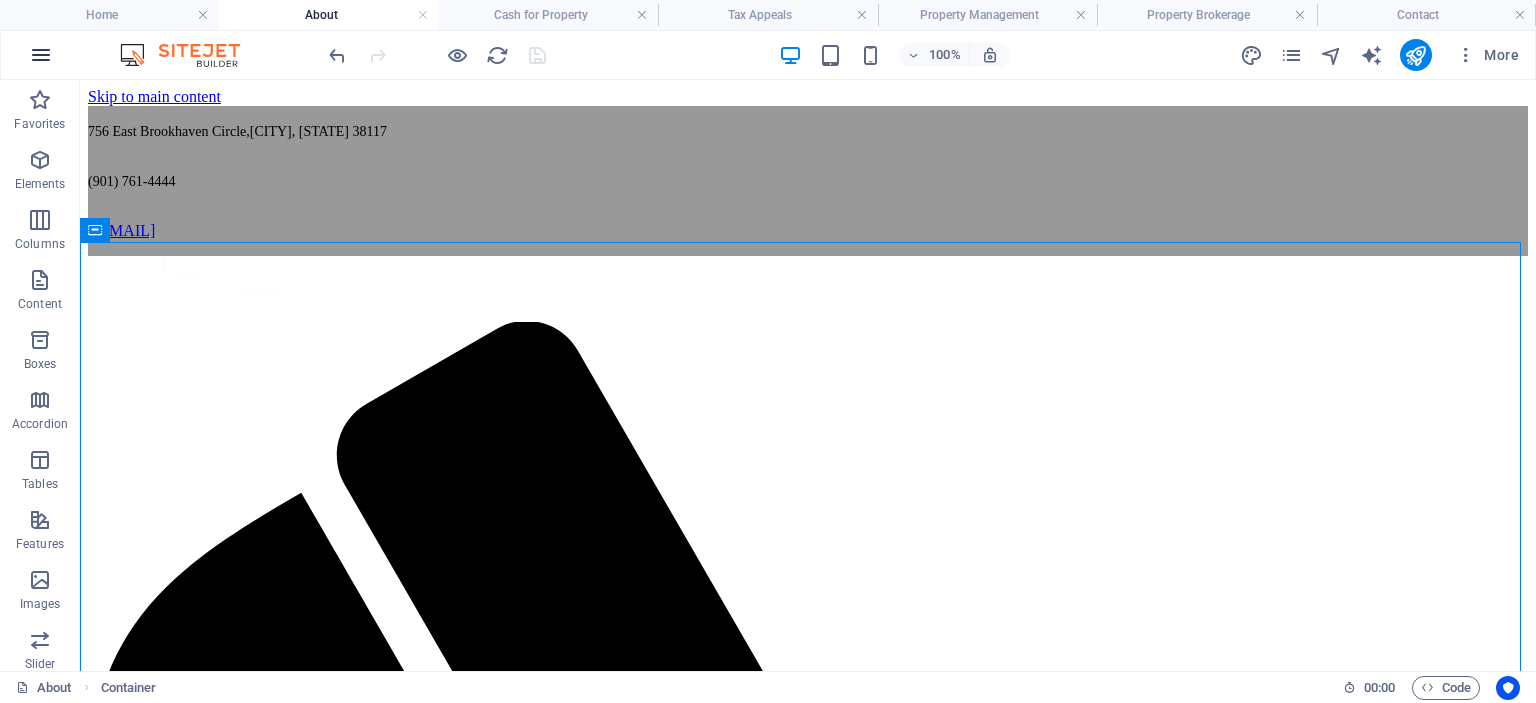 click at bounding box center (41, 55) 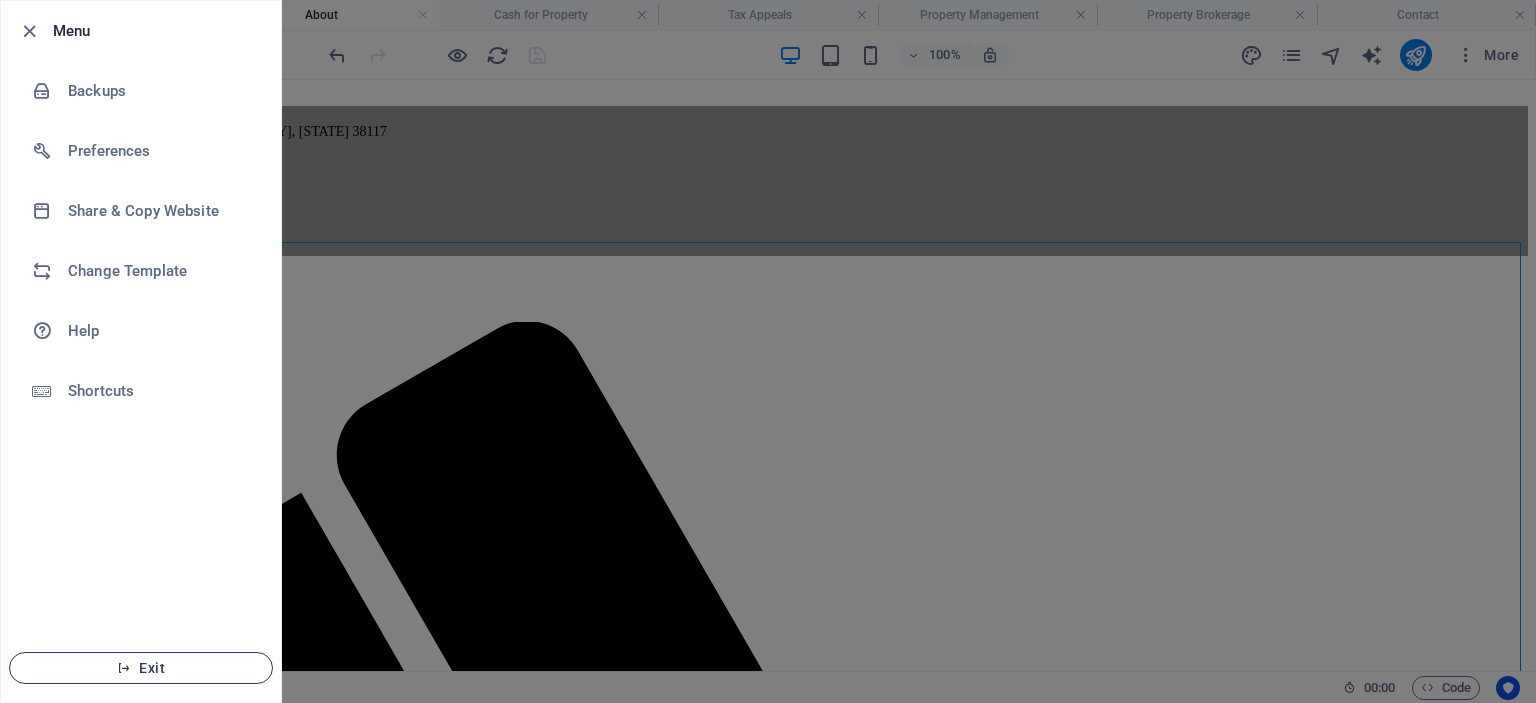 click on "Exit" at bounding box center (141, 668) 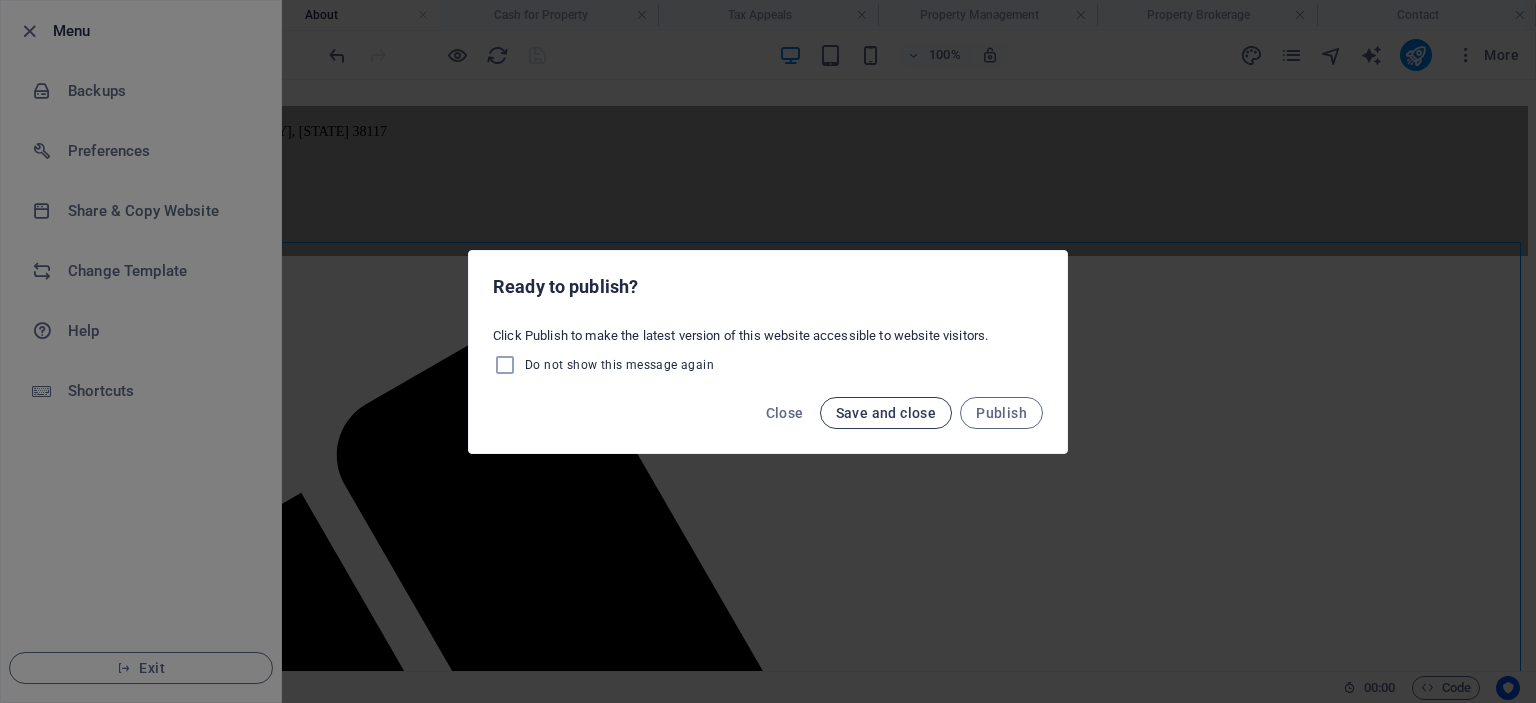 click on "Save and close" at bounding box center (886, 413) 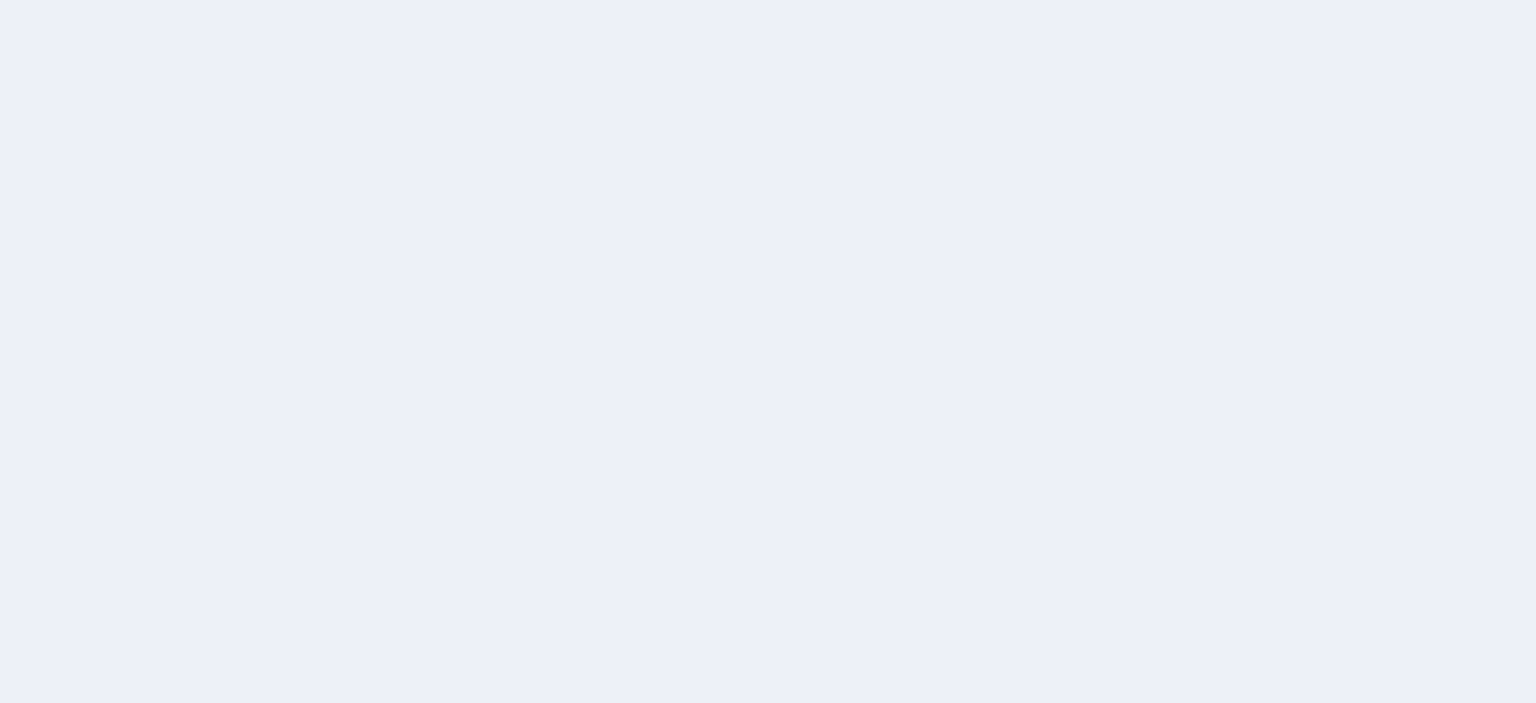 scroll, scrollTop: 0, scrollLeft: 0, axis: both 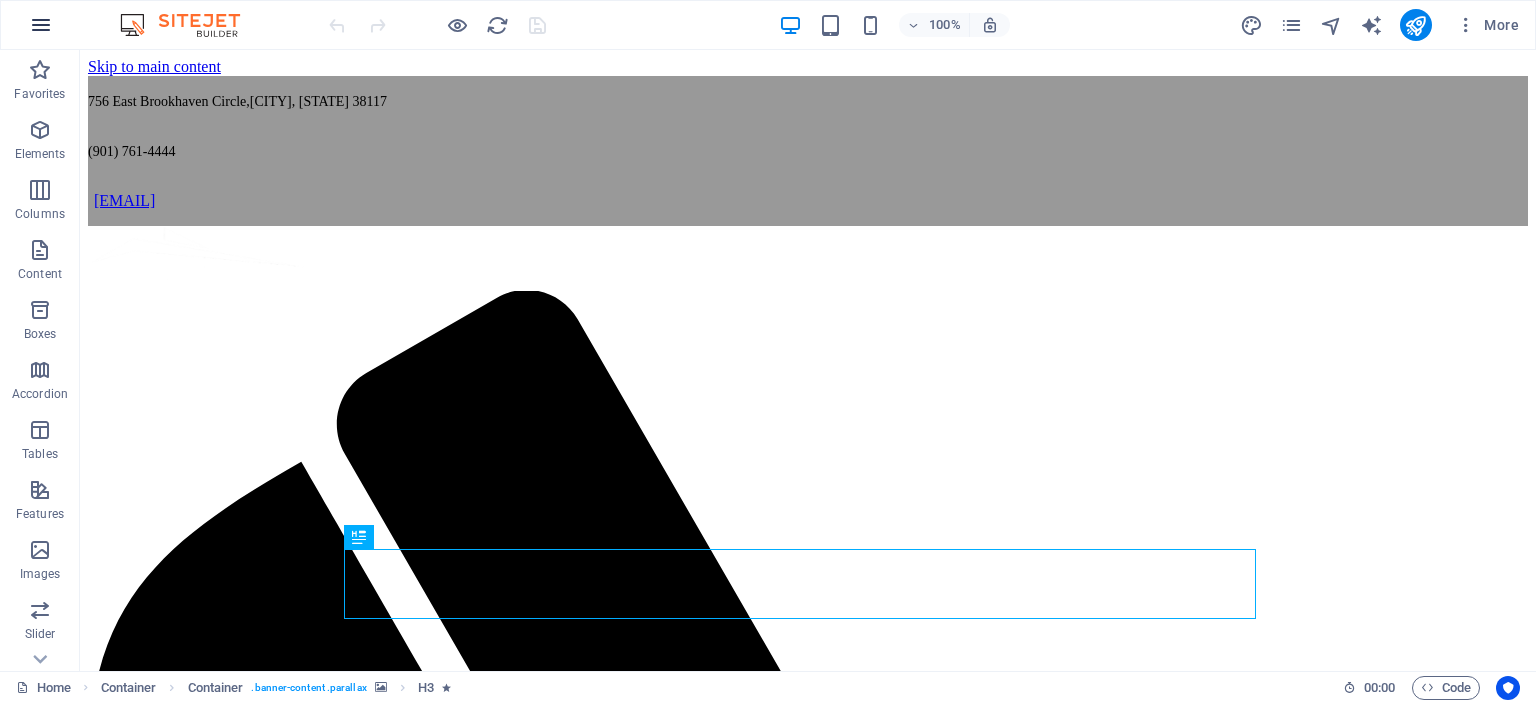 click at bounding box center (41, 25) 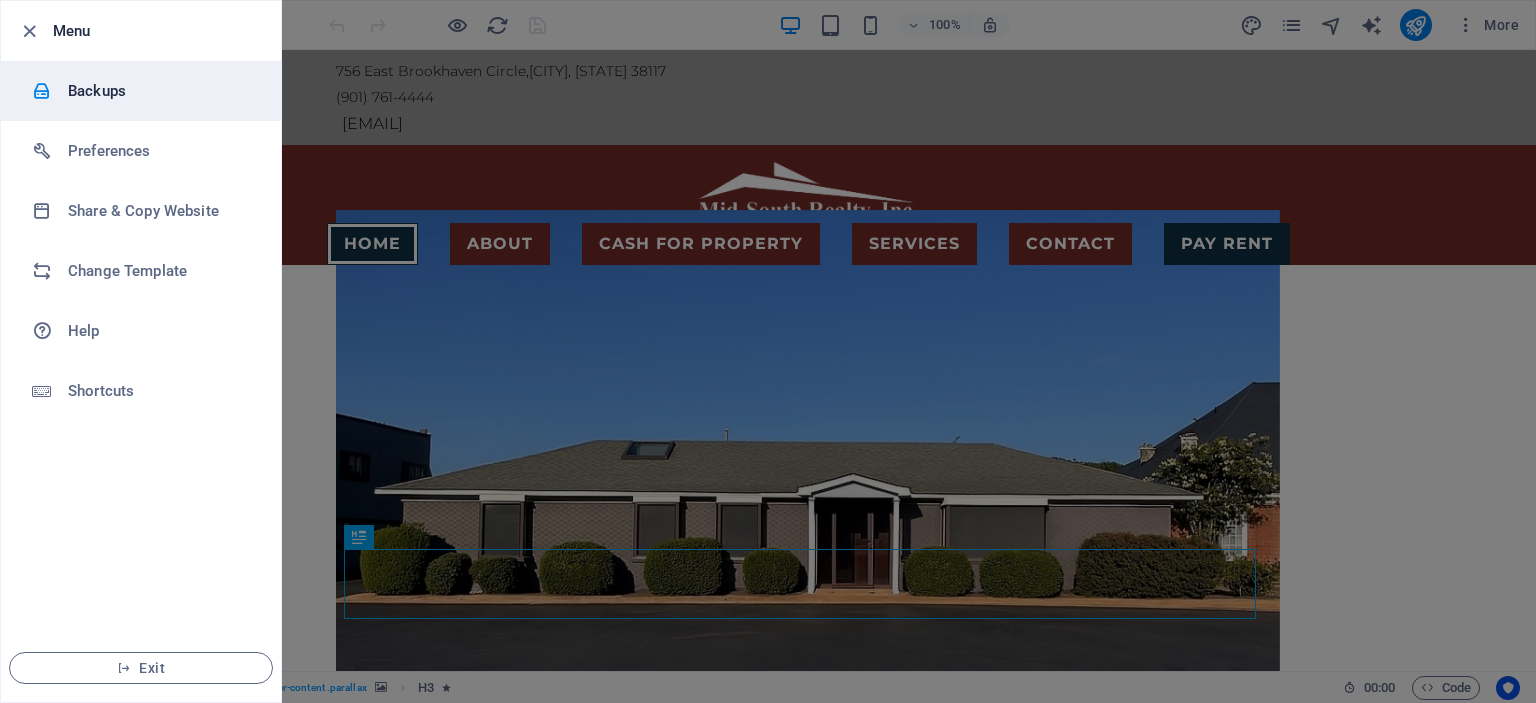 click on "Backups" at bounding box center (160, 91) 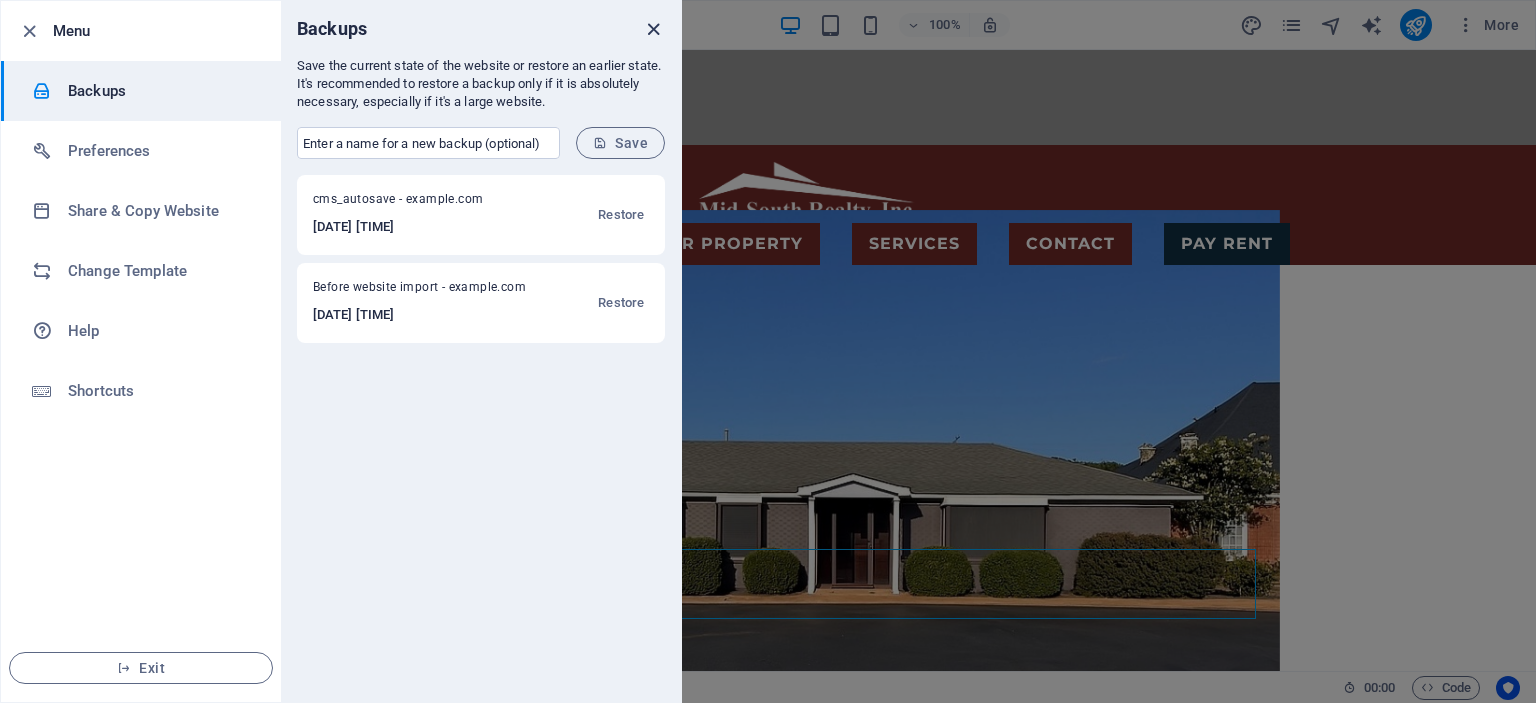 click at bounding box center [653, 29] 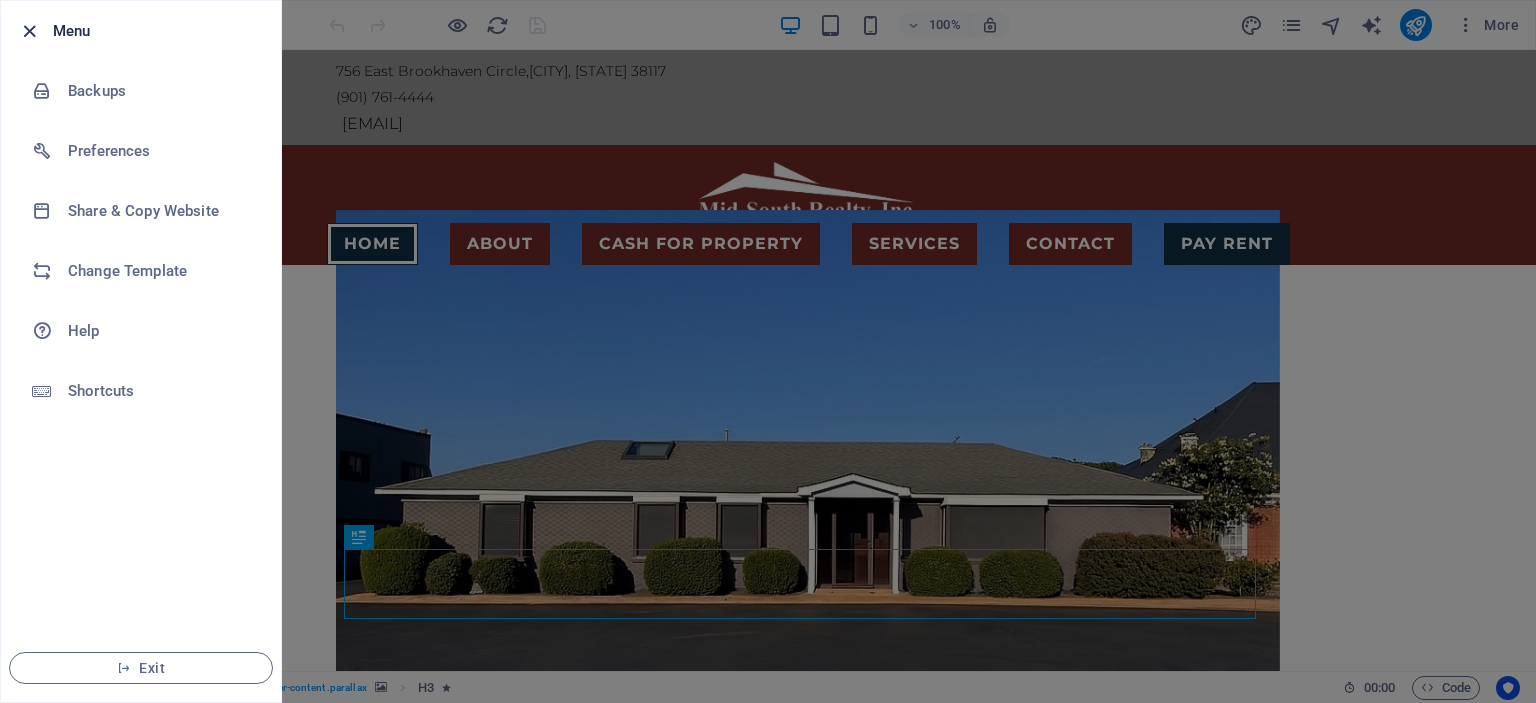 click at bounding box center (29, 31) 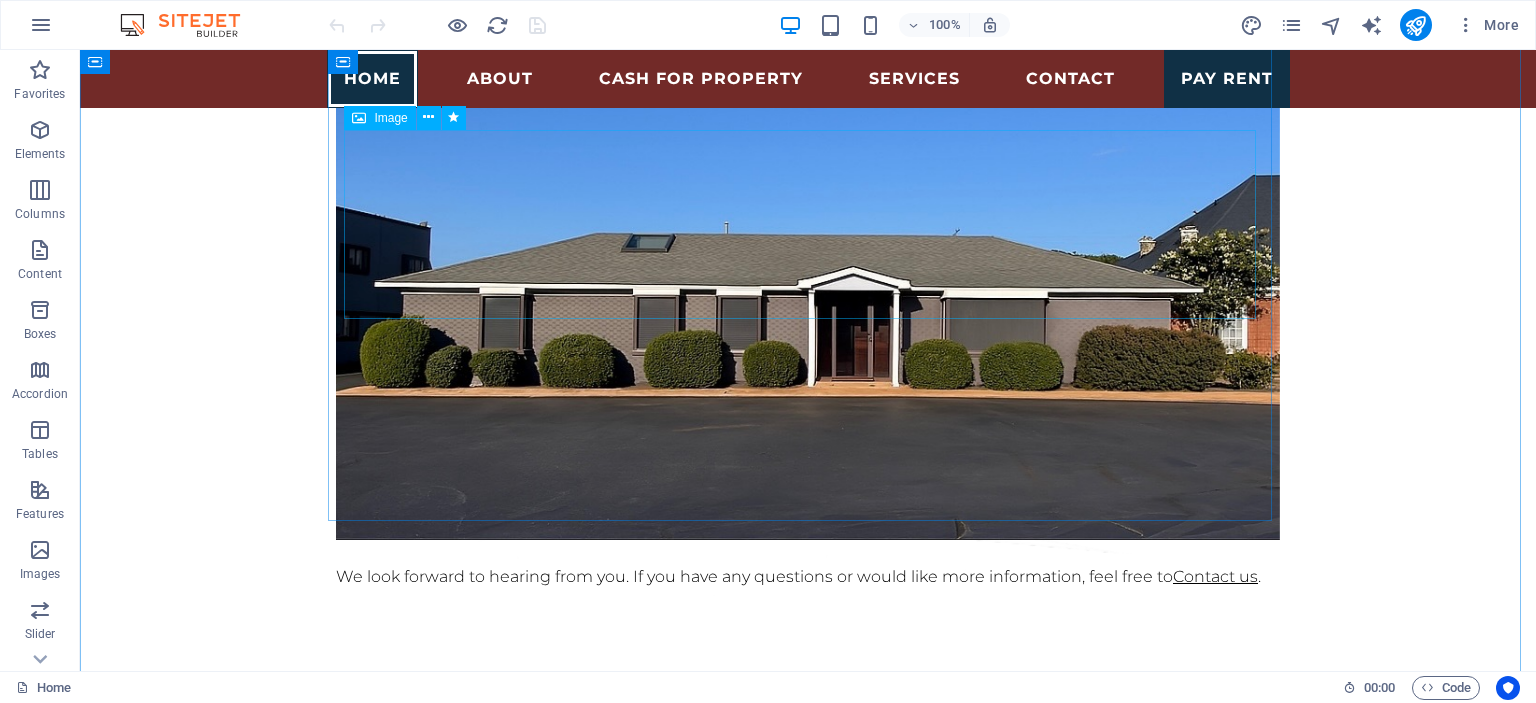 scroll, scrollTop: 0, scrollLeft: 0, axis: both 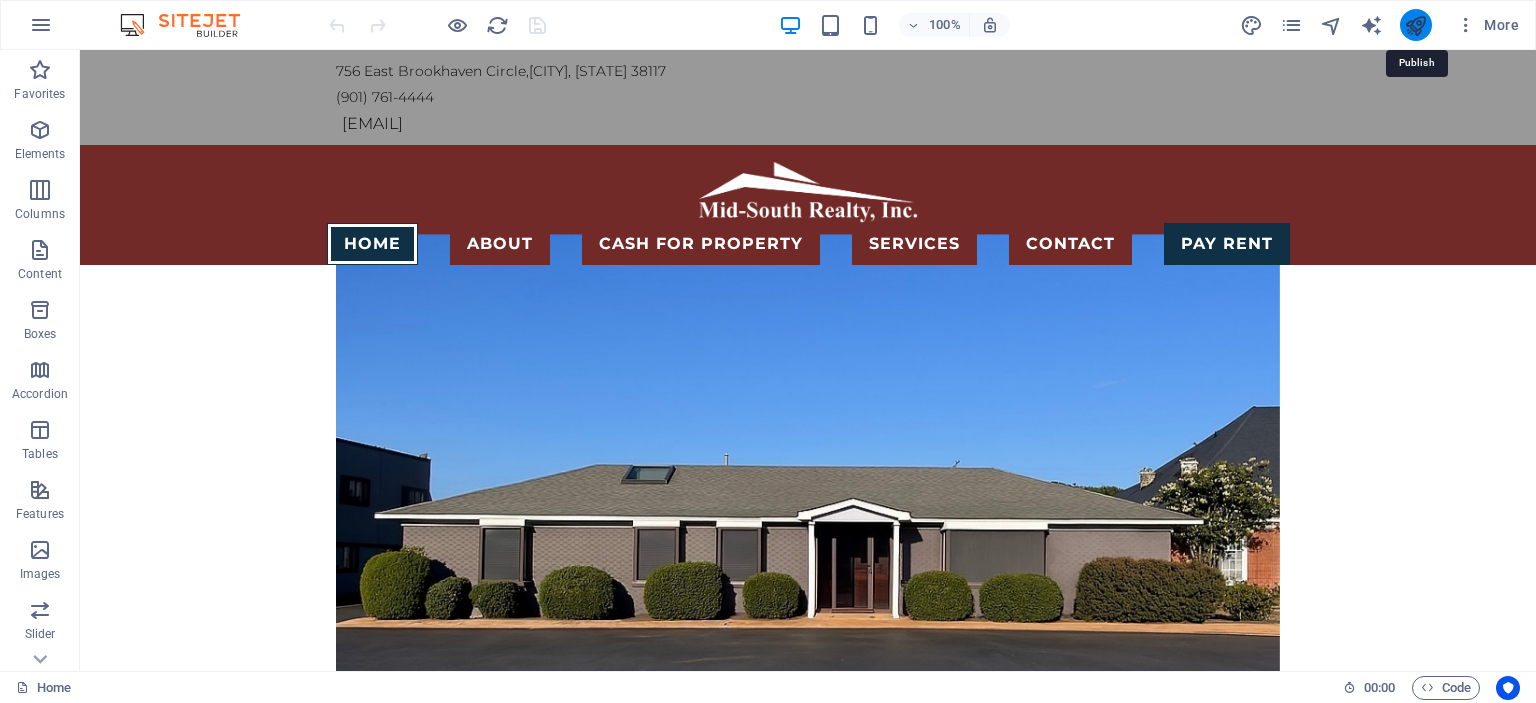 click at bounding box center (1415, 25) 